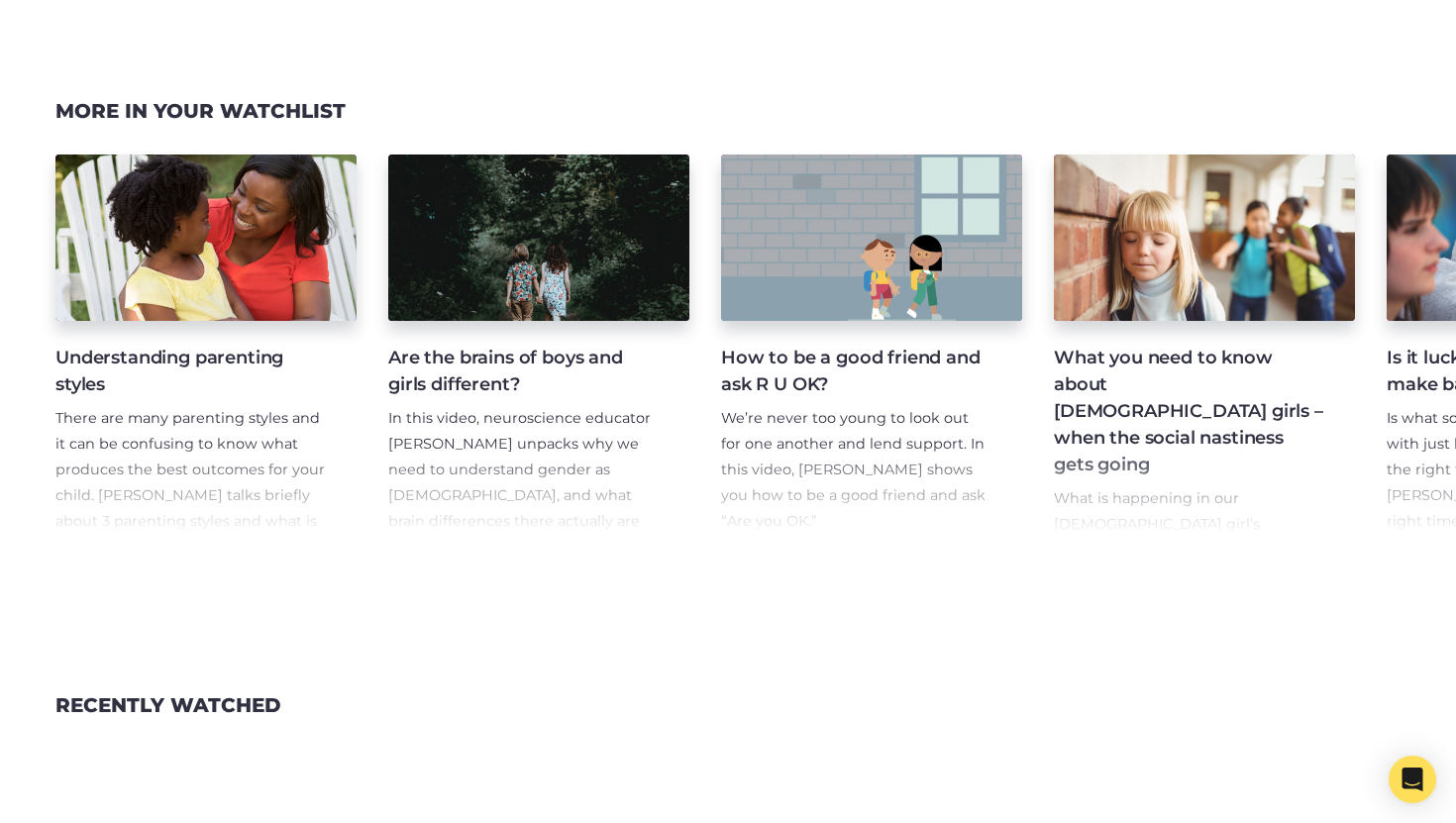 scroll, scrollTop: 2099, scrollLeft: 0, axis: vertical 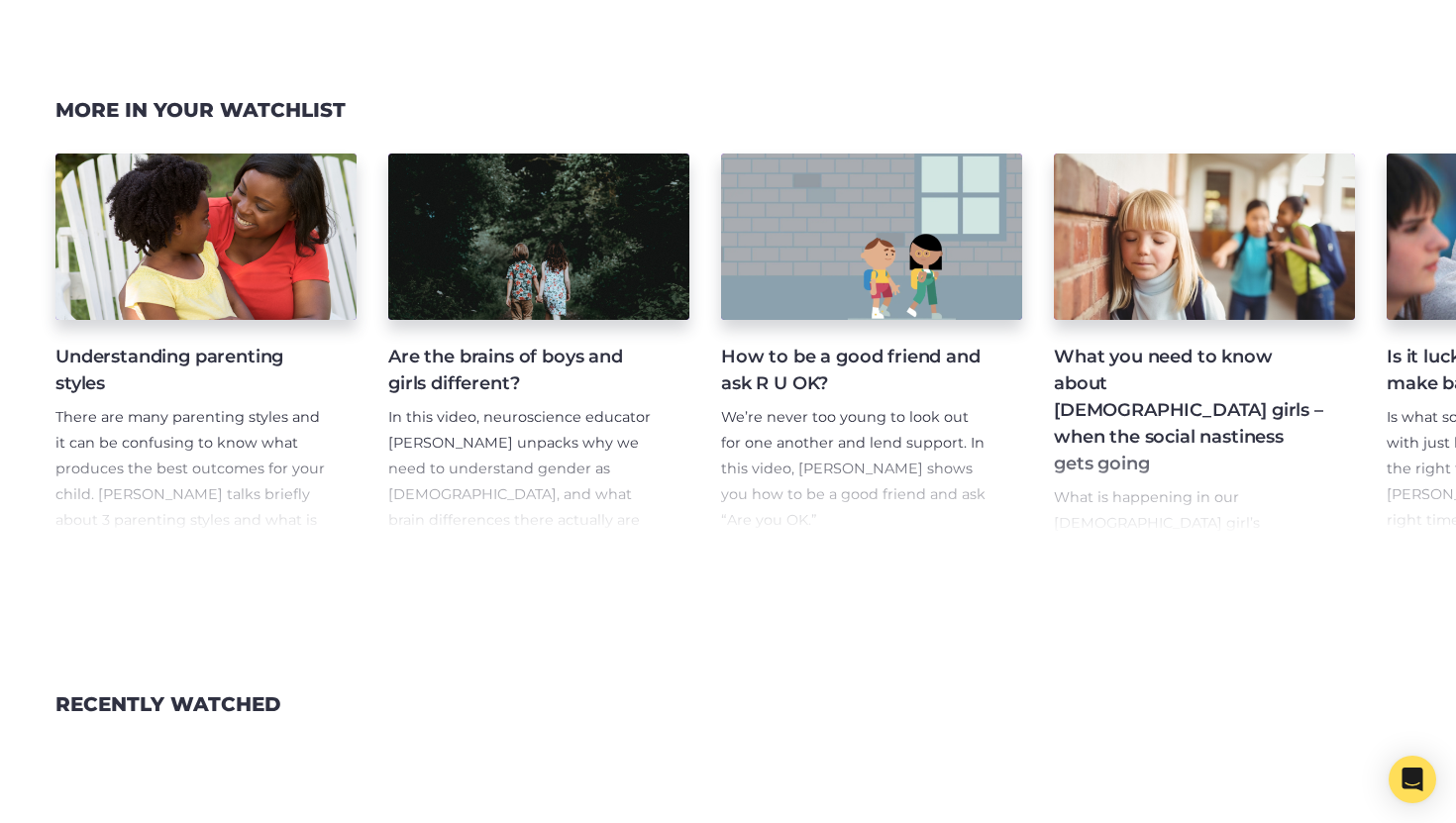 click on "Understanding parenting styles" at bounding box center [190, 370] 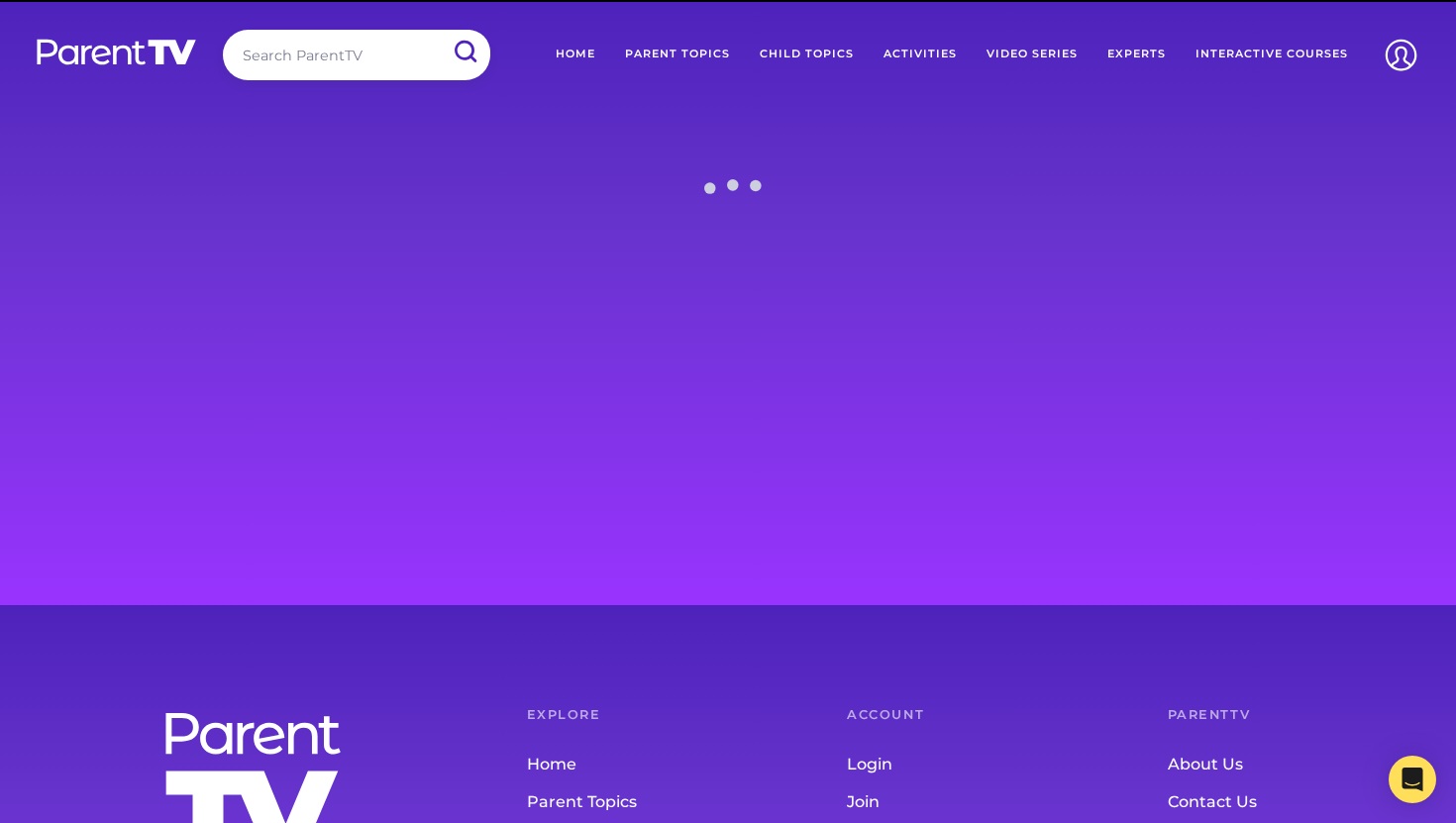 scroll, scrollTop: 0, scrollLeft: 0, axis: both 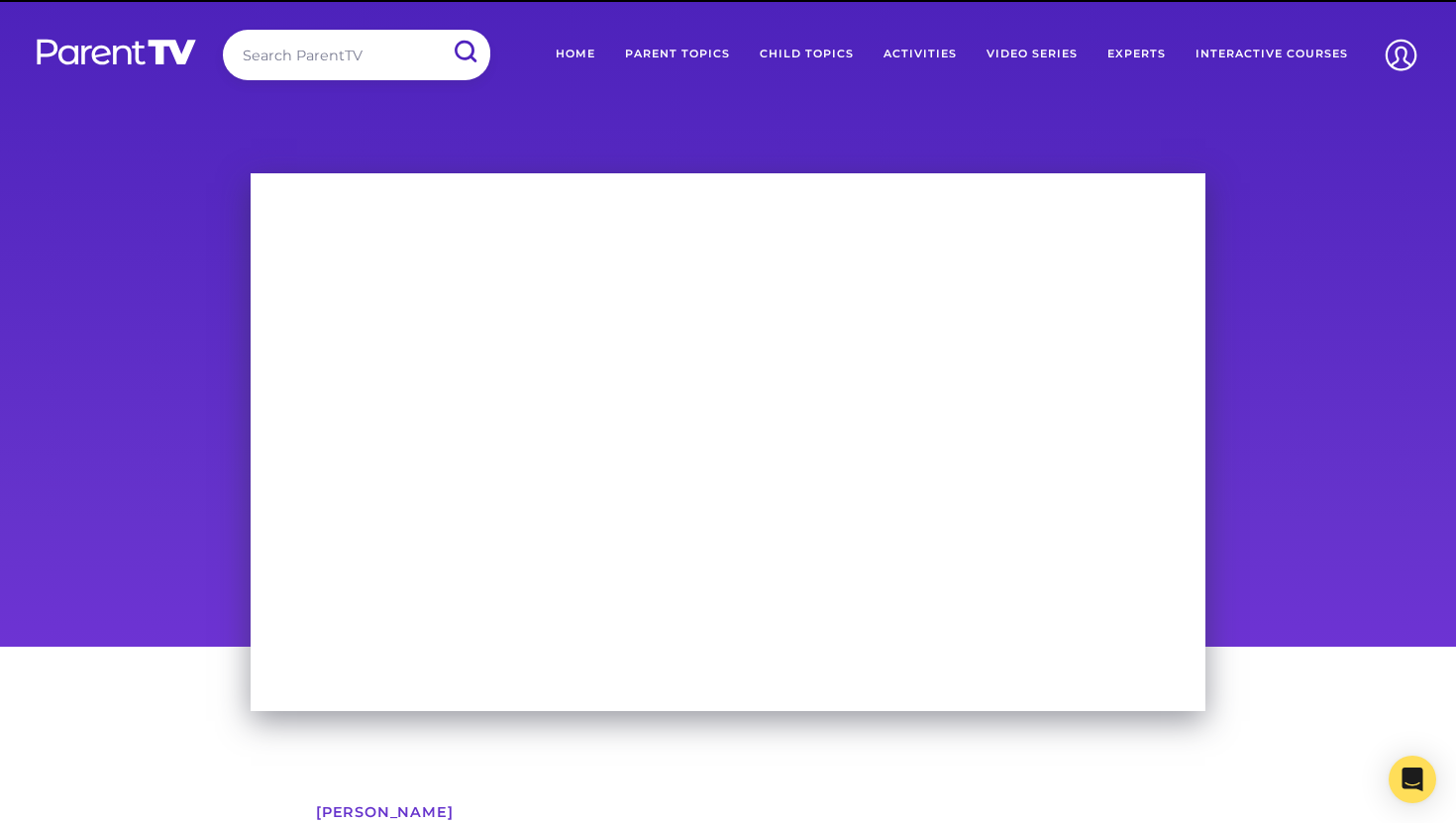 click on "Home" at bounding box center (575, 54) 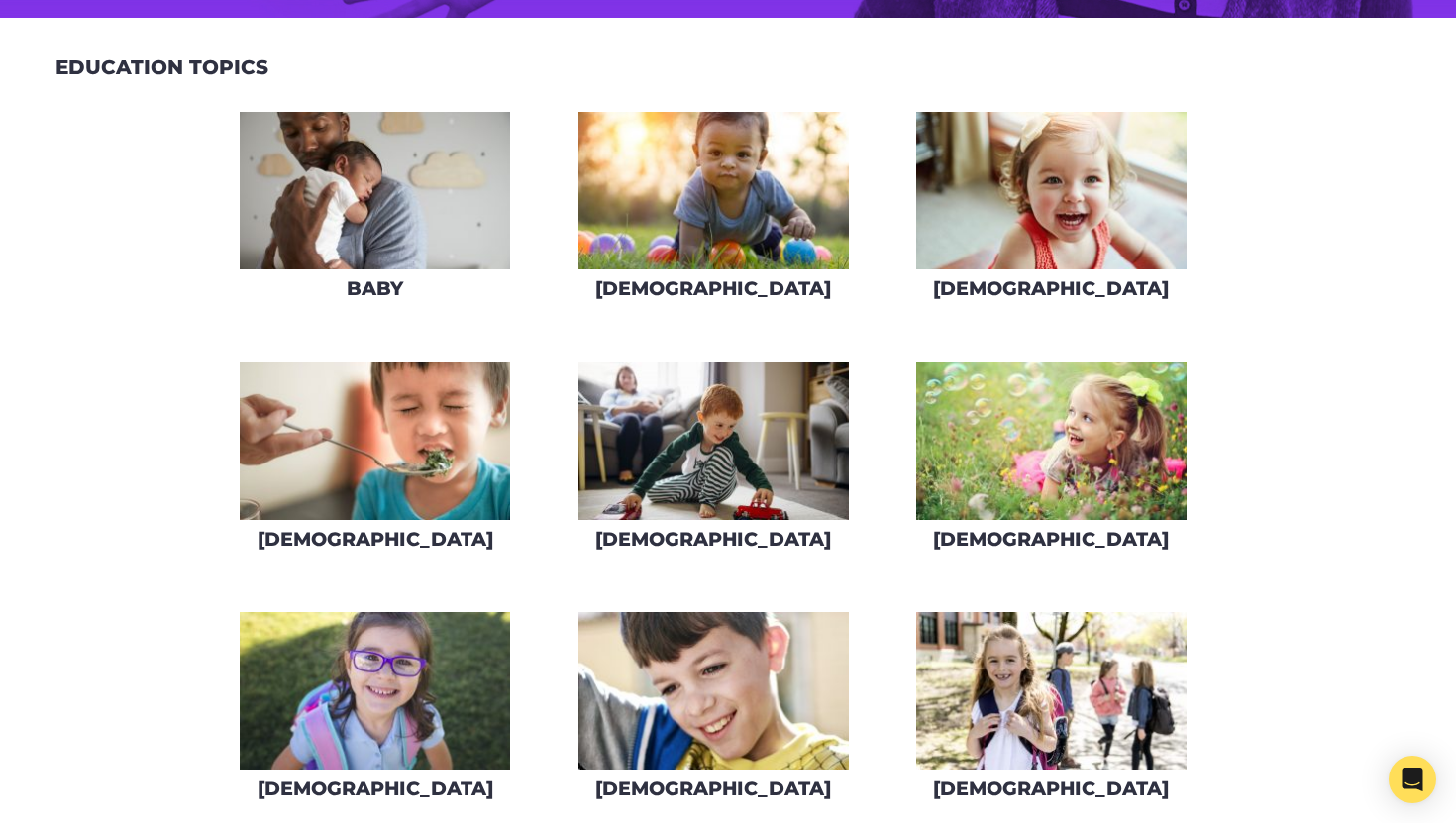 scroll, scrollTop: 522, scrollLeft: 0, axis: vertical 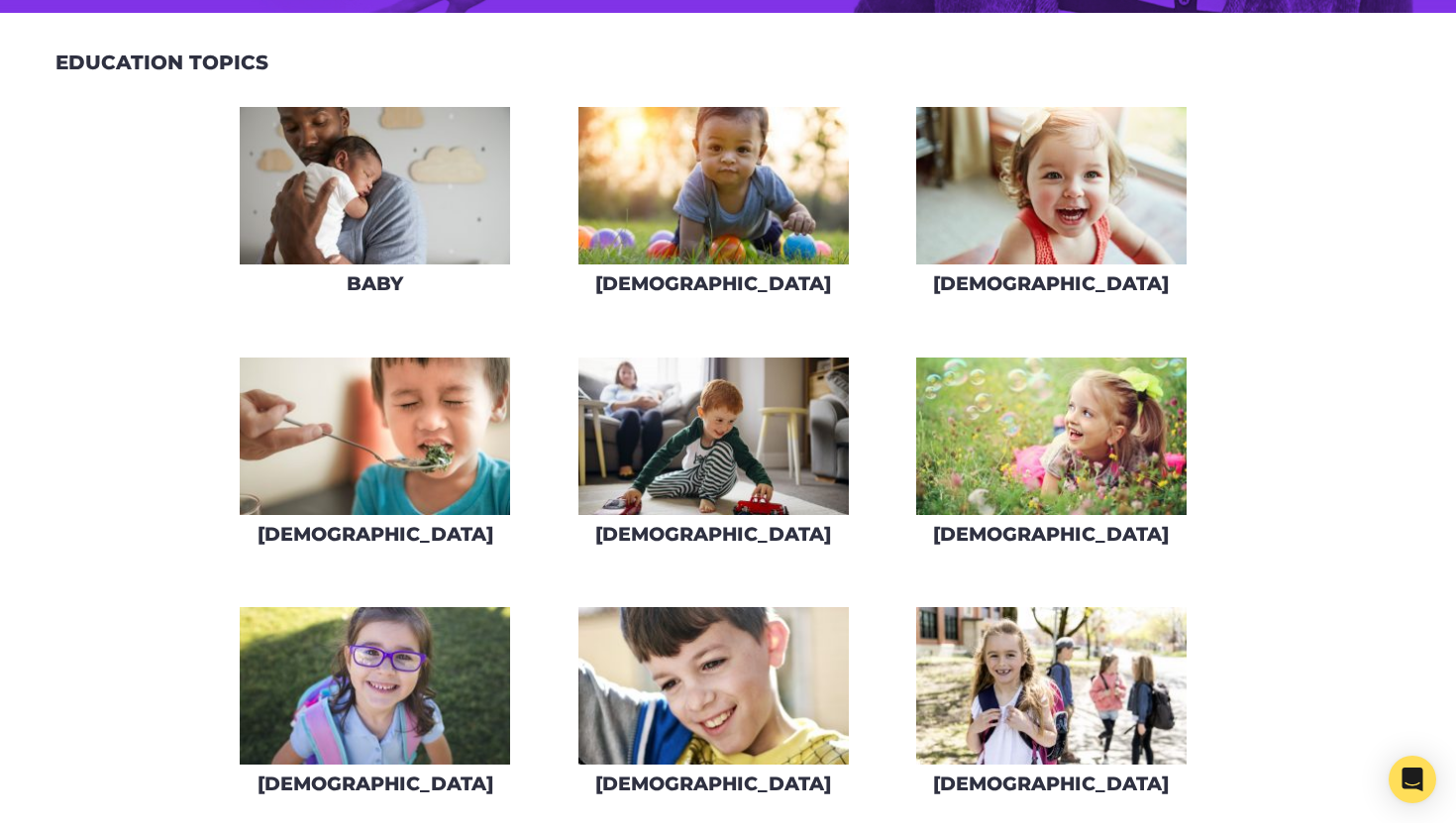 click at bounding box center (374, 436) 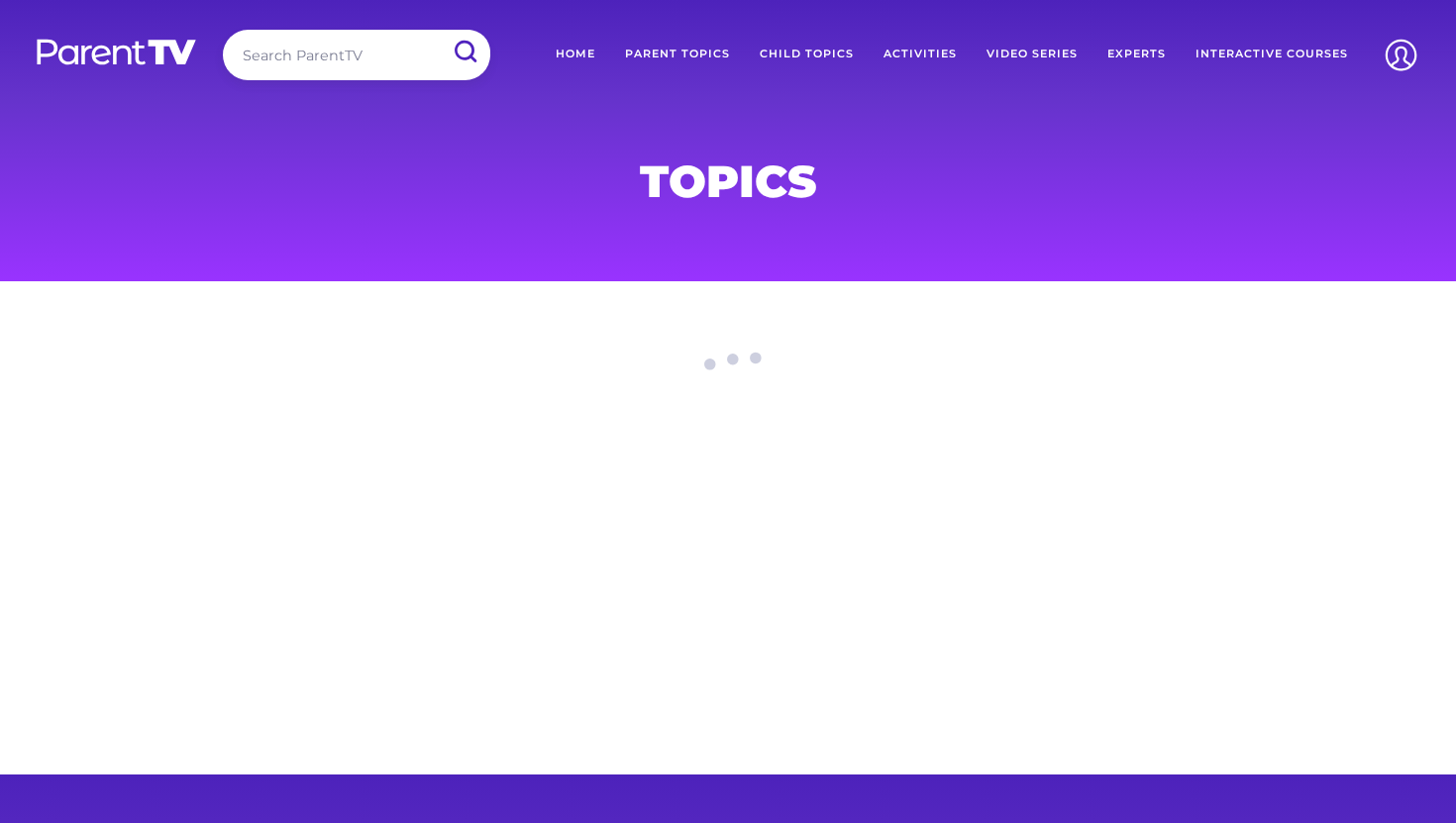 scroll, scrollTop: 0, scrollLeft: 0, axis: both 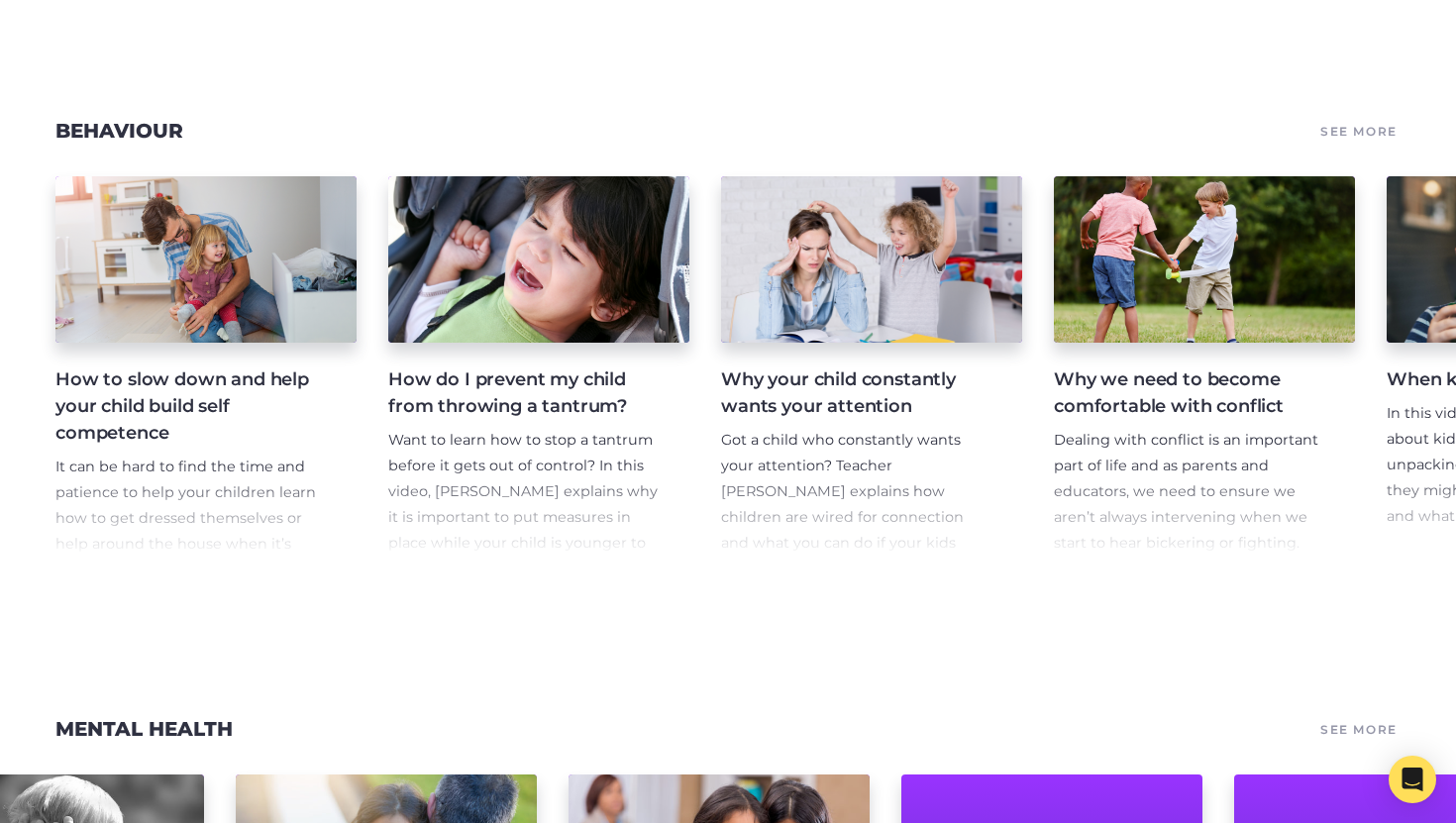 click on "How do I prevent my child from throwing a tantrum?" at bounding box center (523, 393) 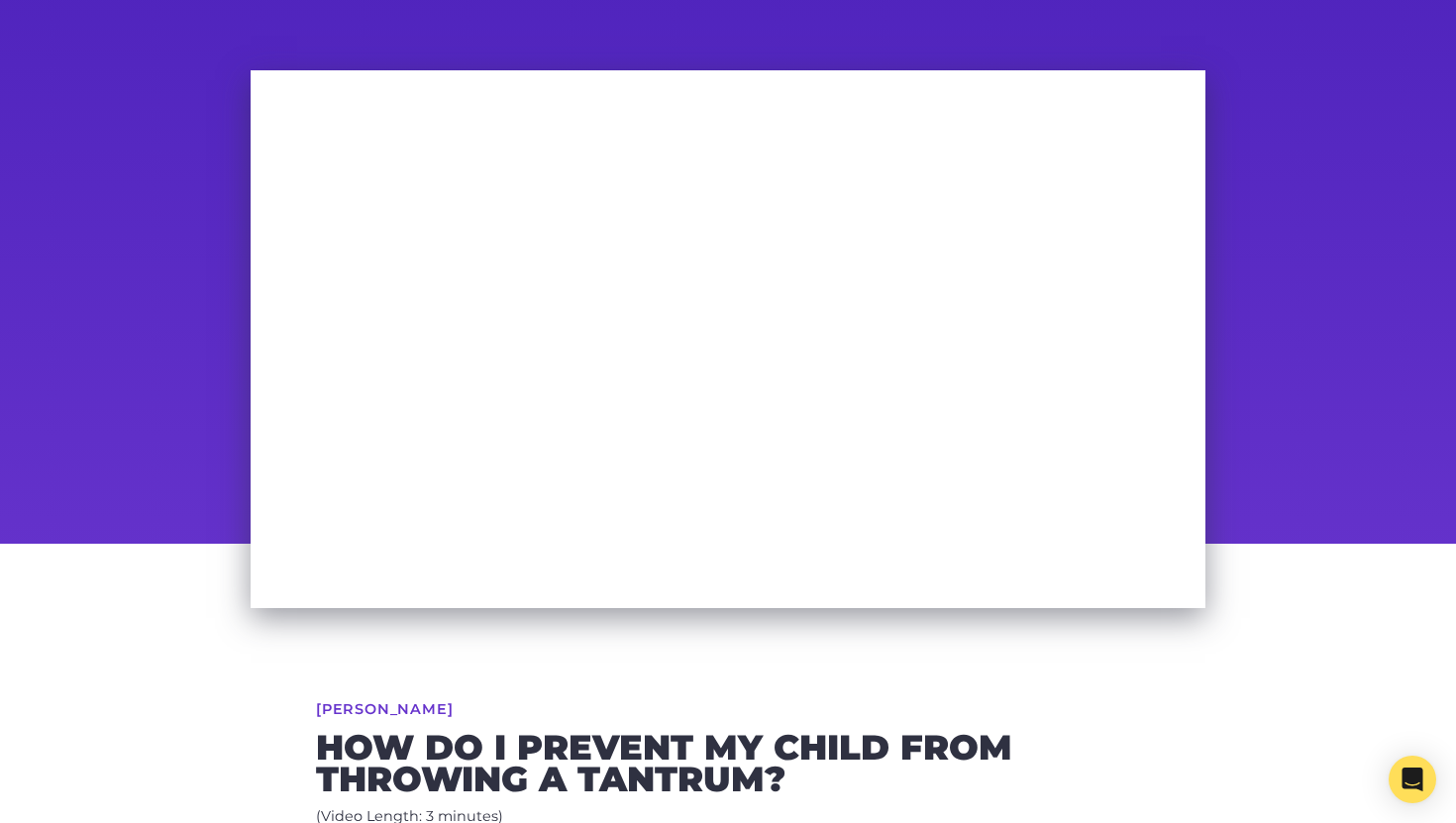 scroll, scrollTop: 85, scrollLeft: 0, axis: vertical 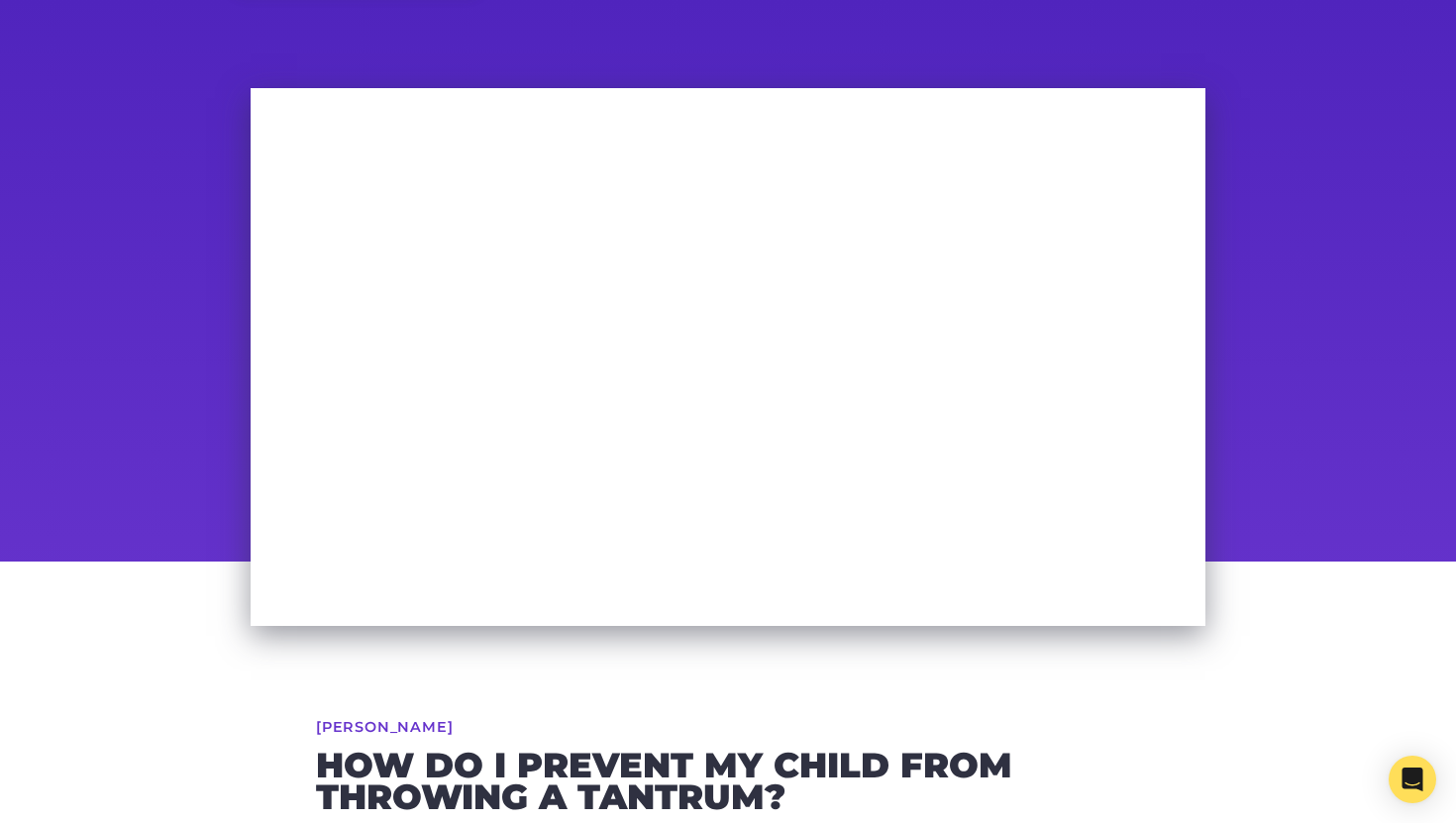 click on "[PERSON_NAME]   How do I prevent my child from throwing a tantrum?   (Video Length: 3 minutes)   Want to learn how to stop a tantrum before it gets out of control? In this video, [PERSON_NAME] explains why it is important to put measures in place while your child is younger to help prevent tantrums in the future.
Additional resources for this video   How to I help prevent my child from throwing a tantrum?    Add
to Watchlist       More in your watchlist     Understanding parenting styles   There are many parenting styles and it can be confusing to know what produces the best outcomes for your child. [PERSON_NAME] talks briefly about 3 parenting styles and what is the most beneficial when raising your child.
Are the brains of boys and girls different?   In this video, neuroscience educator [PERSON_NAME] unpacks why we need to understand gender as [DEMOGRAPHIC_DATA], and what brain differences there actually are between [DEMOGRAPHIC_DATA] and [DEMOGRAPHIC_DATA]." at bounding box center [728, 952] 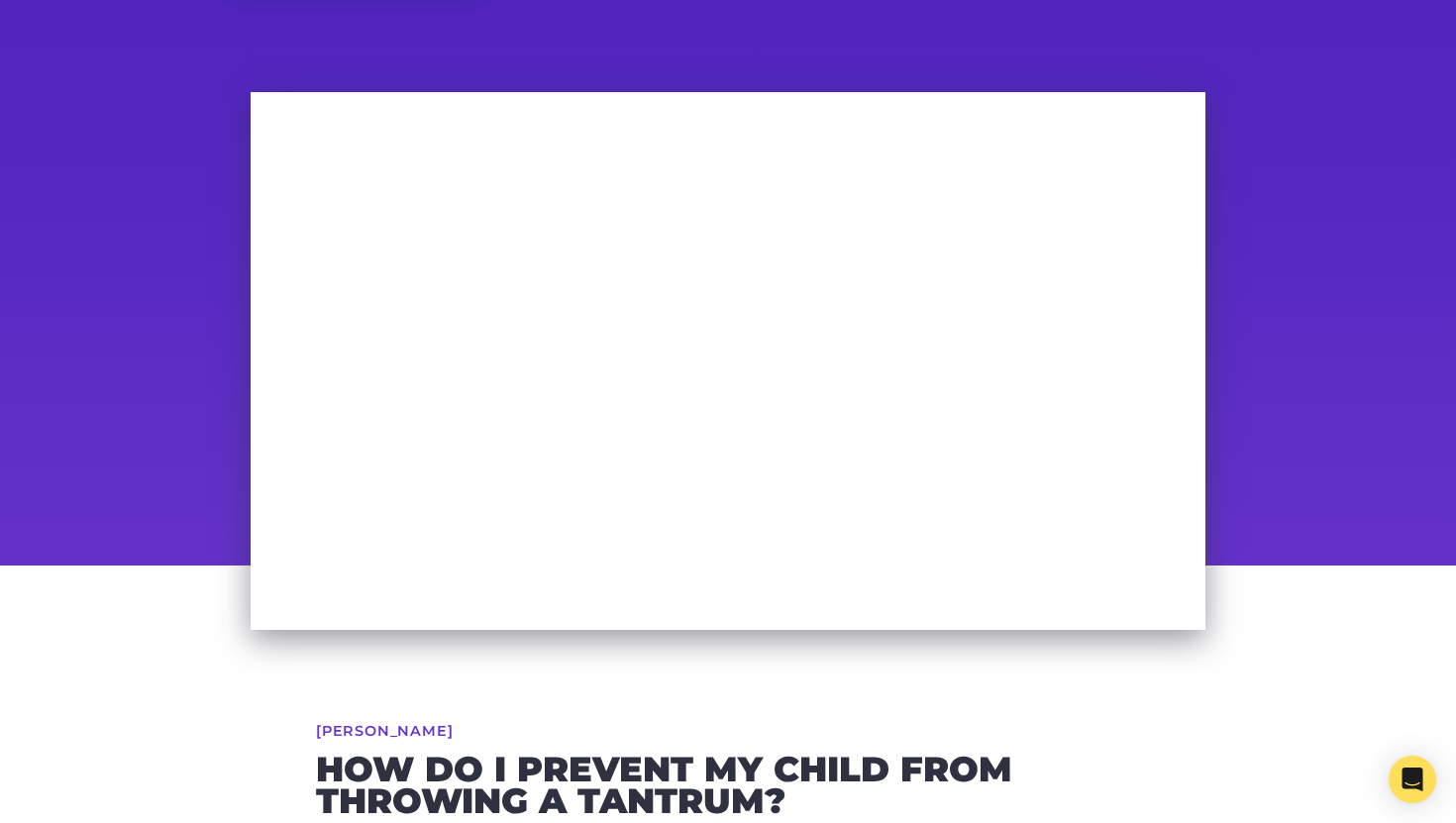 scroll, scrollTop: 0, scrollLeft: 0, axis: both 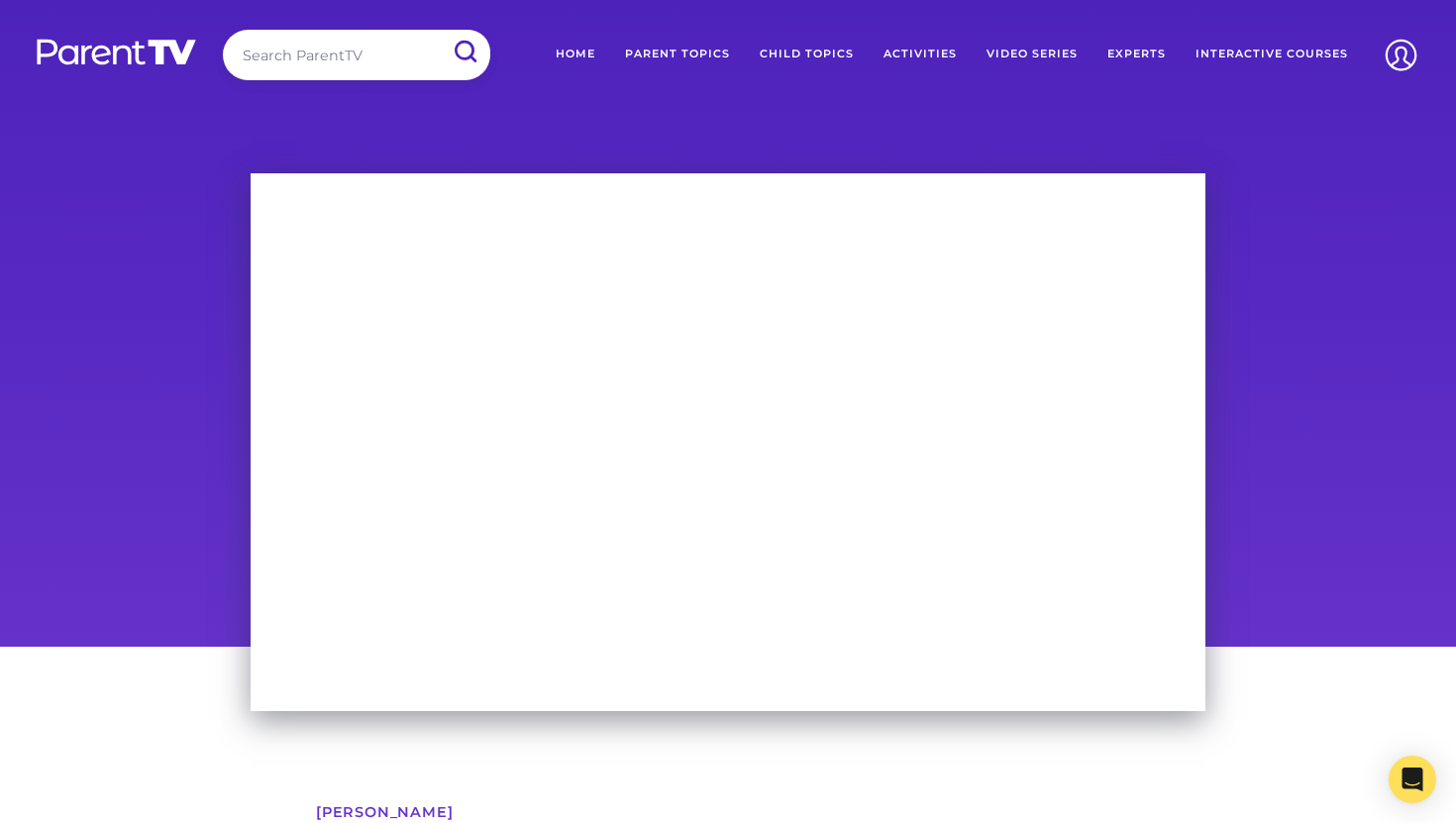click on "Home" at bounding box center [575, 54] 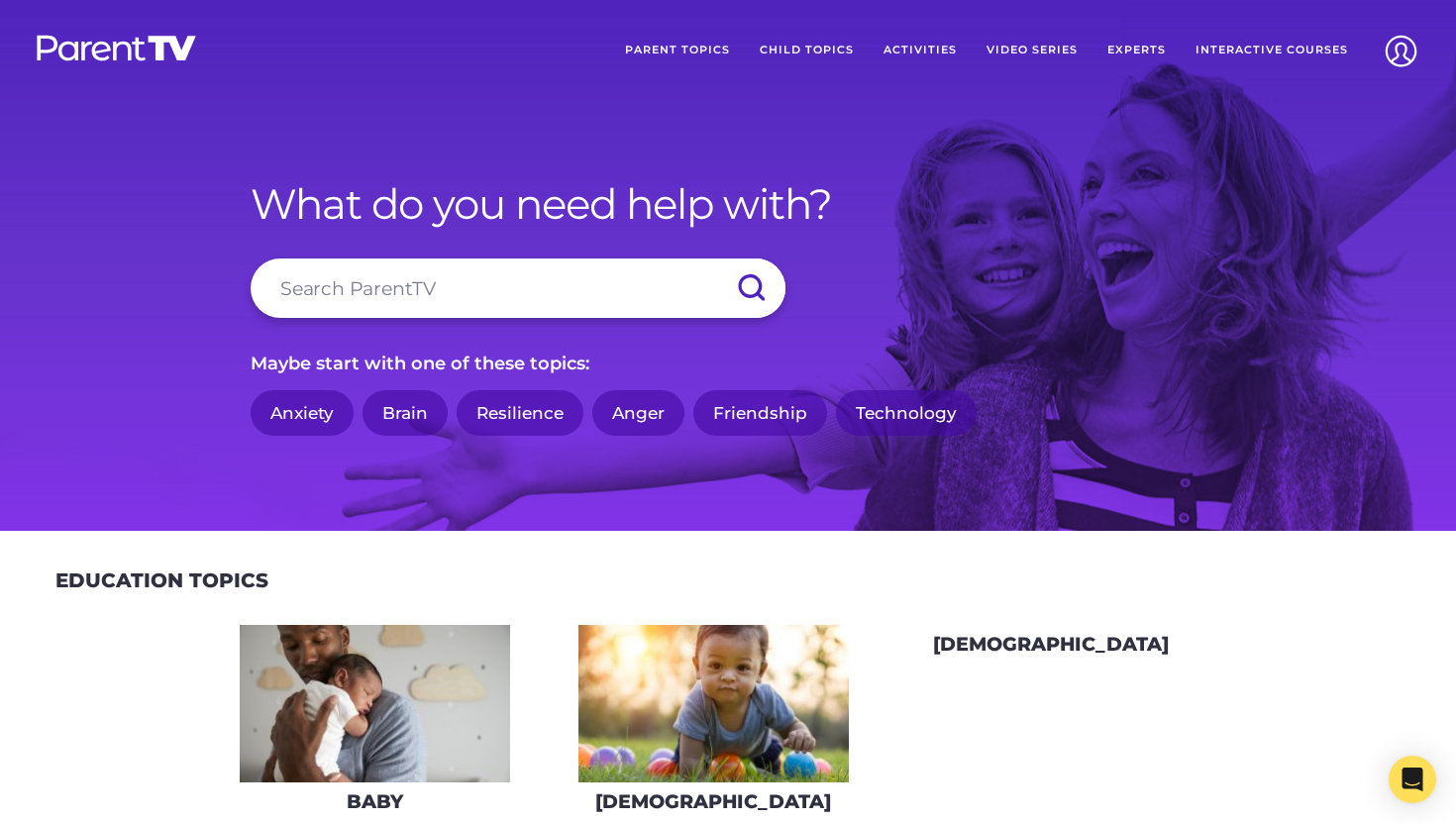 scroll, scrollTop: 0, scrollLeft: 0, axis: both 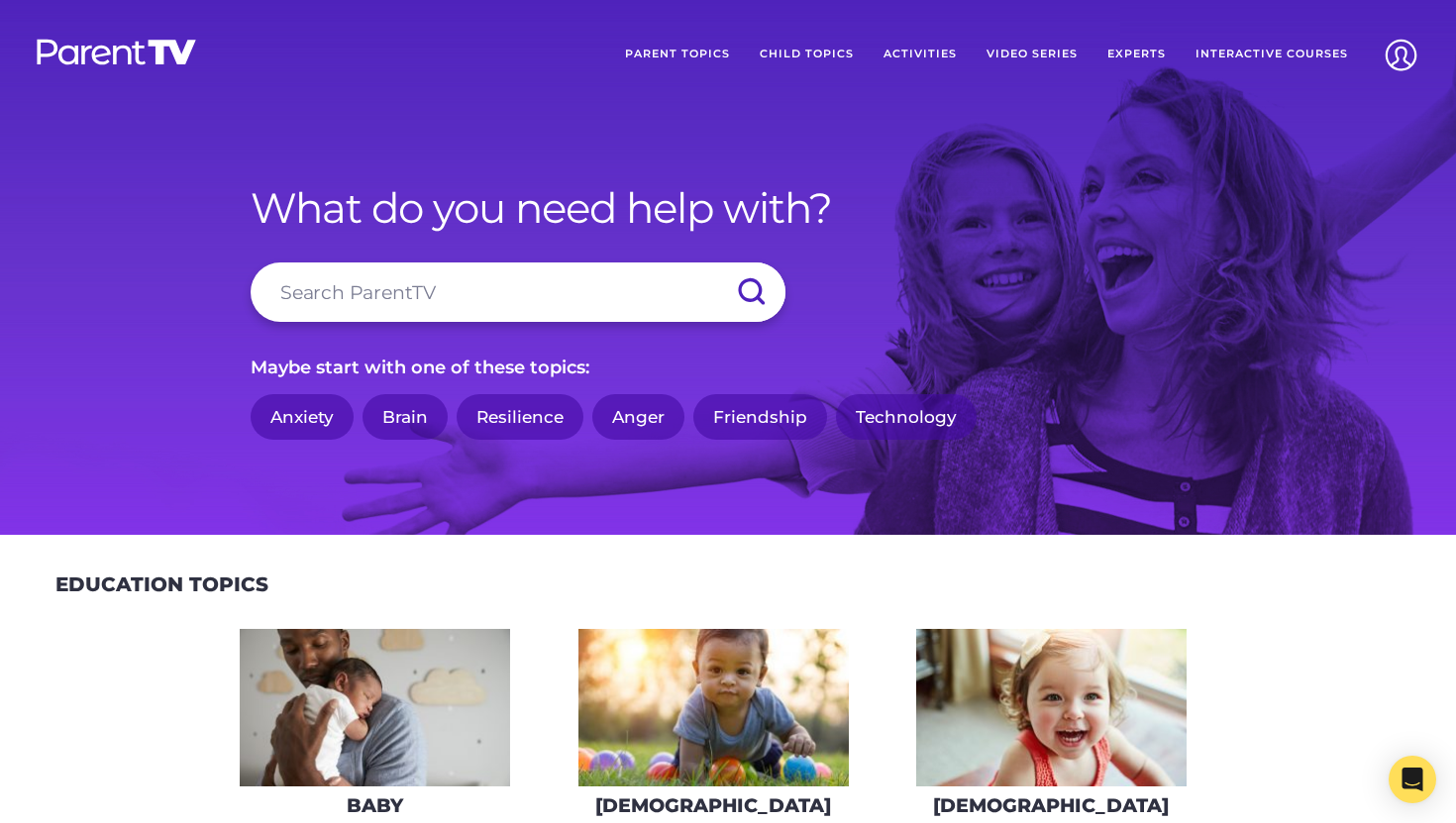 click at bounding box center (518, 292) 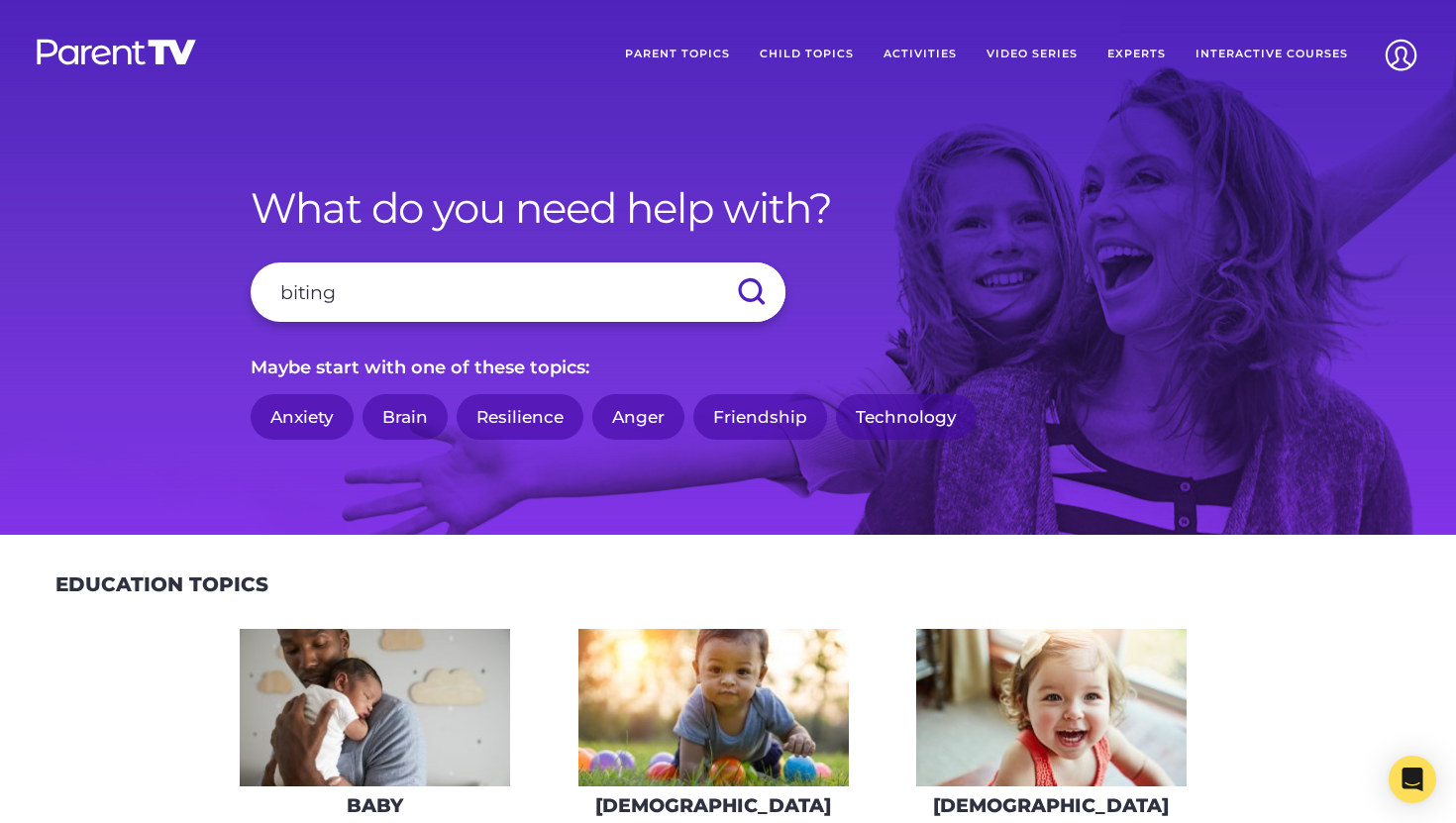 type on "biting" 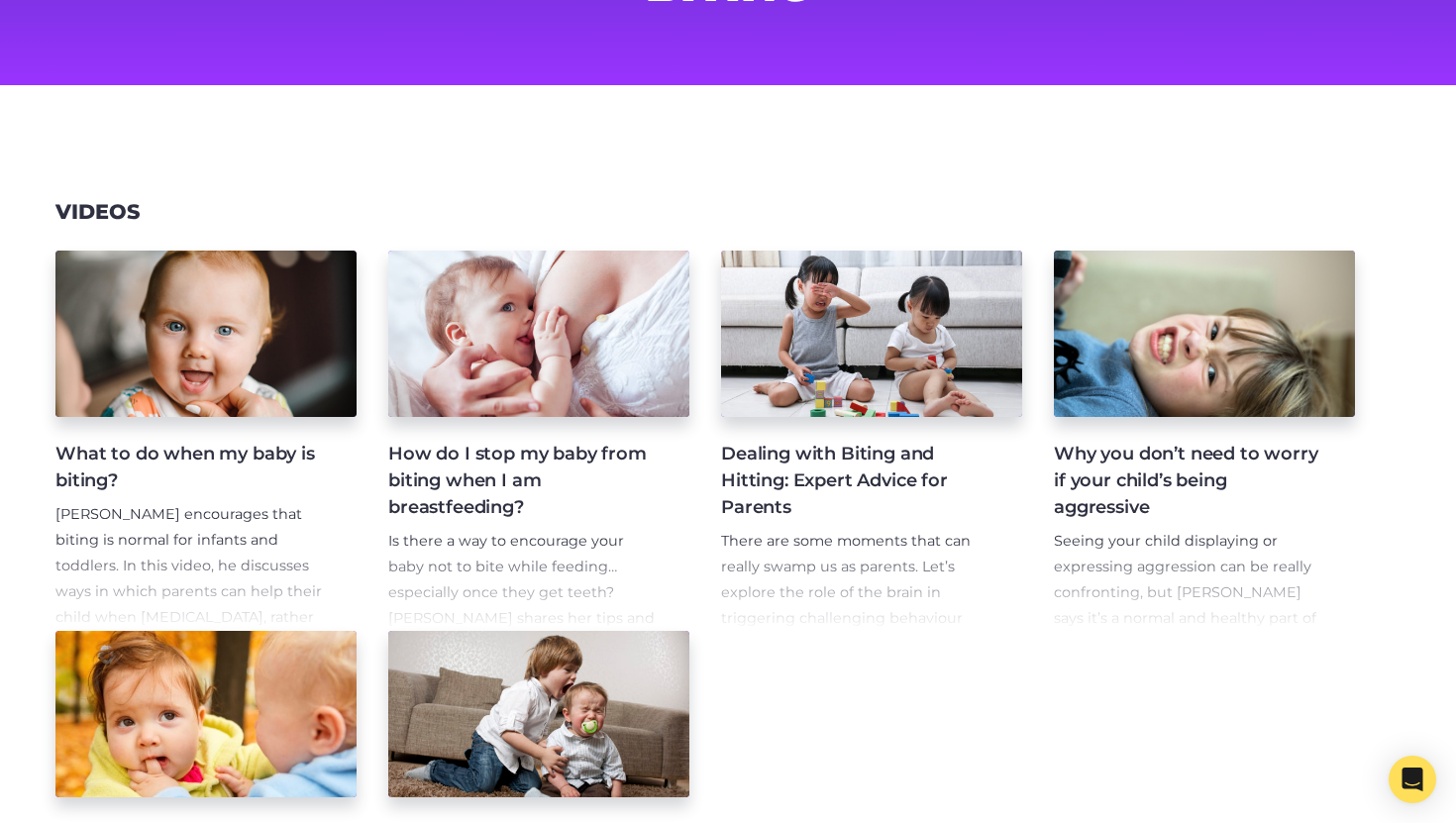 scroll, scrollTop: 444, scrollLeft: 0, axis: vertical 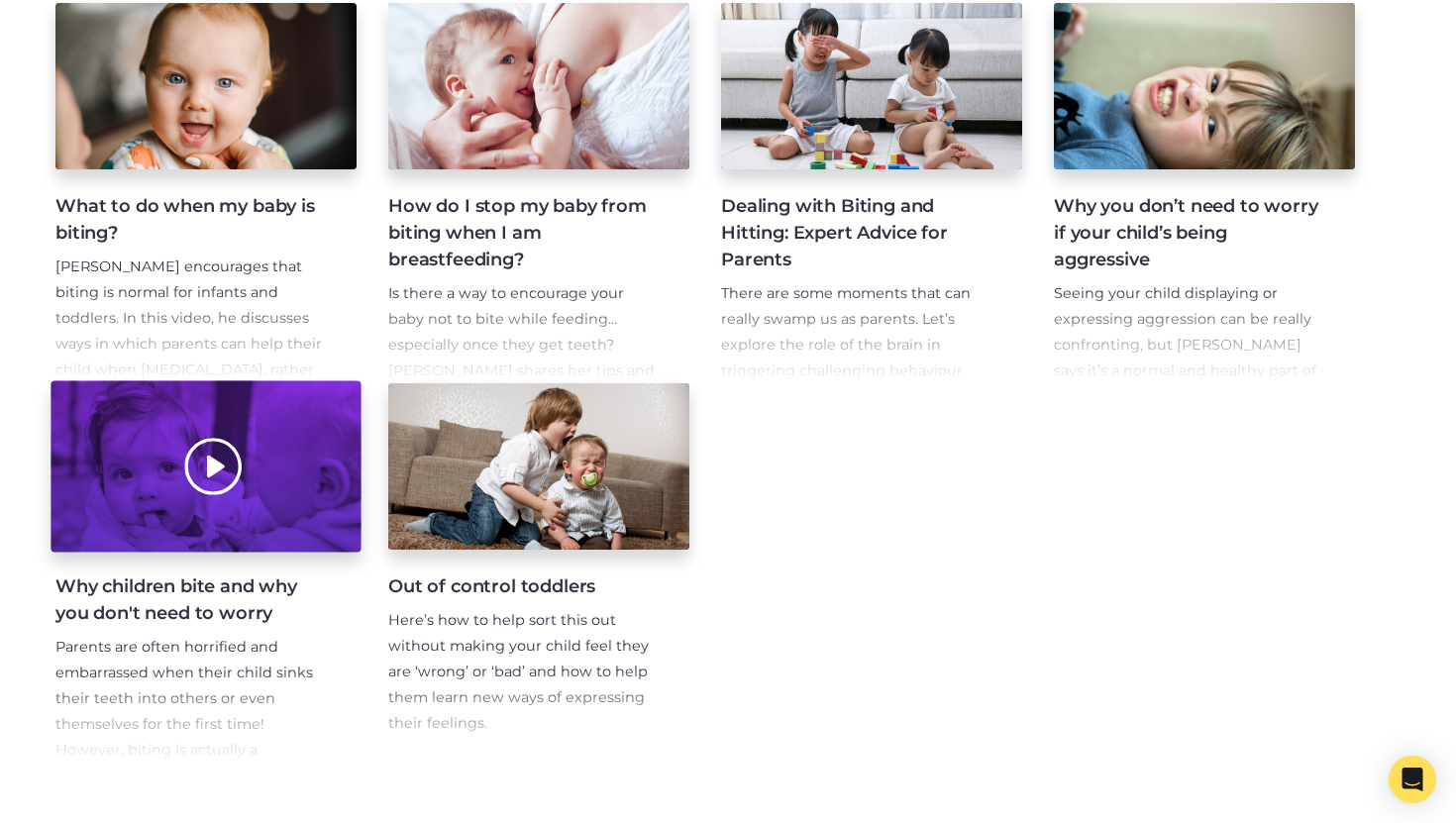 click at bounding box center (205, 466) 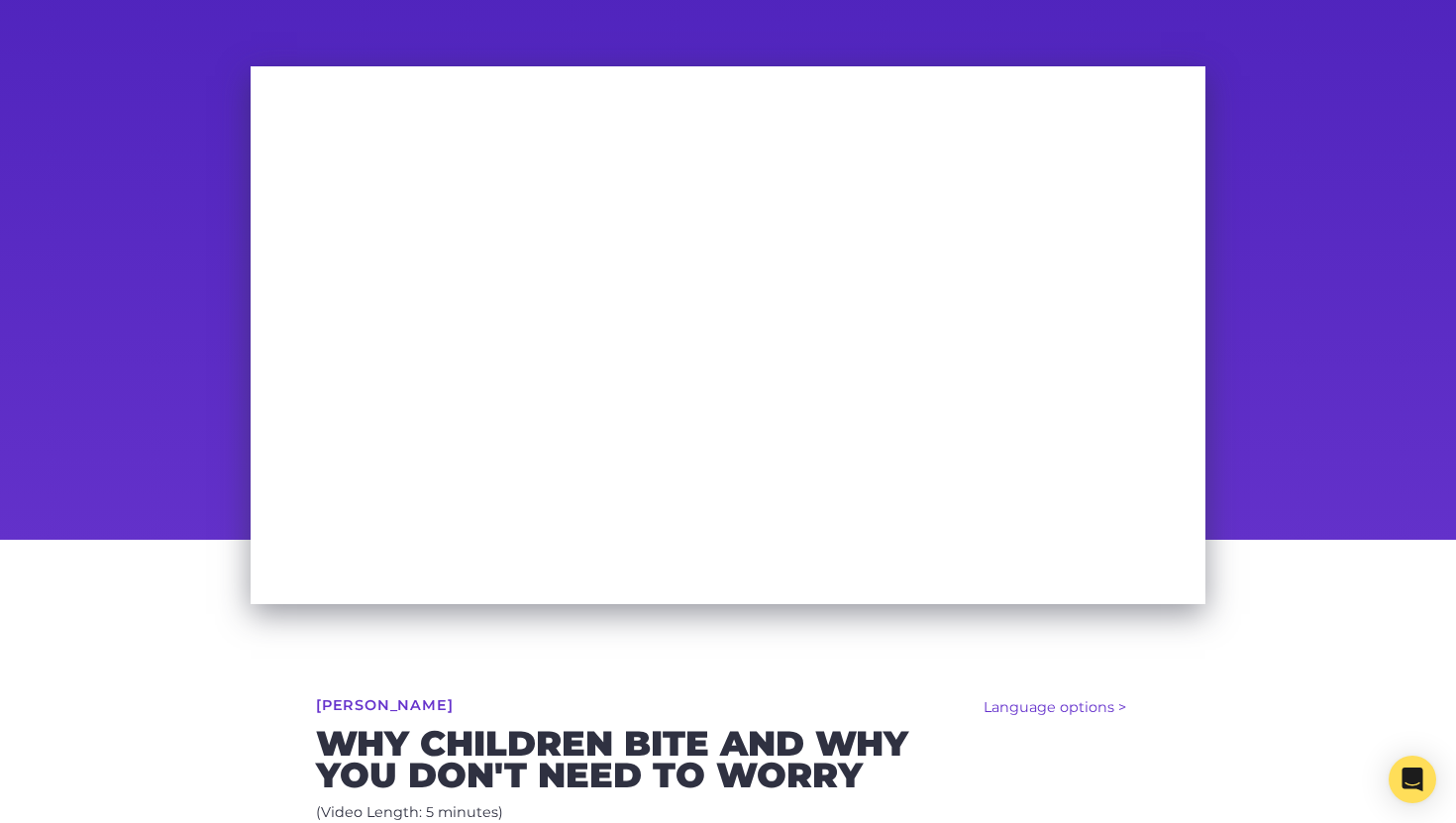 scroll, scrollTop: 105, scrollLeft: 0, axis: vertical 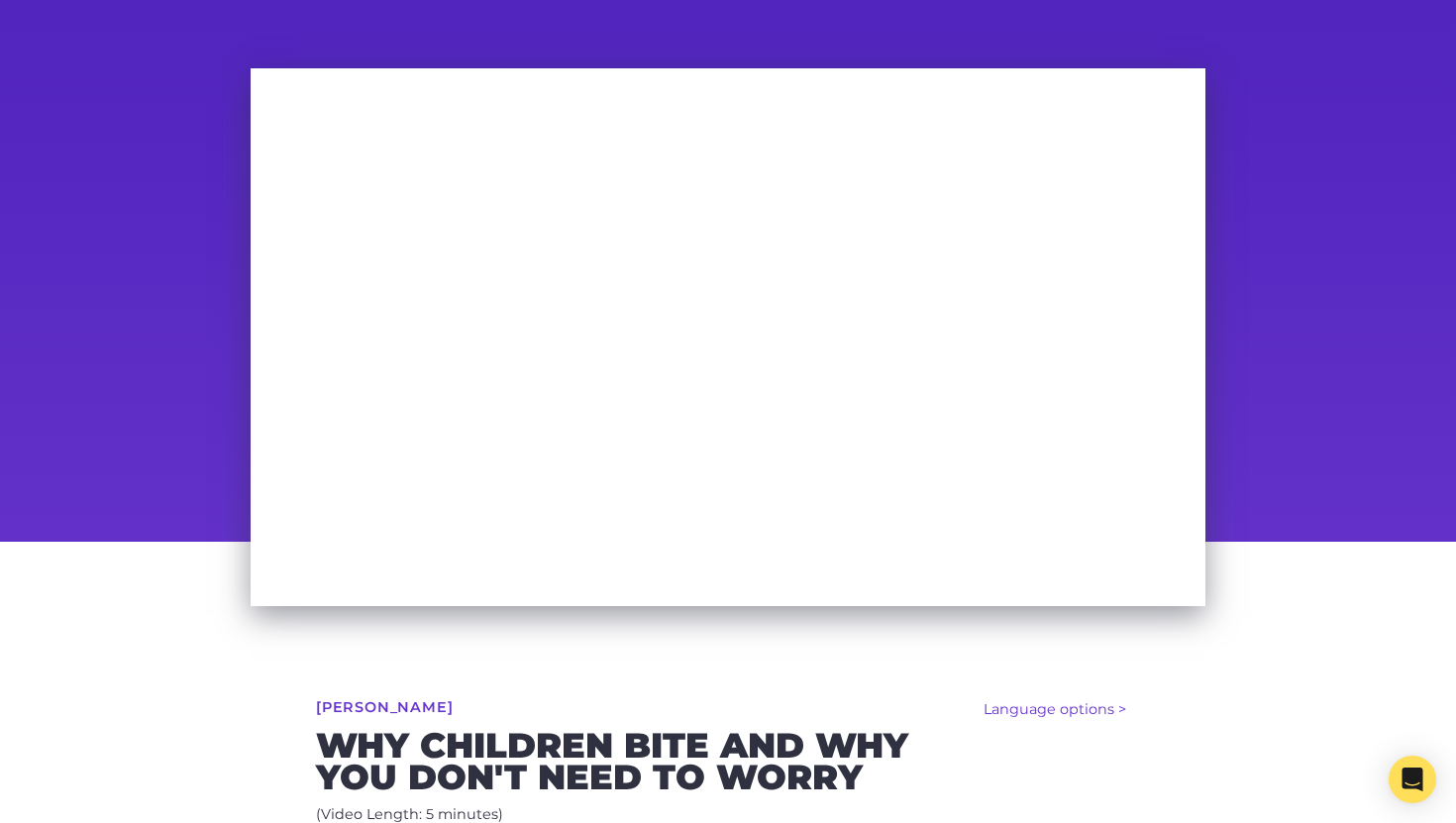 click on "Language options >   Español (Spanish)
عربى (Arabic)
हिन्दी (Hindi)
廣東話 (Cantonese)
普通话 (Mandarin)" at bounding box center (1054, 709) 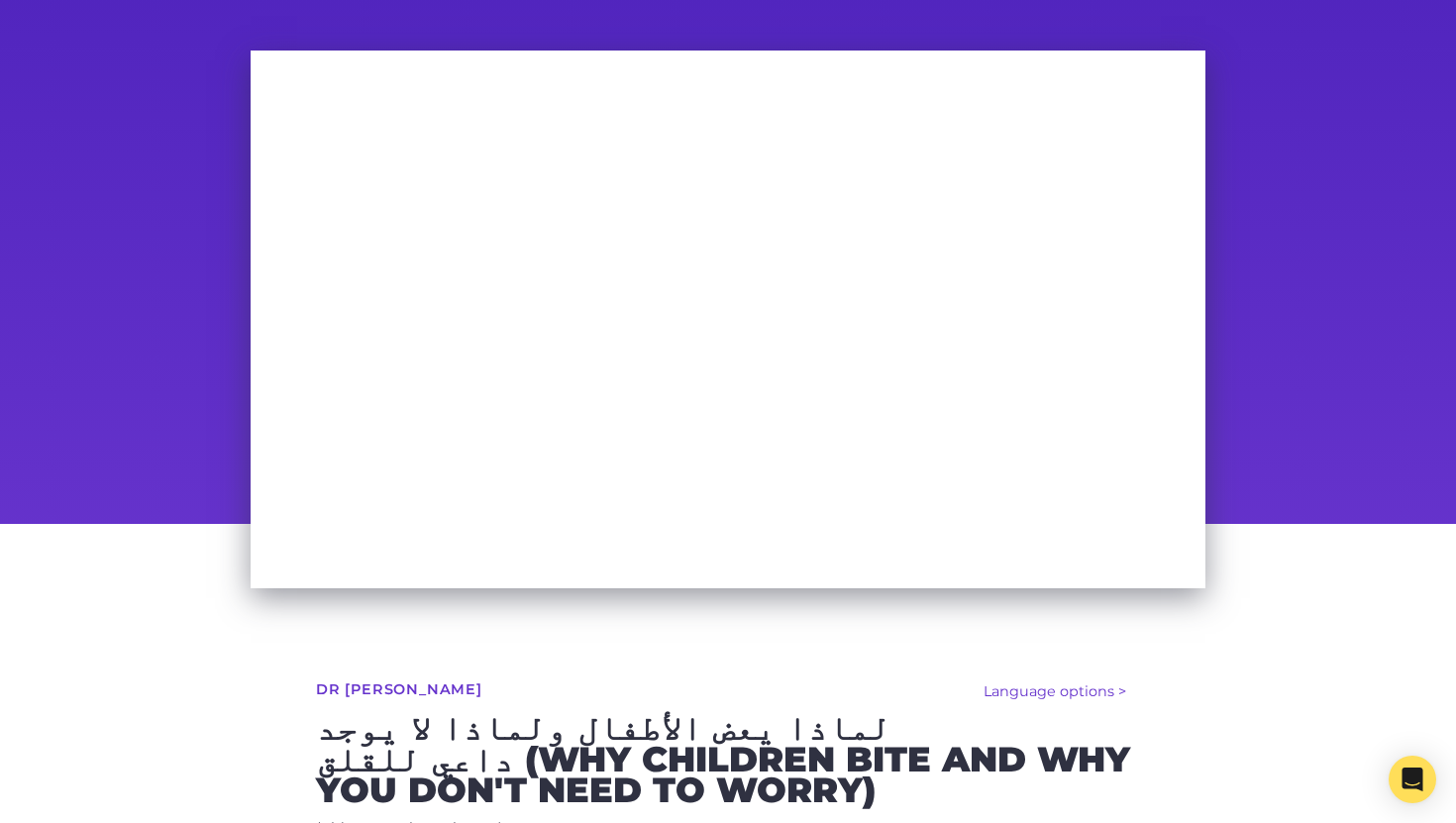 scroll, scrollTop: 0, scrollLeft: 0, axis: both 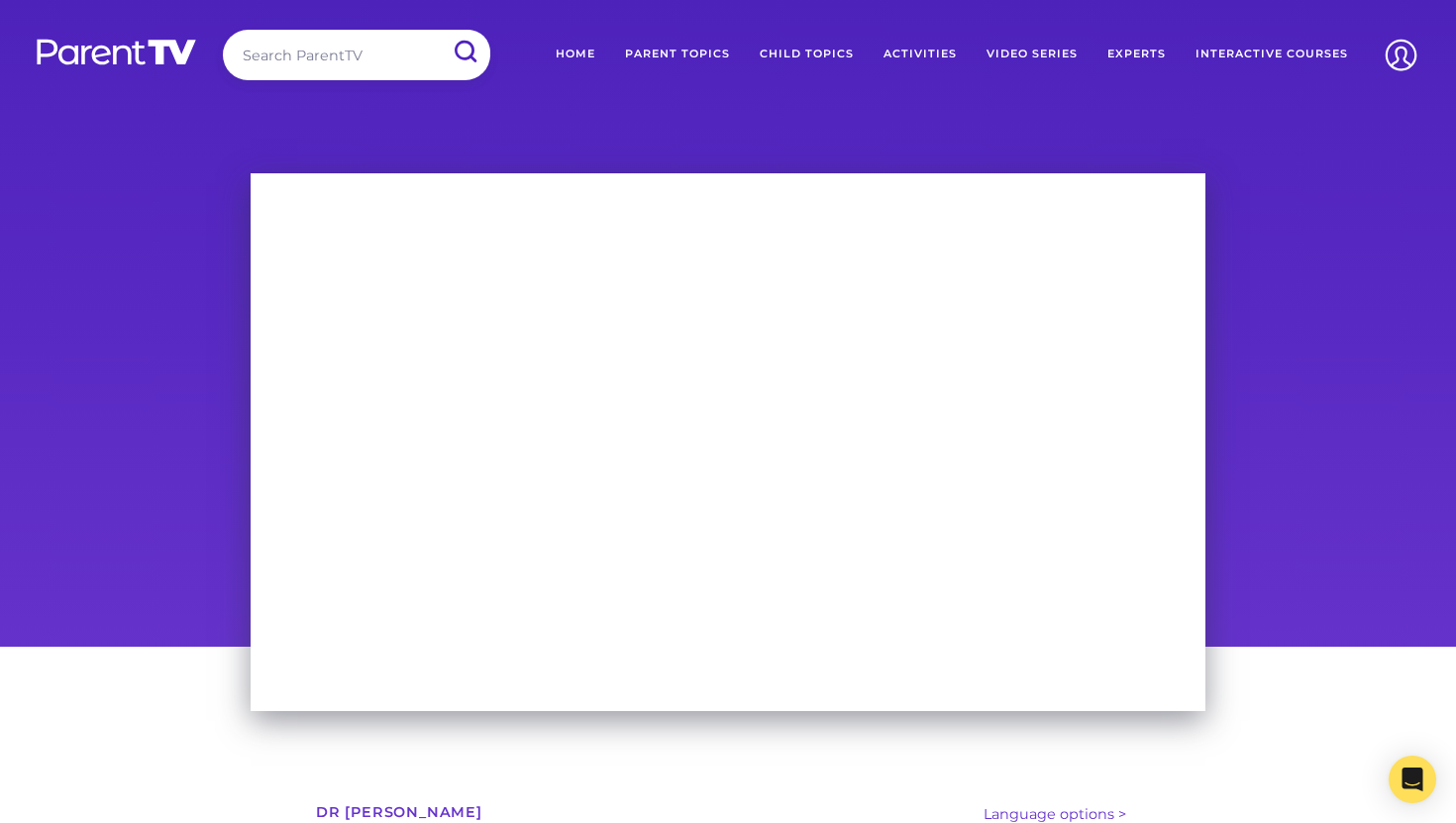 click at bounding box center [116, 51] 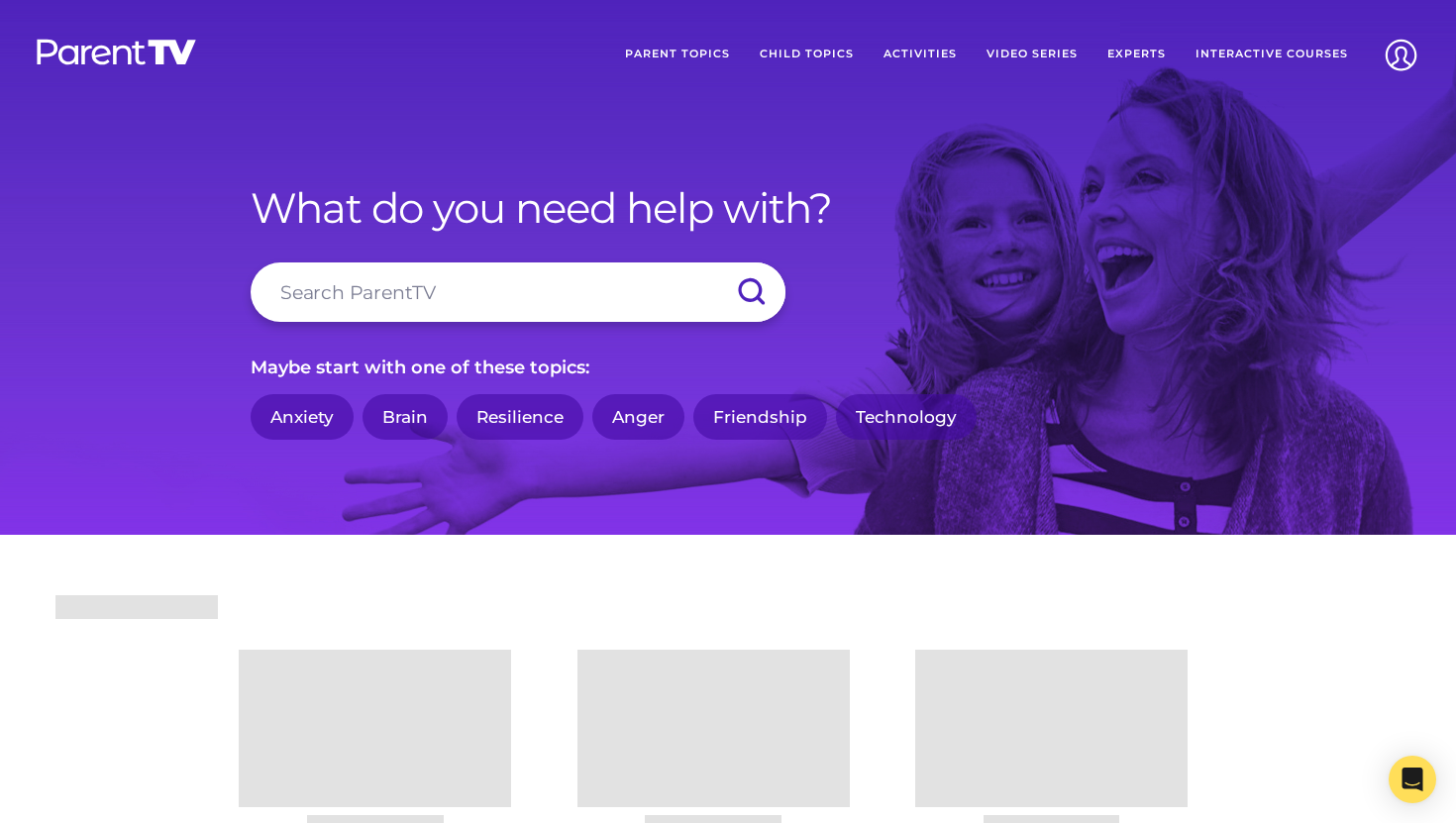 scroll, scrollTop: 0, scrollLeft: 0, axis: both 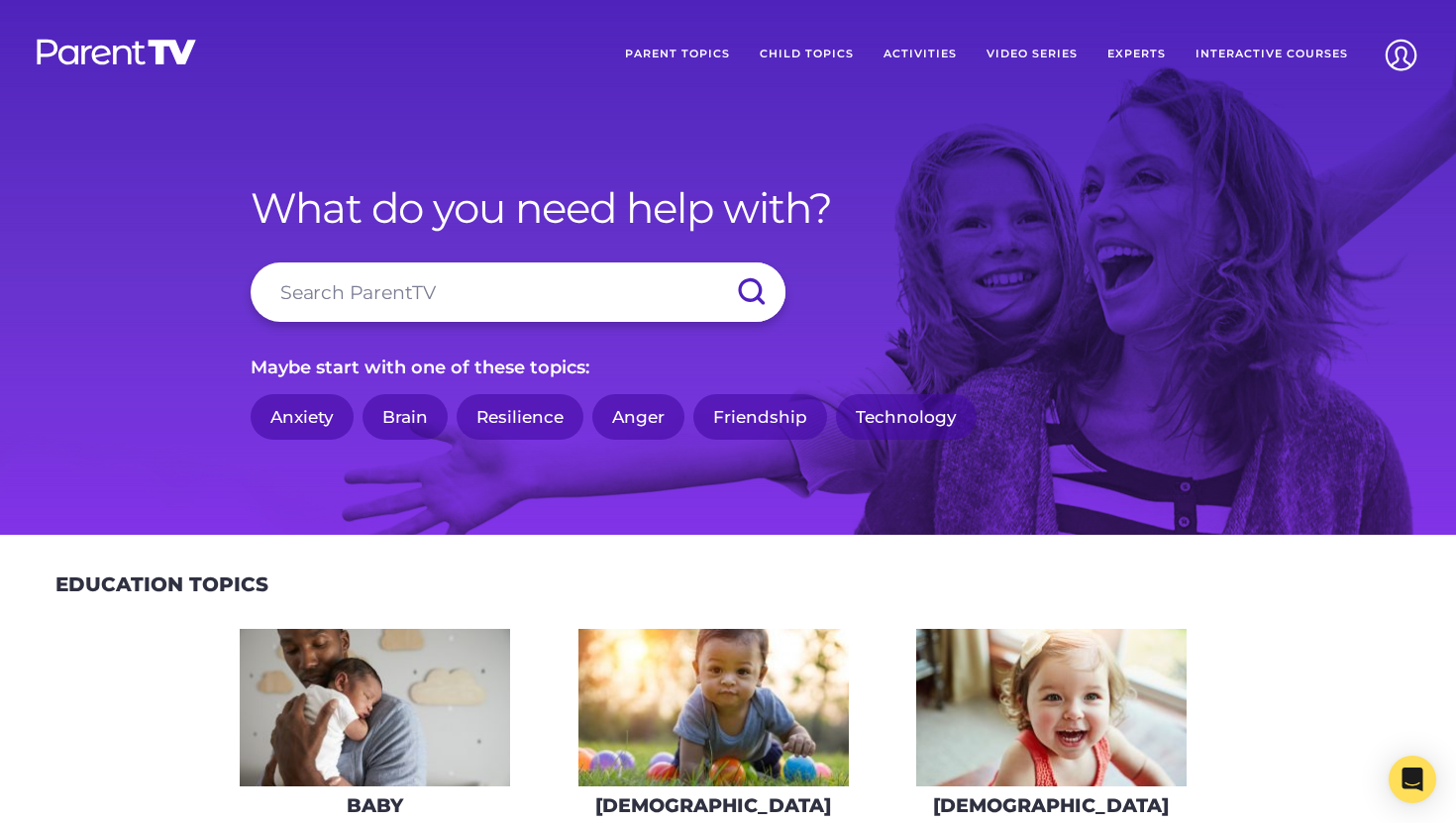 click on "Parent Topics" at bounding box center [677, 54] 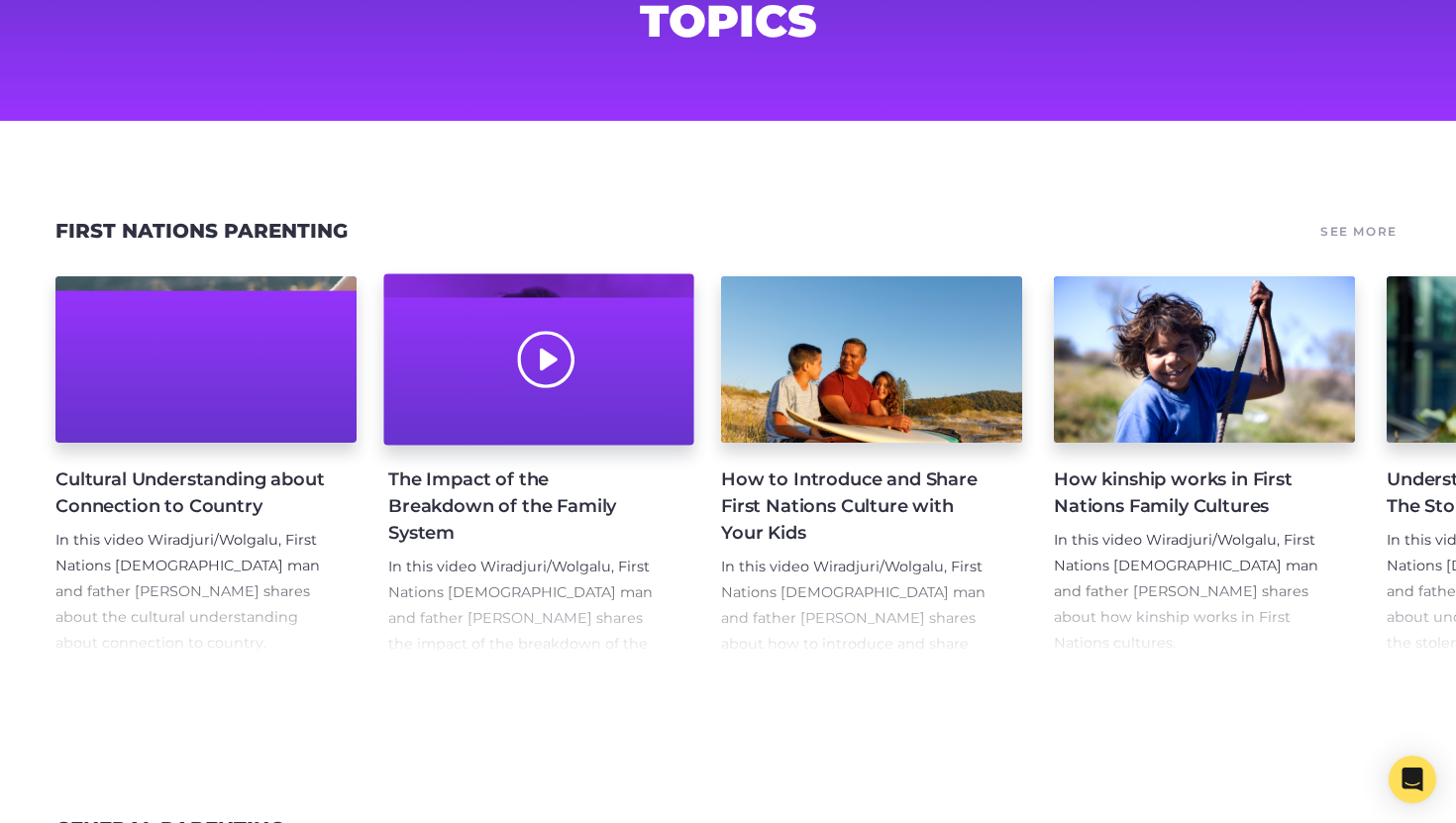 scroll, scrollTop: 161, scrollLeft: 0, axis: vertical 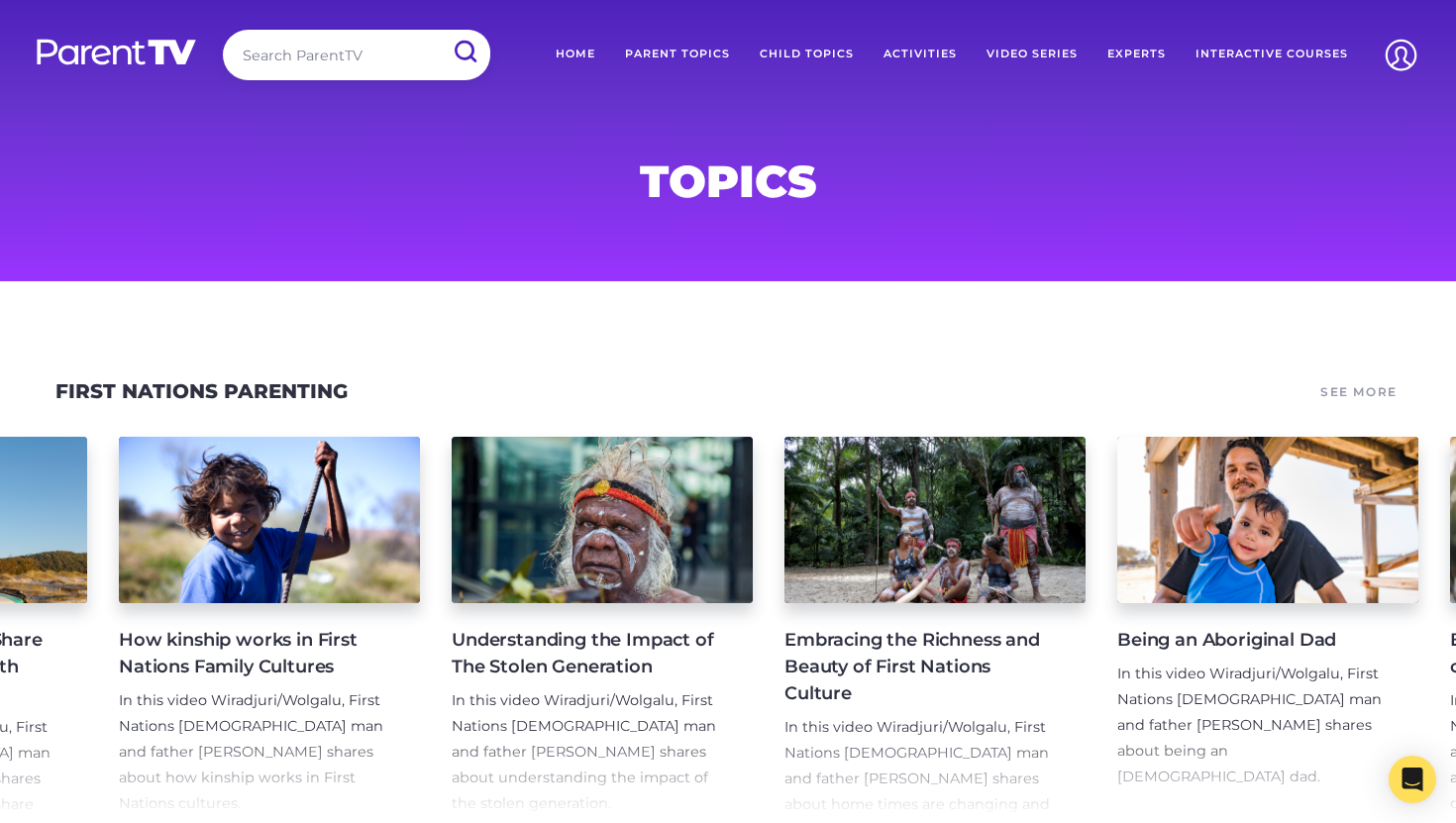 click on "Child Topics" at bounding box center [806, 54] 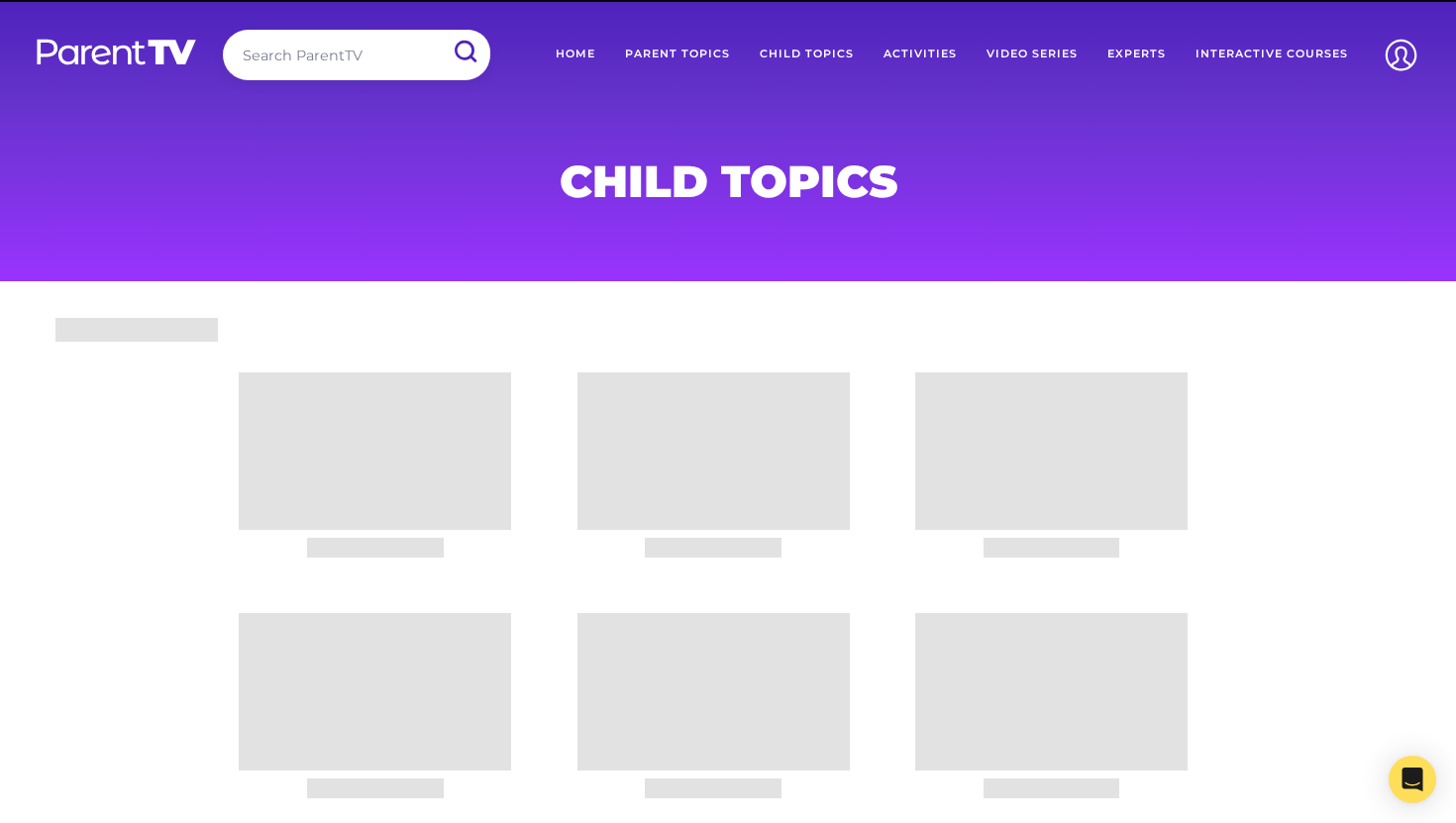 scroll, scrollTop: 0, scrollLeft: 0, axis: both 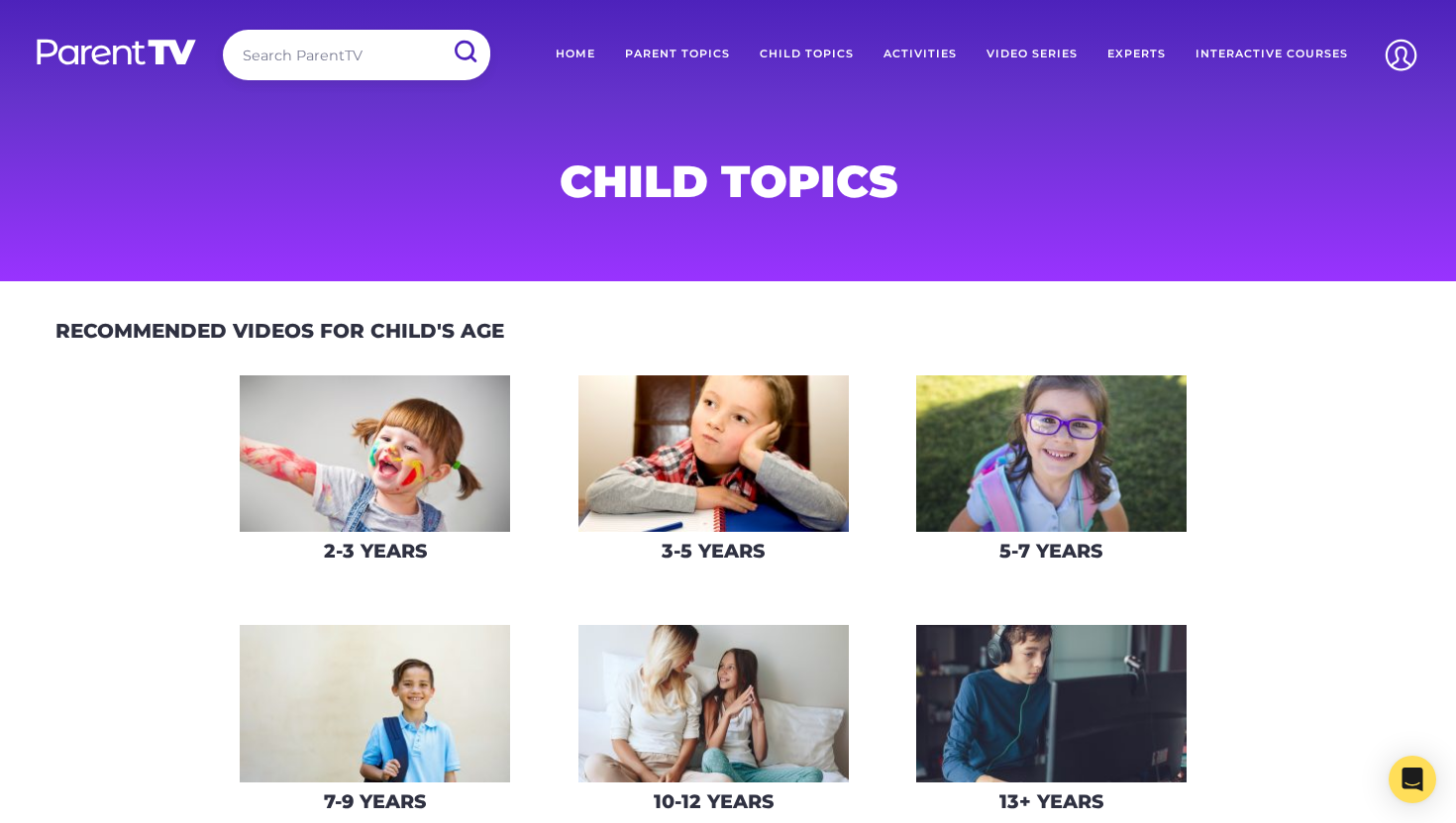 click on "Experts" at bounding box center (1136, 54) 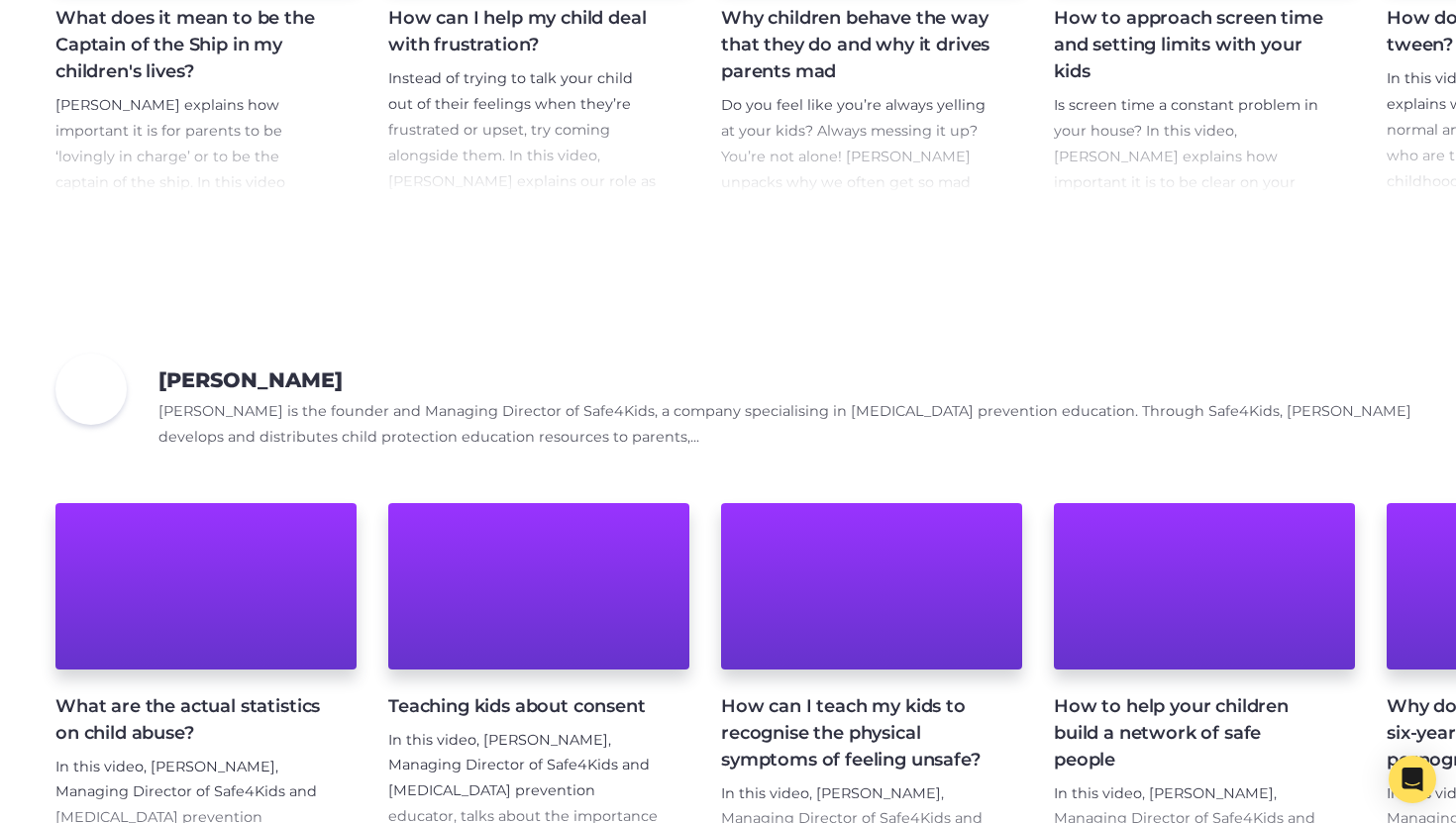 scroll, scrollTop: 13757, scrollLeft: 0, axis: vertical 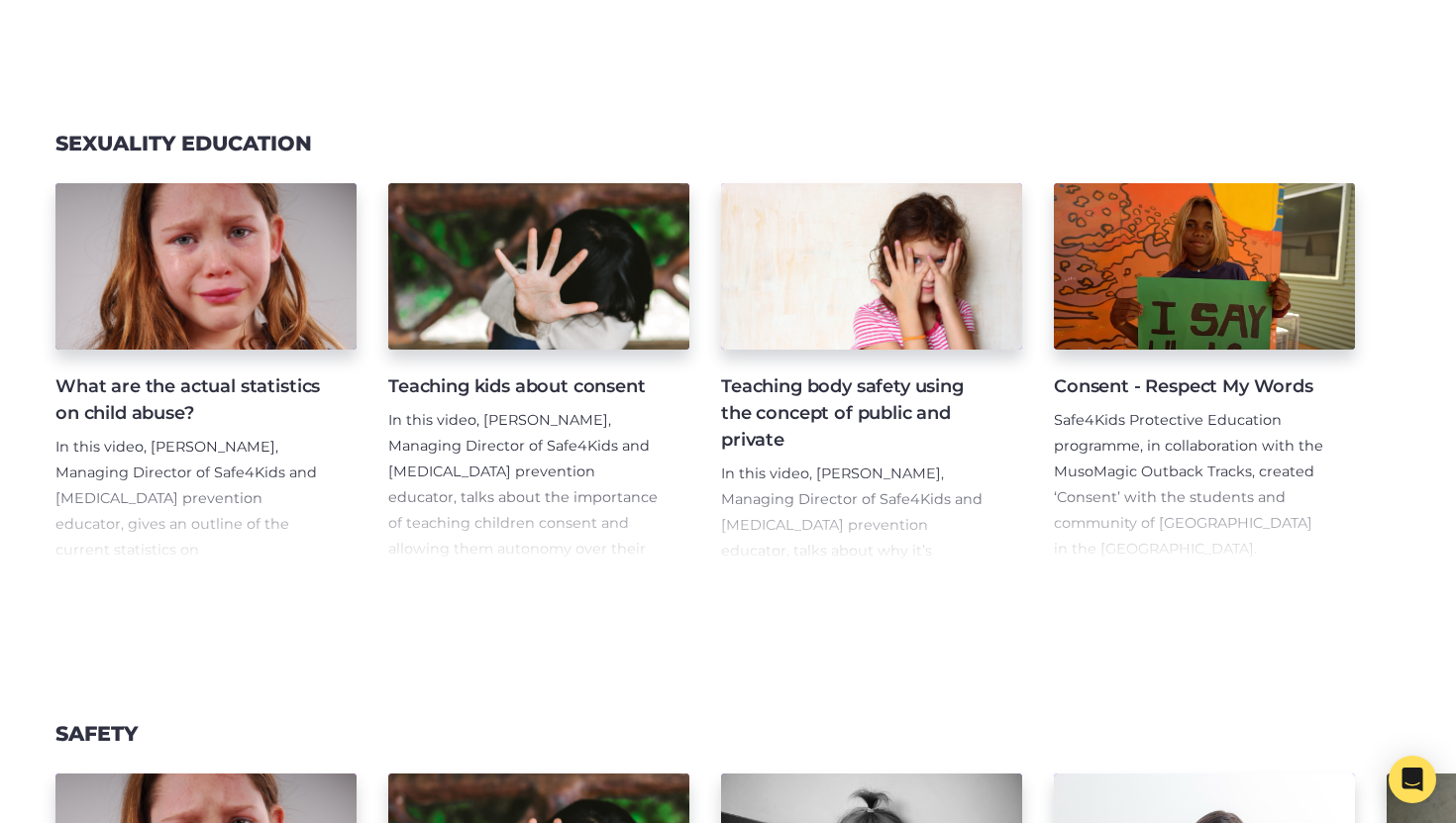 click on "Teaching body safety using the concept of public and private" at bounding box center (856, 413) 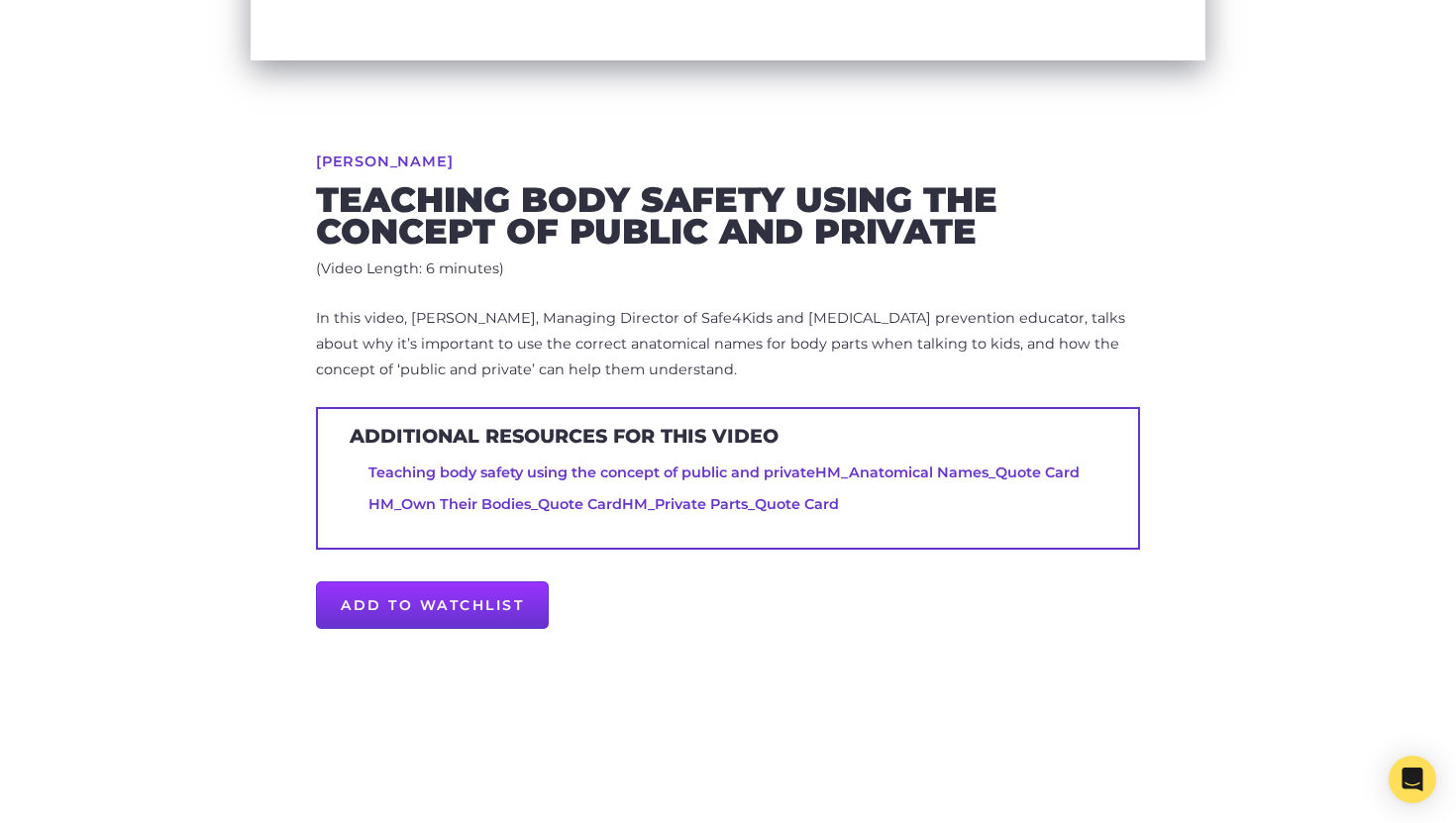 scroll, scrollTop: 0, scrollLeft: 0, axis: both 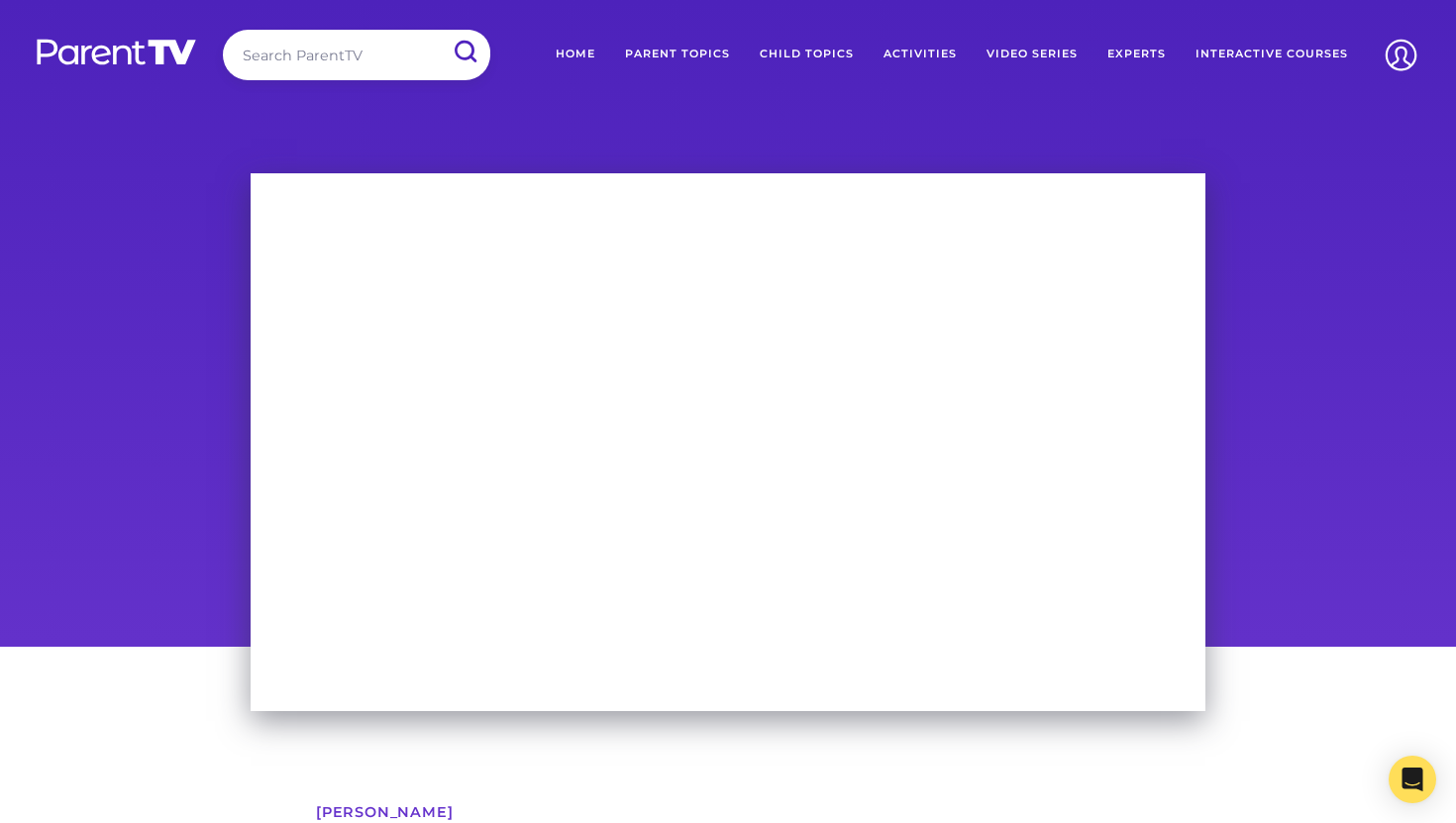 click on "Activities" at bounding box center [920, 54] 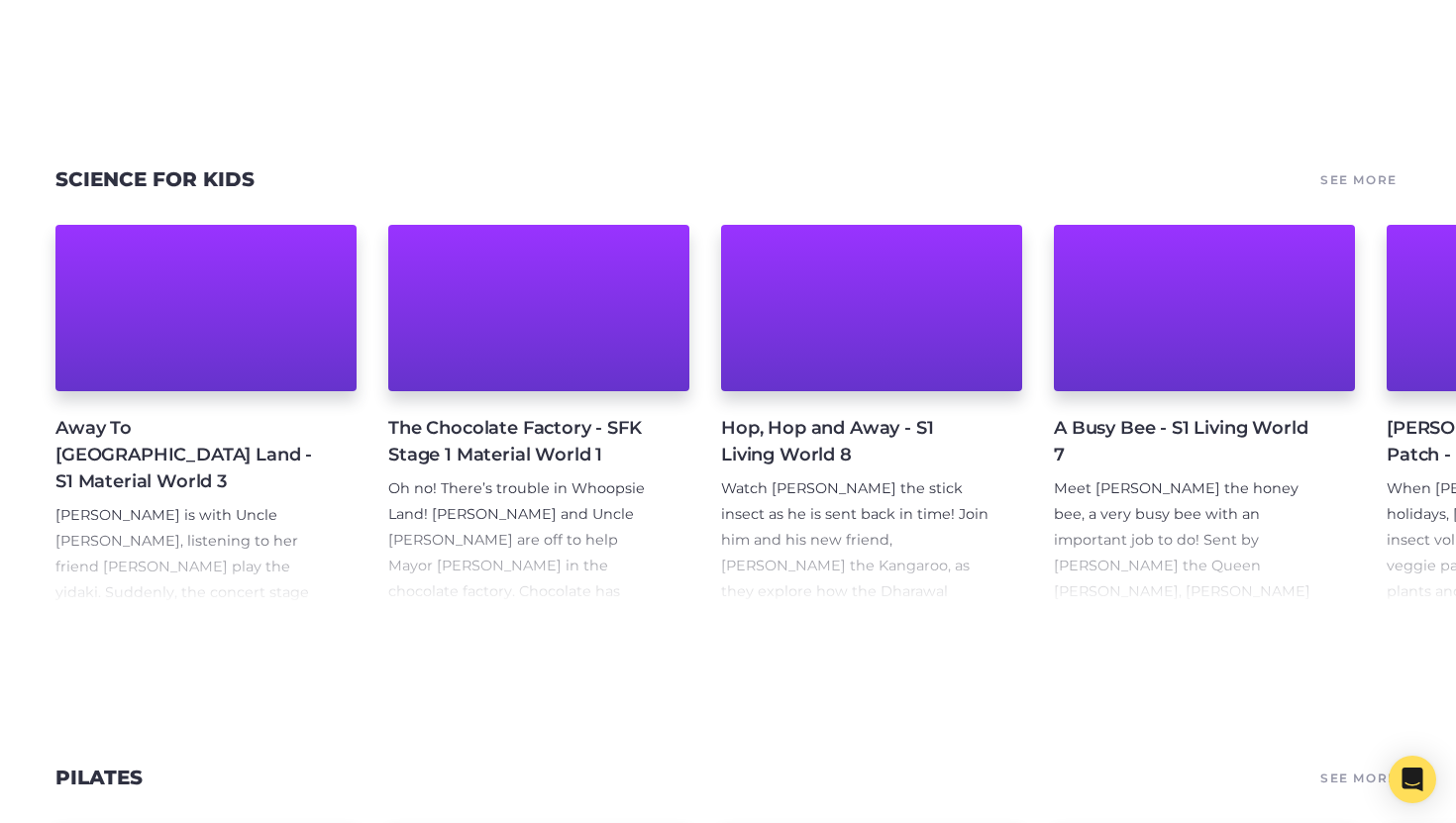 scroll, scrollTop: 837, scrollLeft: 0, axis: vertical 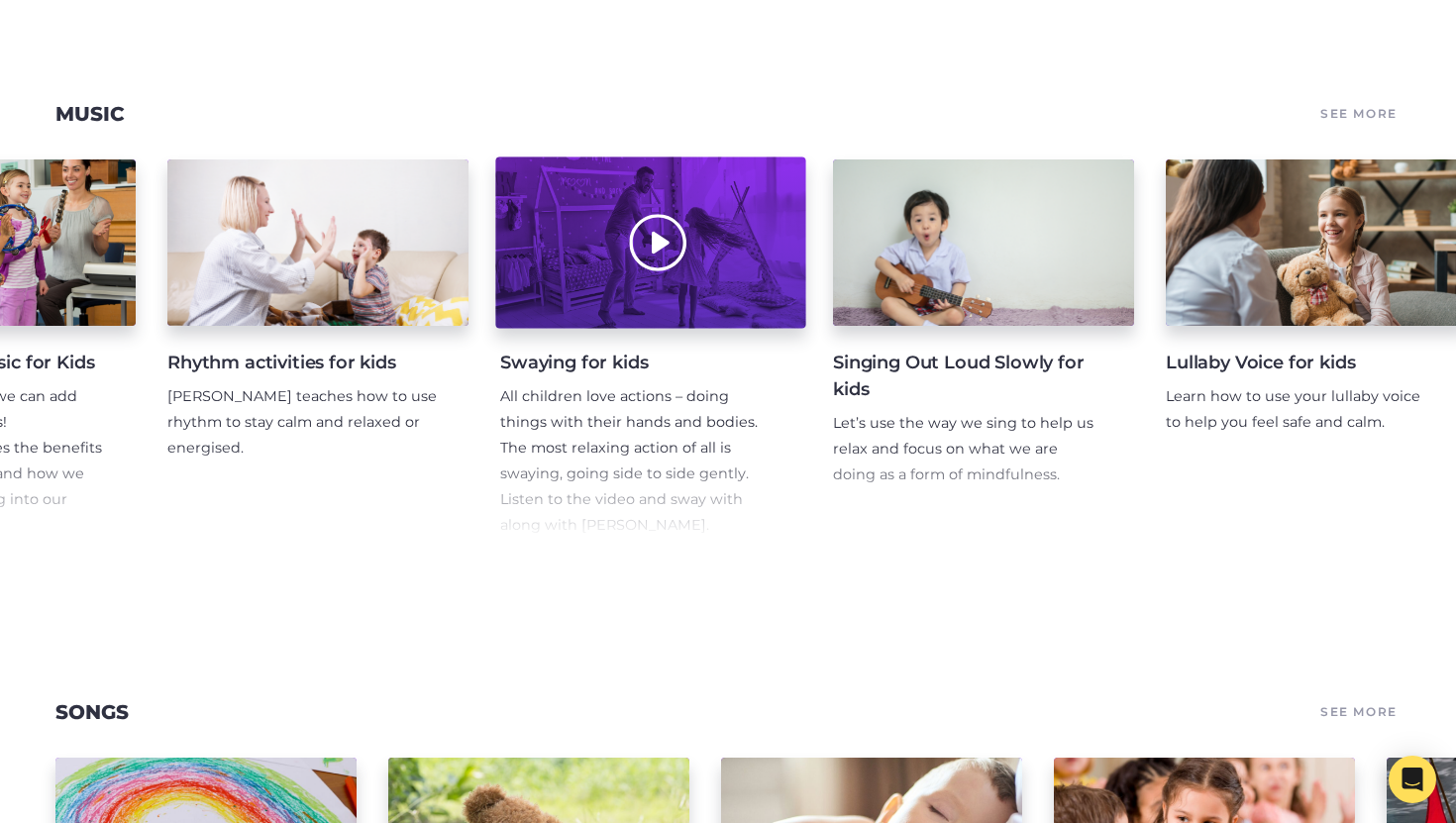 click at bounding box center (650, 243) 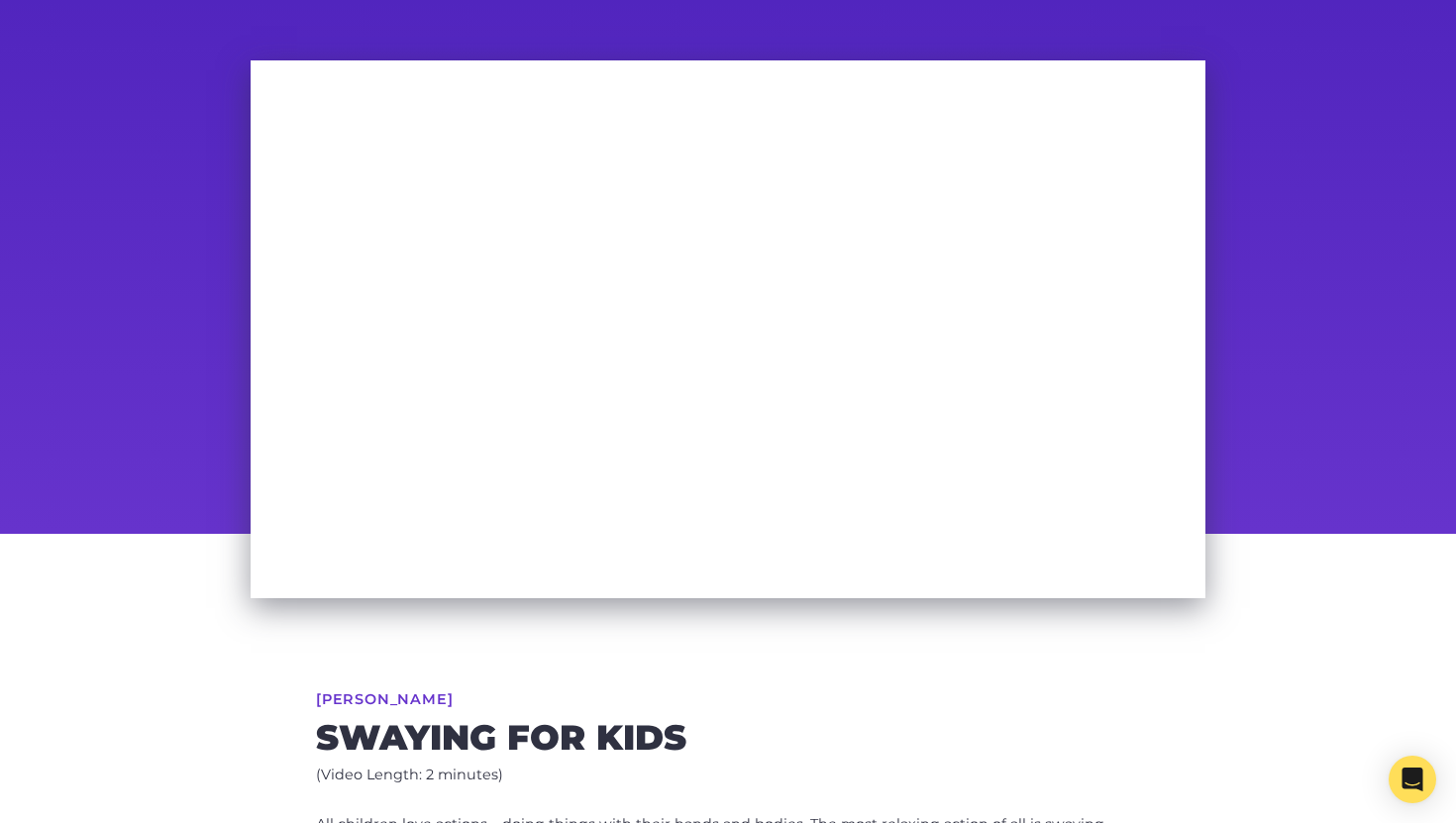 scroll, scrollTop: 0, scrollLeft: 0, axis: both 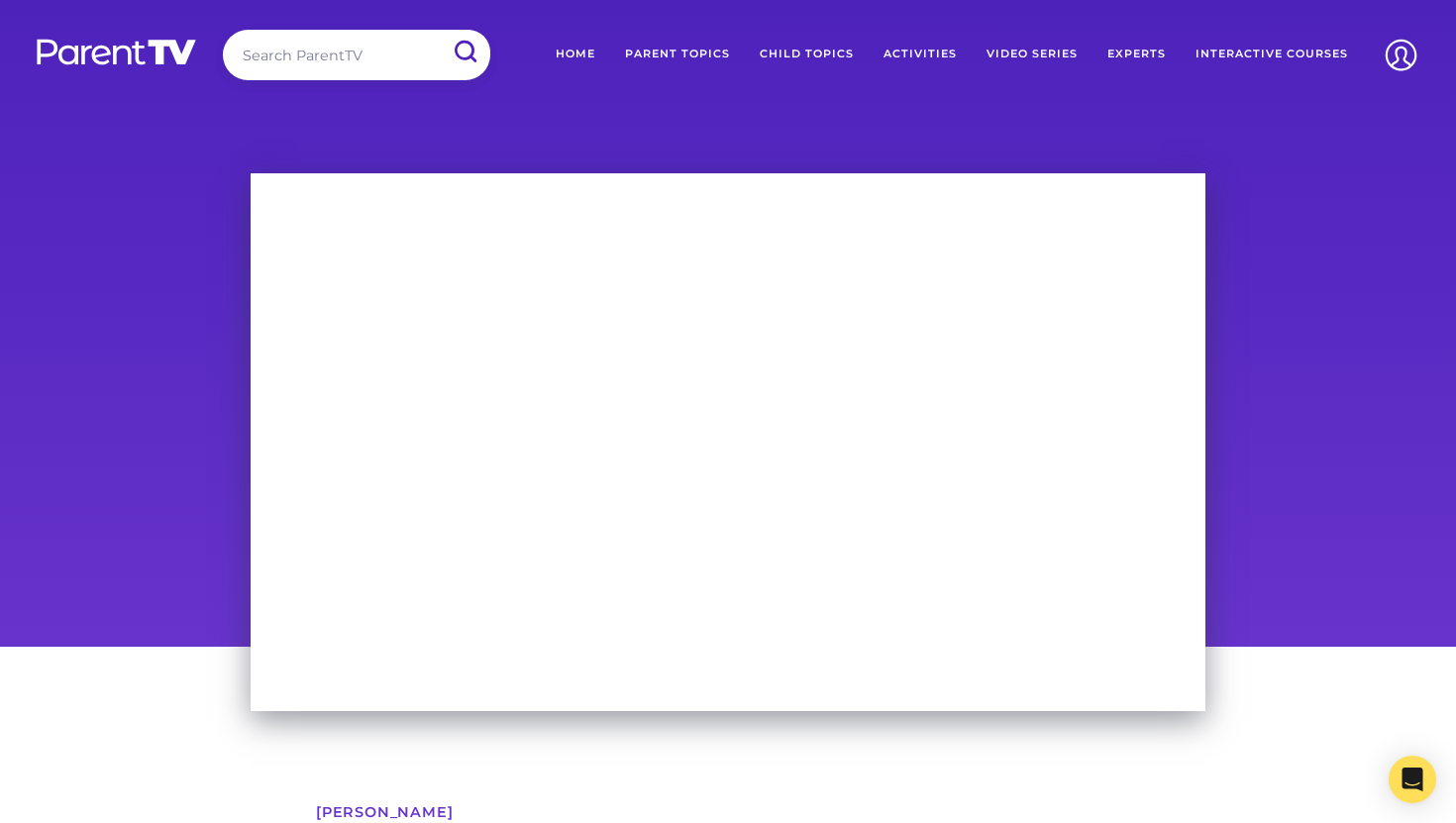 click on "Video Series" at bounding box center [1032, 54] 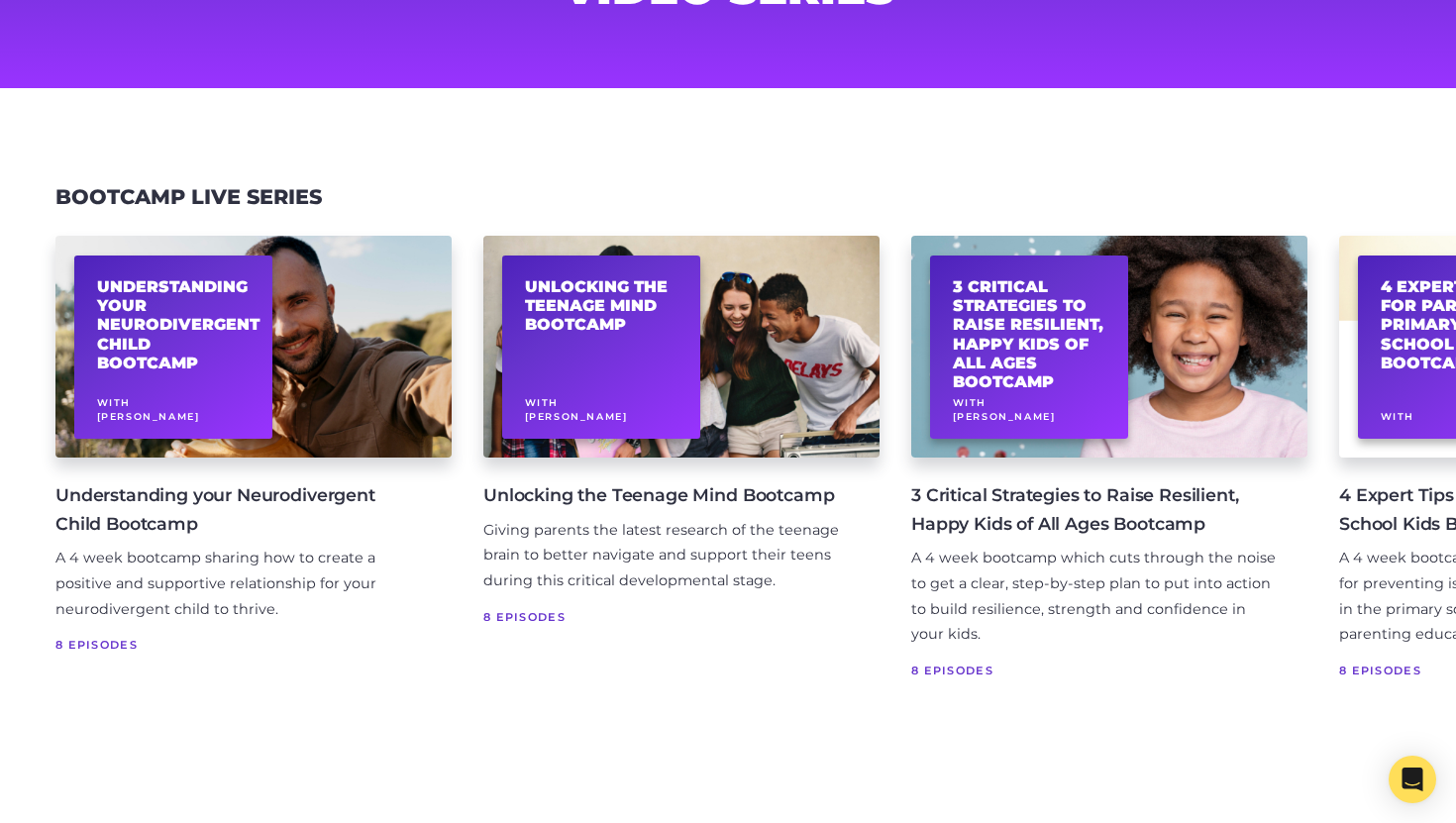 scroll, scrollTop: 195, scrollLeft: 0, axis: vertical 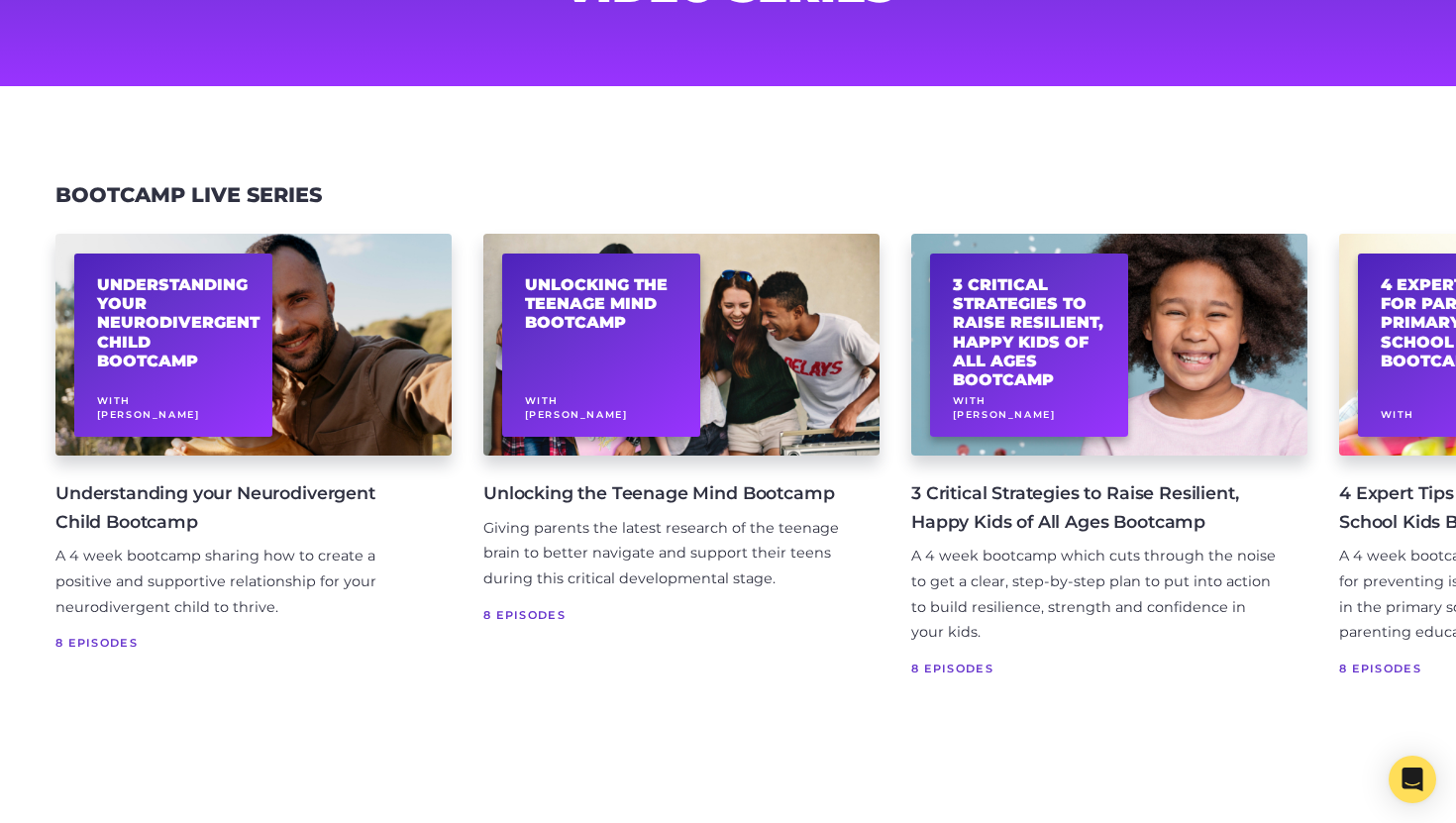 click on "Understanding your Neurodivergent Child Bootcamp" at bounding box center (238, 507) 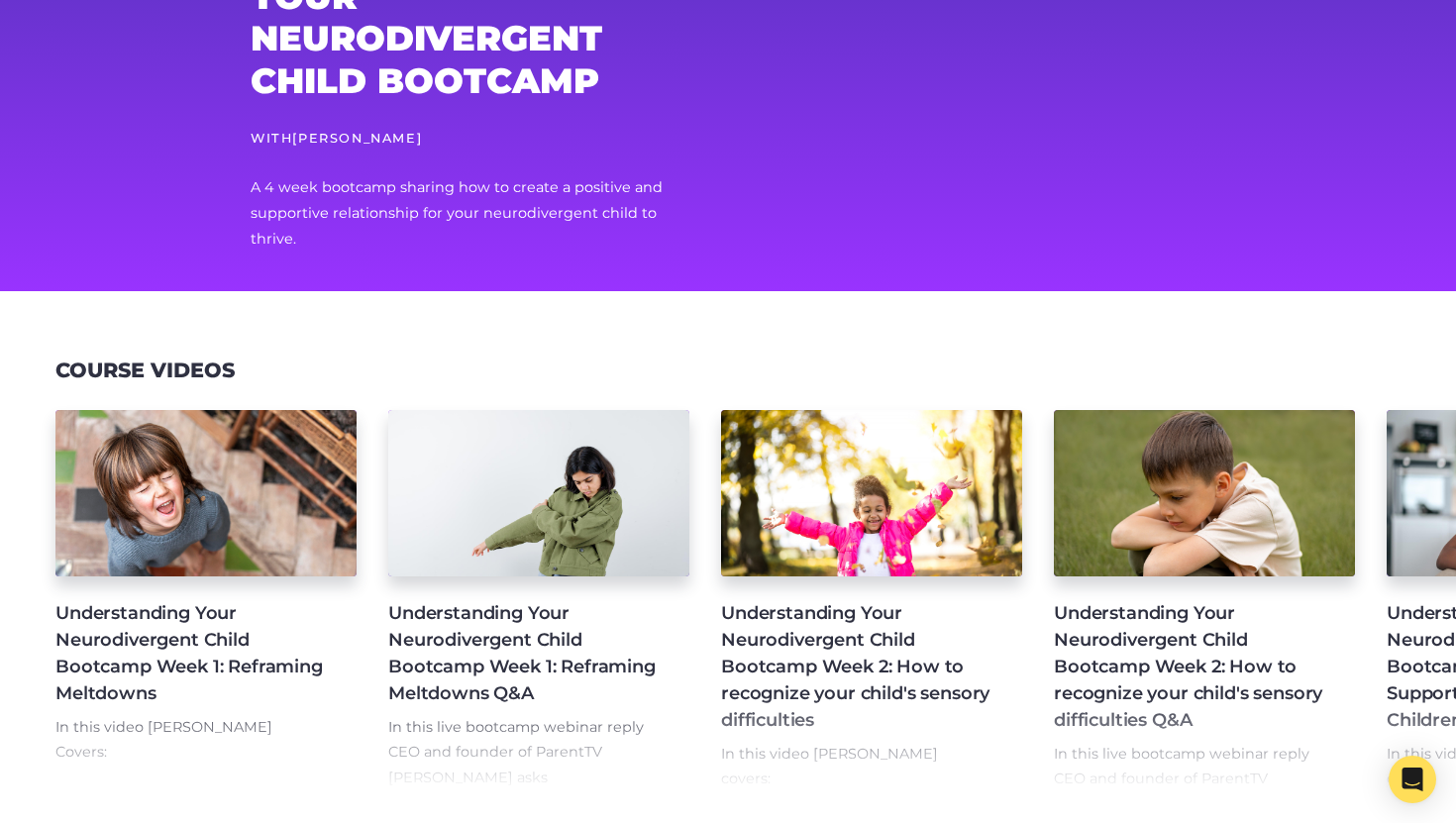 scroll, scrollTop: 209, scrollLeft: 0, axis: vertical 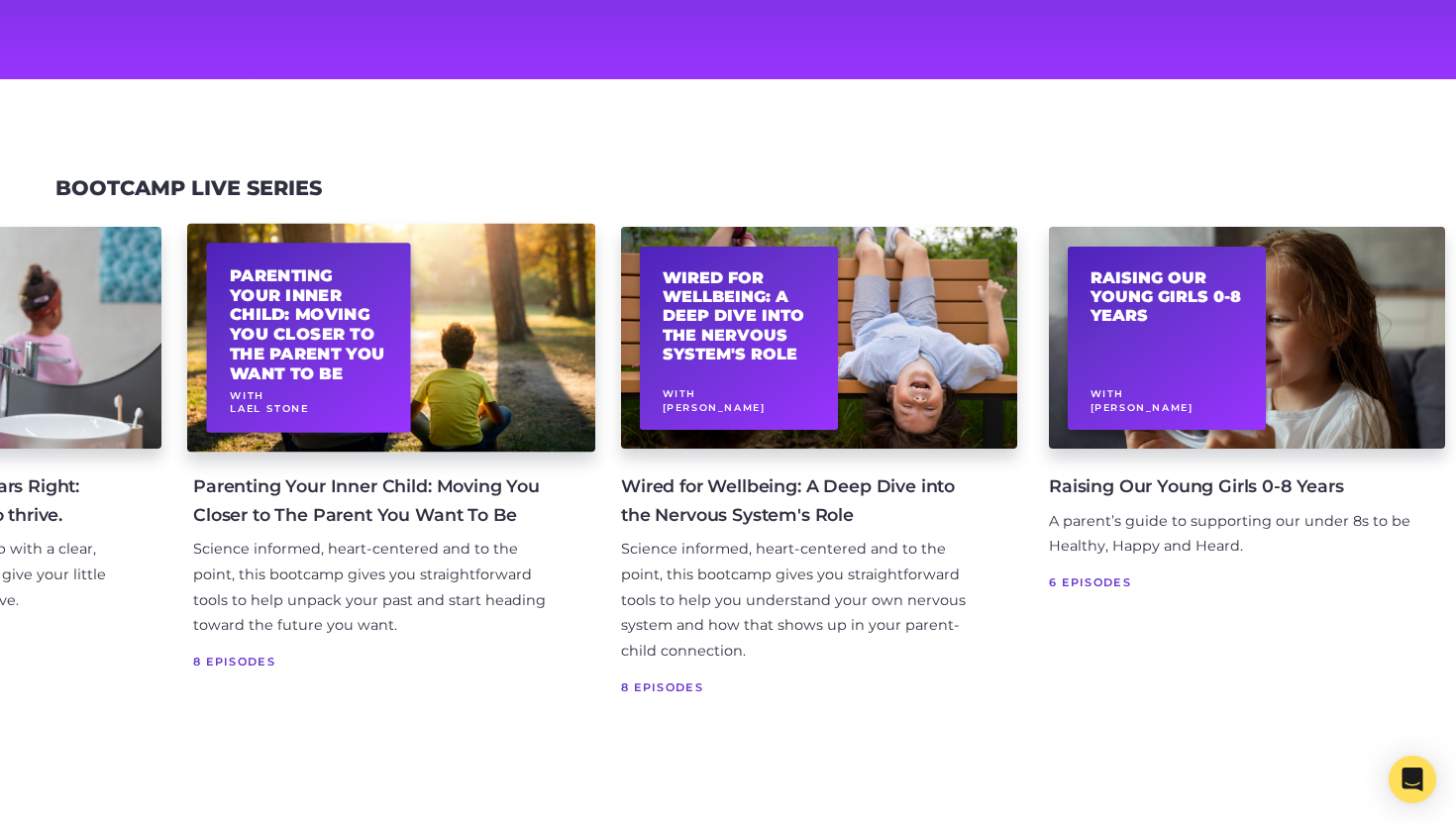 click on "Parenting Your Inner Child: Moving You Closer to The Parent You Want To Be   With Lael Stone" at bounding box center [391, 338] 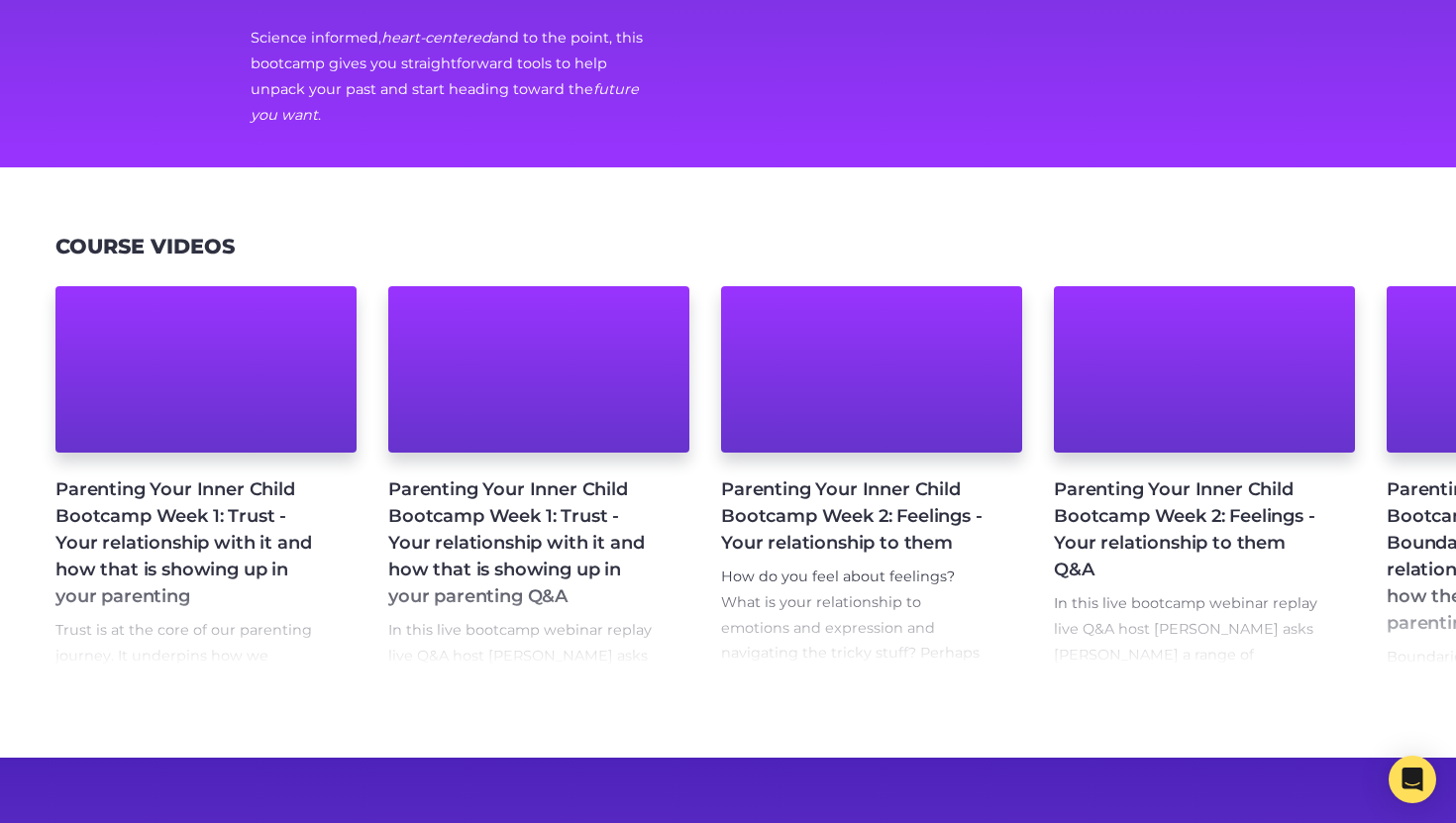 scroll, scrollTop: 387, scrollLeft: 0, axis: vertical 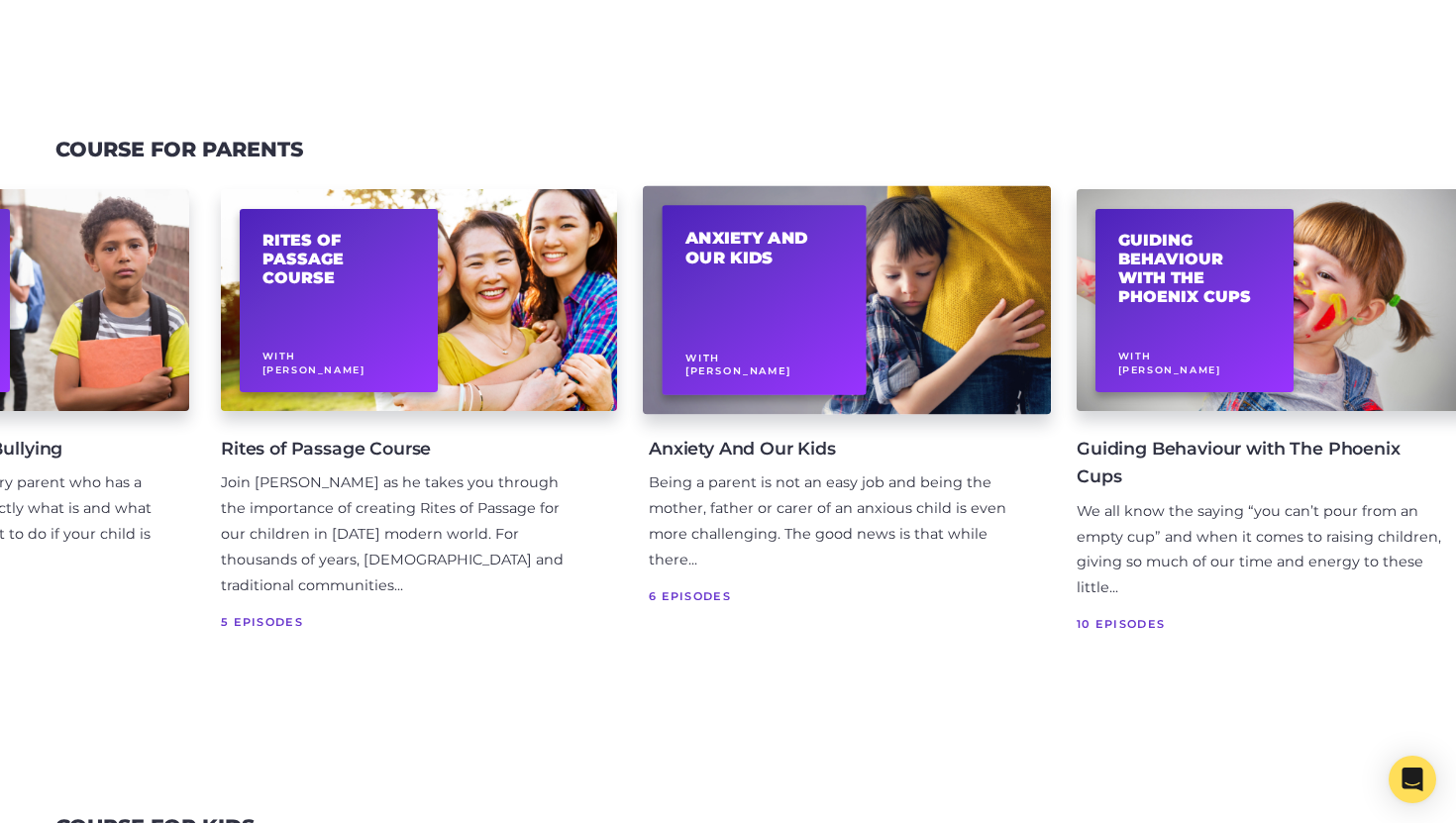 click on "Anxiety And Our Kids   With Dr Jodie Lowinger" at bounding box center (847, 300) 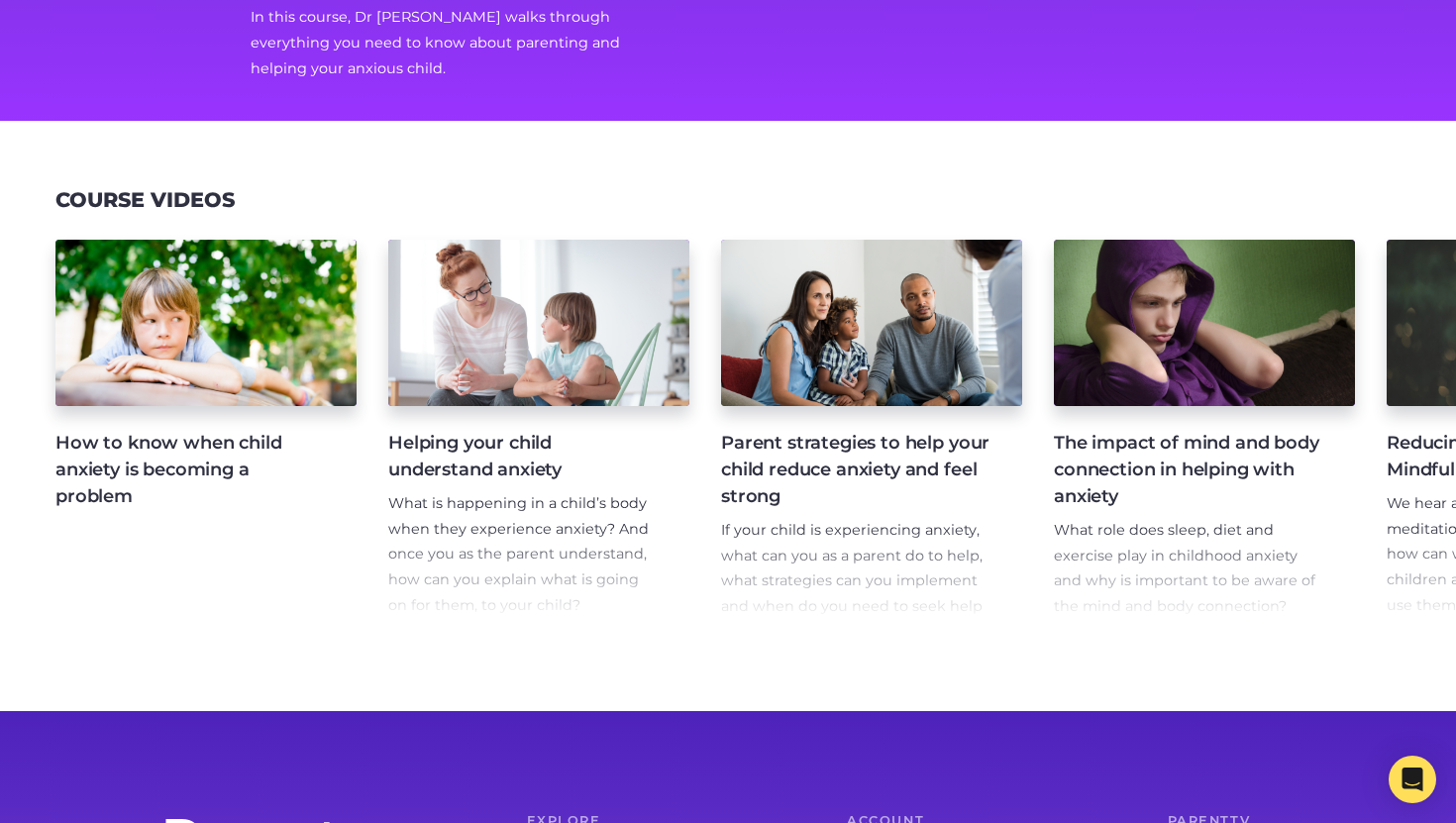scroll, scrollTop: 463, scrollLeft: 0, axis: vertical 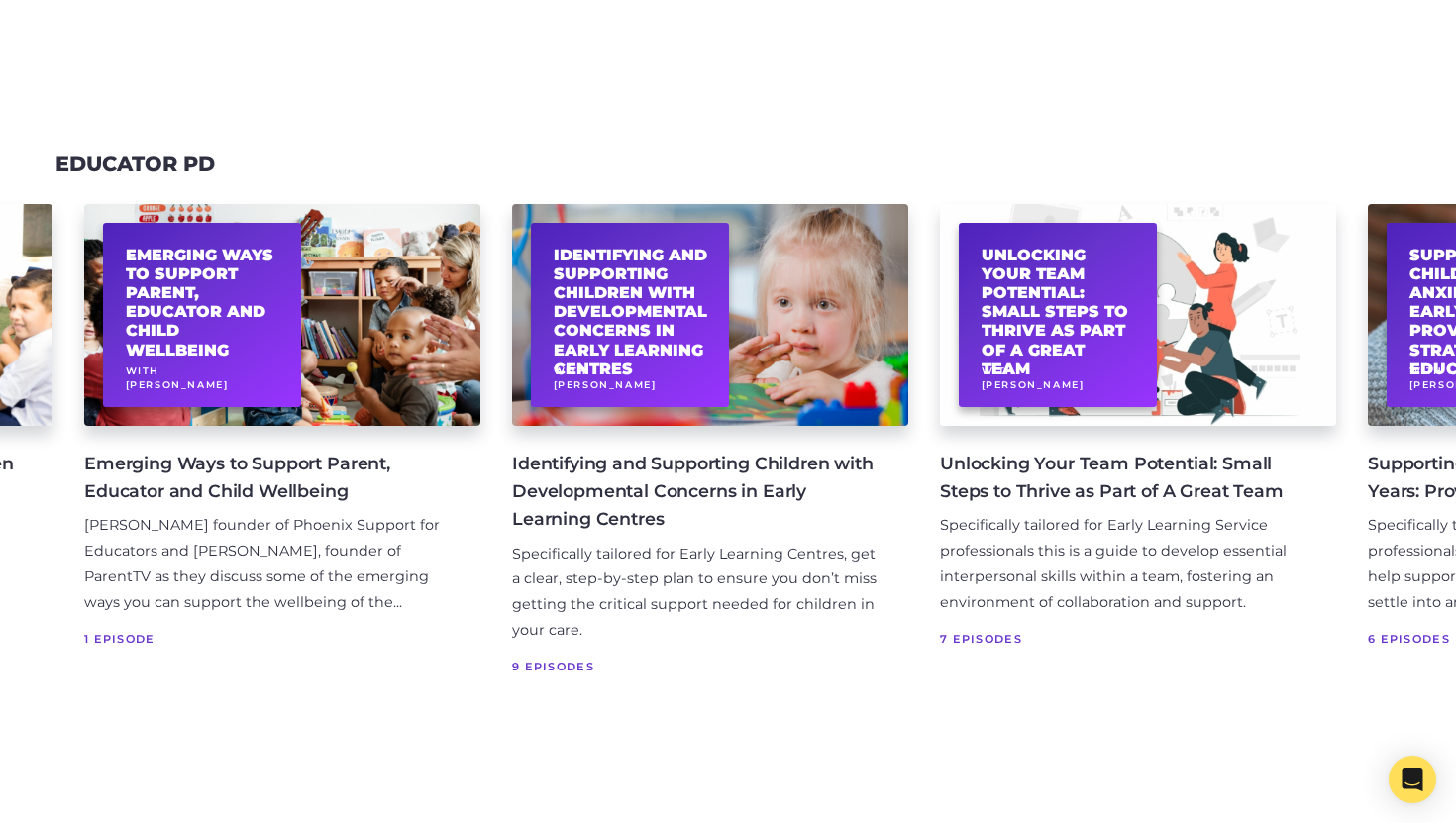 click on "Identifying and Supporting Children with Developmental Concerns in Early Learning Centres" at bounding box center (694, 491) 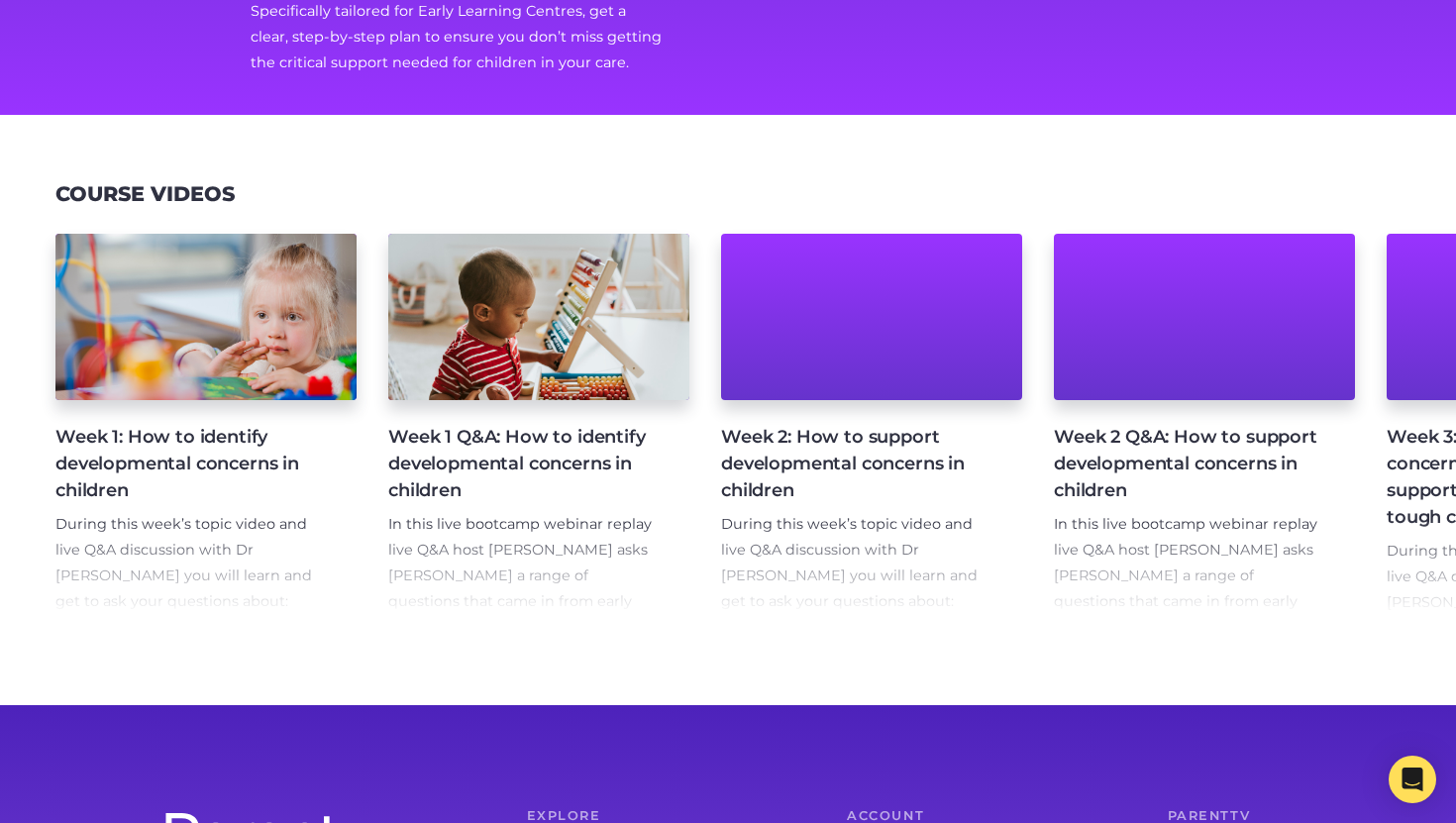 scroll, scrollTop: 457, scrollLeft: 0, axis: vertical 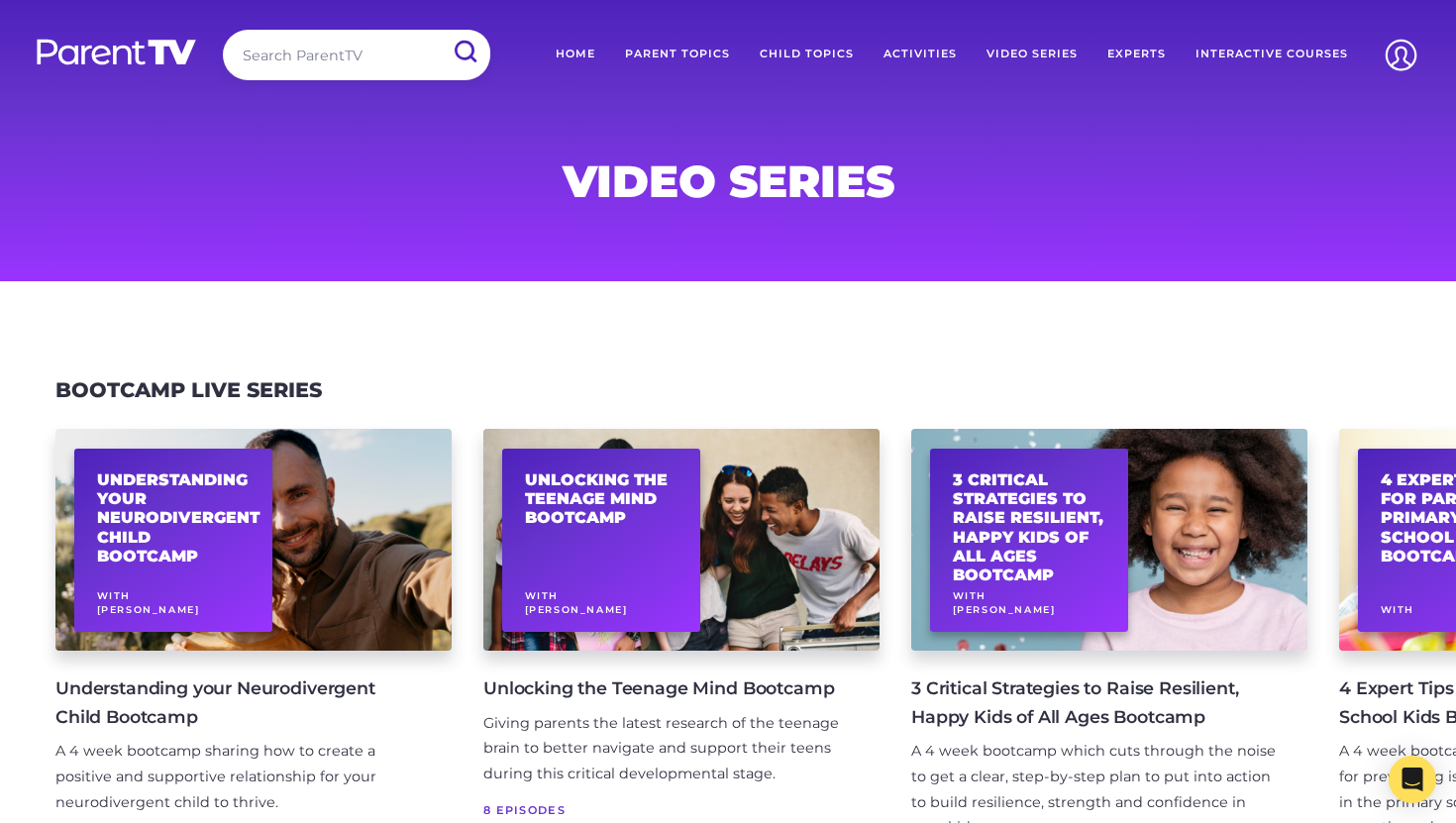 click on "Experts" at bounding box center (1136, 54) 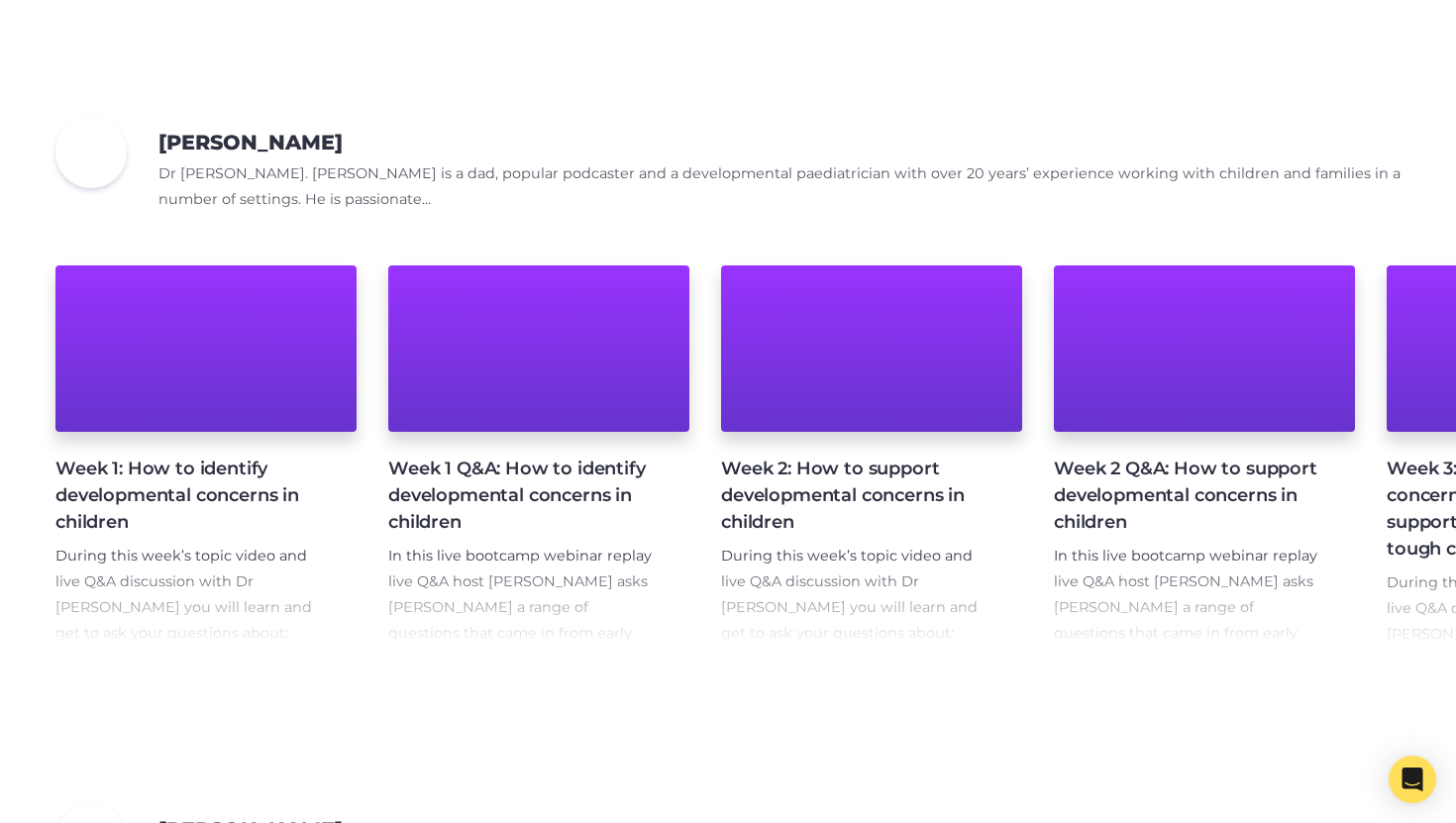 scroll, scrollTop: 2330, scrollLeft: 0, axis: vertical 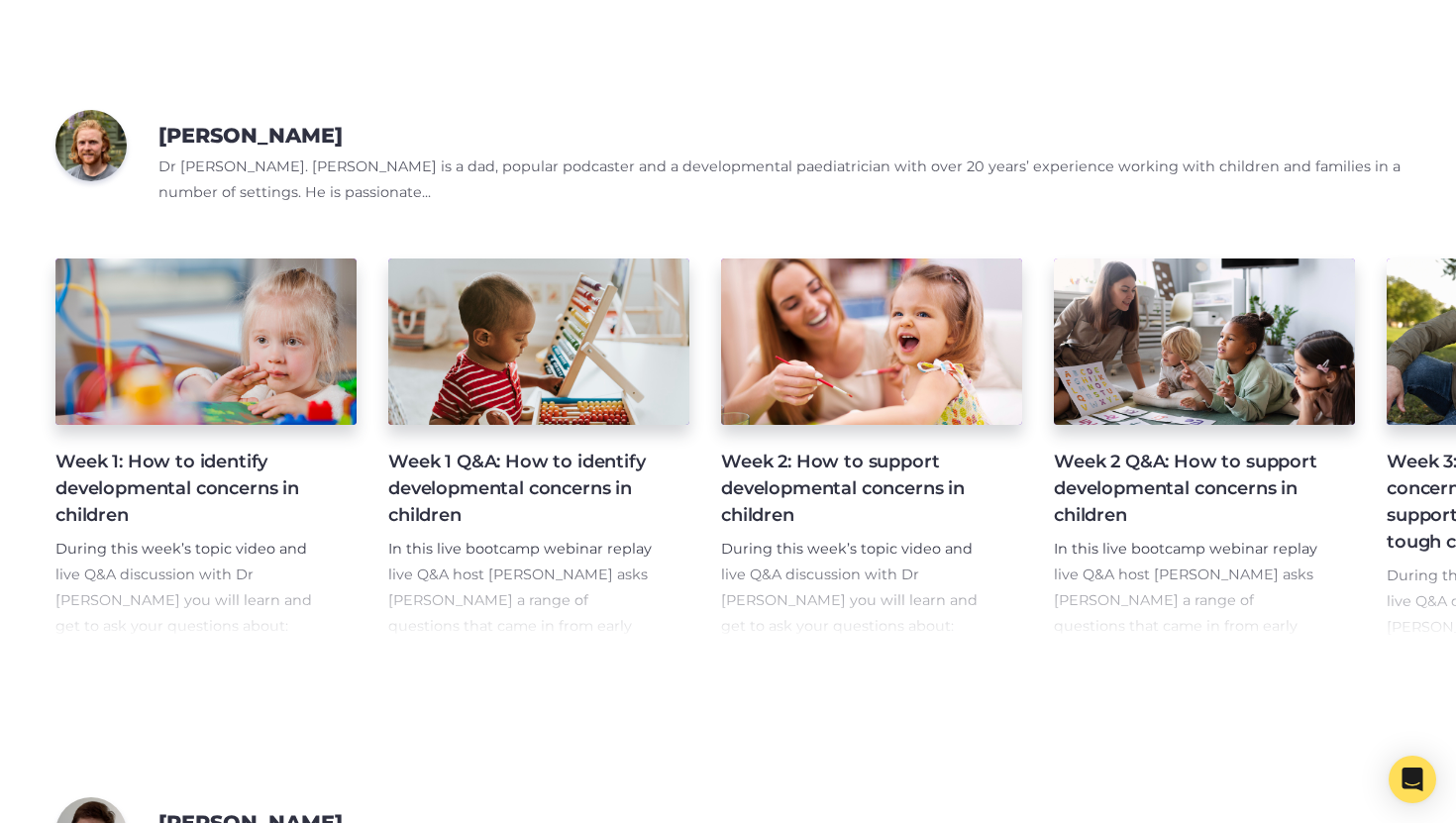 click on "[PERSON_NAME]" at bounding box center (251, 136) 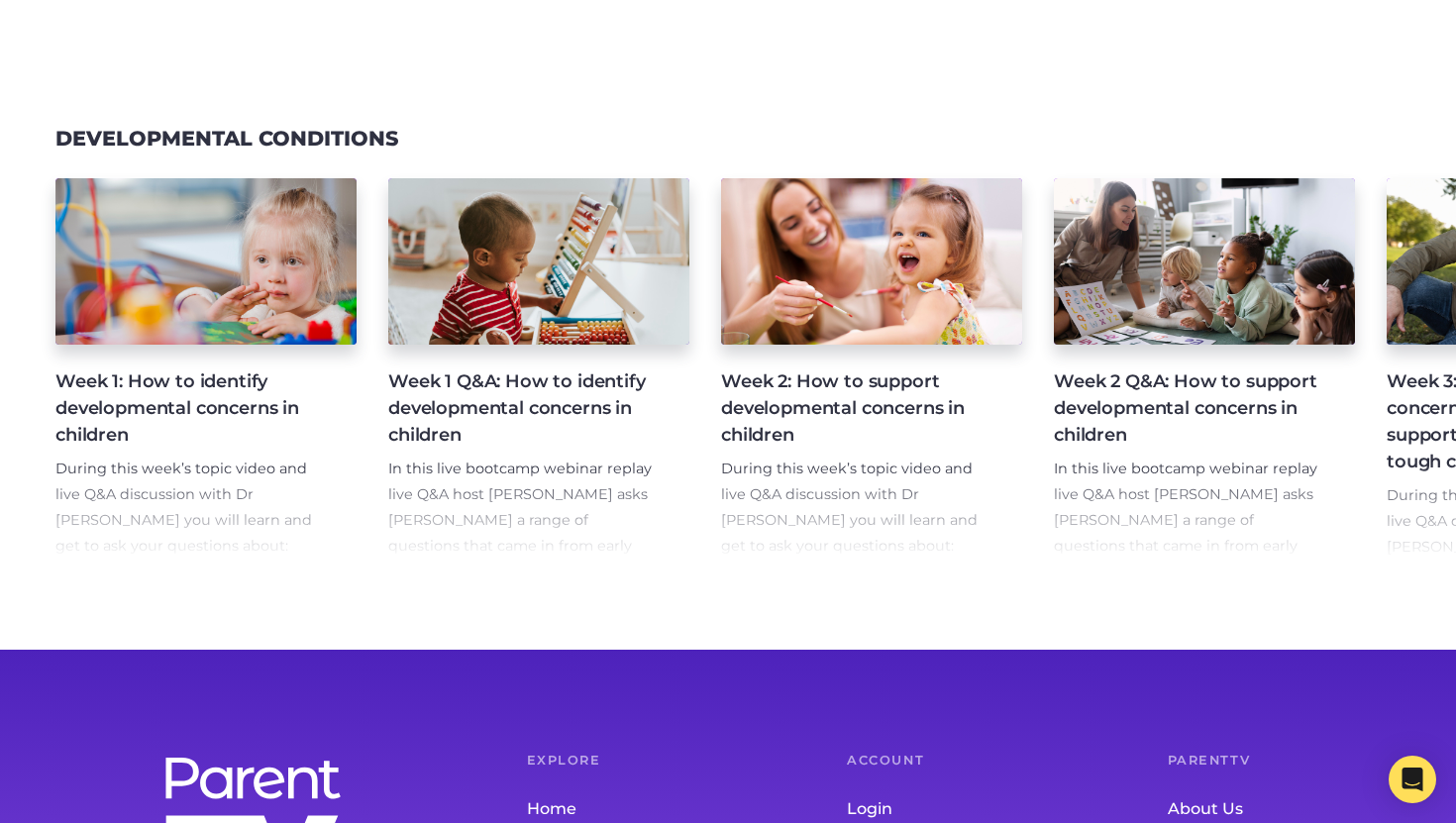 scroll, scrollTop: 1319, scrollLeft: 0, axis: vertical 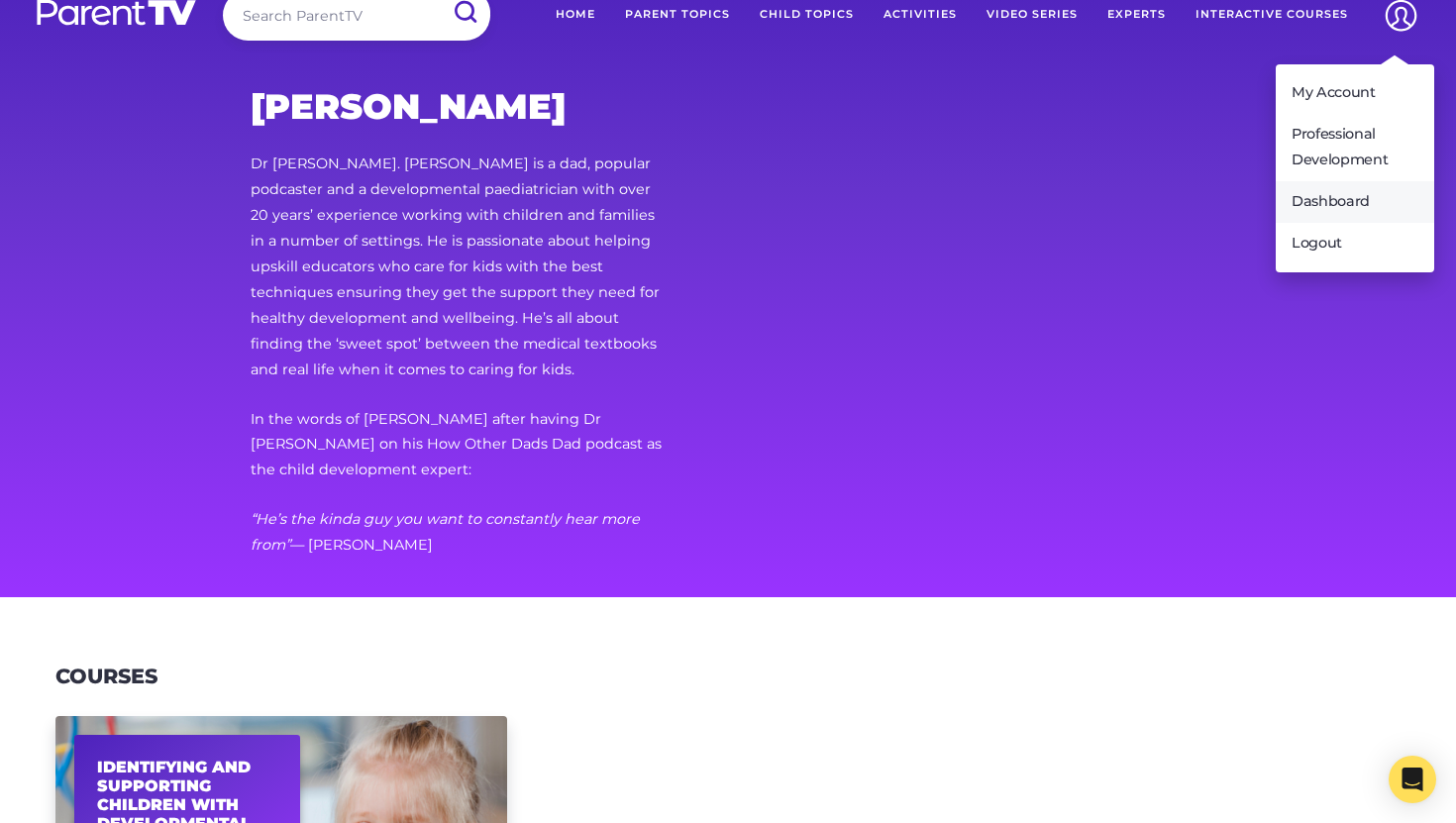 click on "Dashboard" at bounding box center [1355, 202] 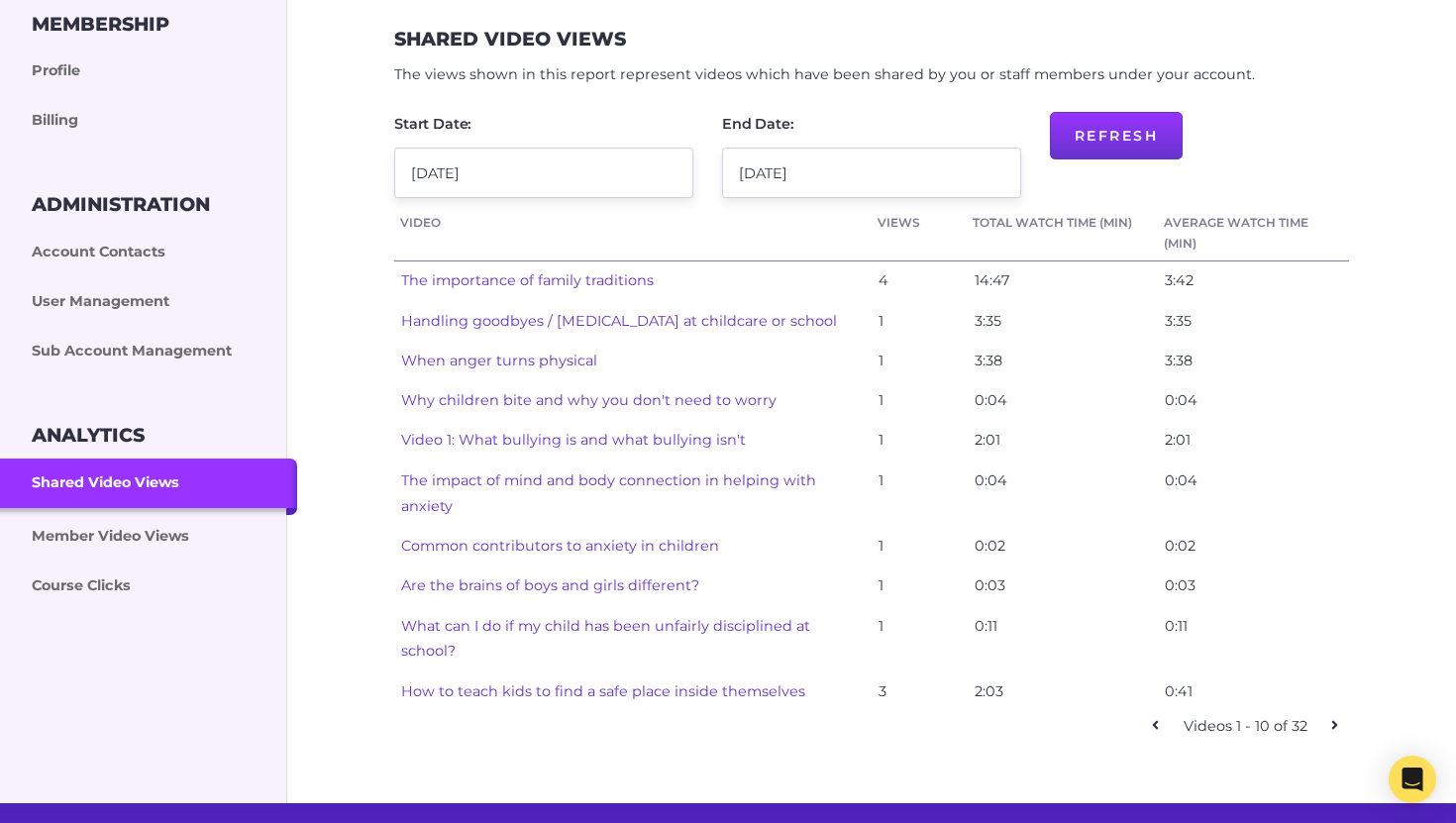 scroll, scrollTop: 317, scrollLeft: 0, axis: vertical 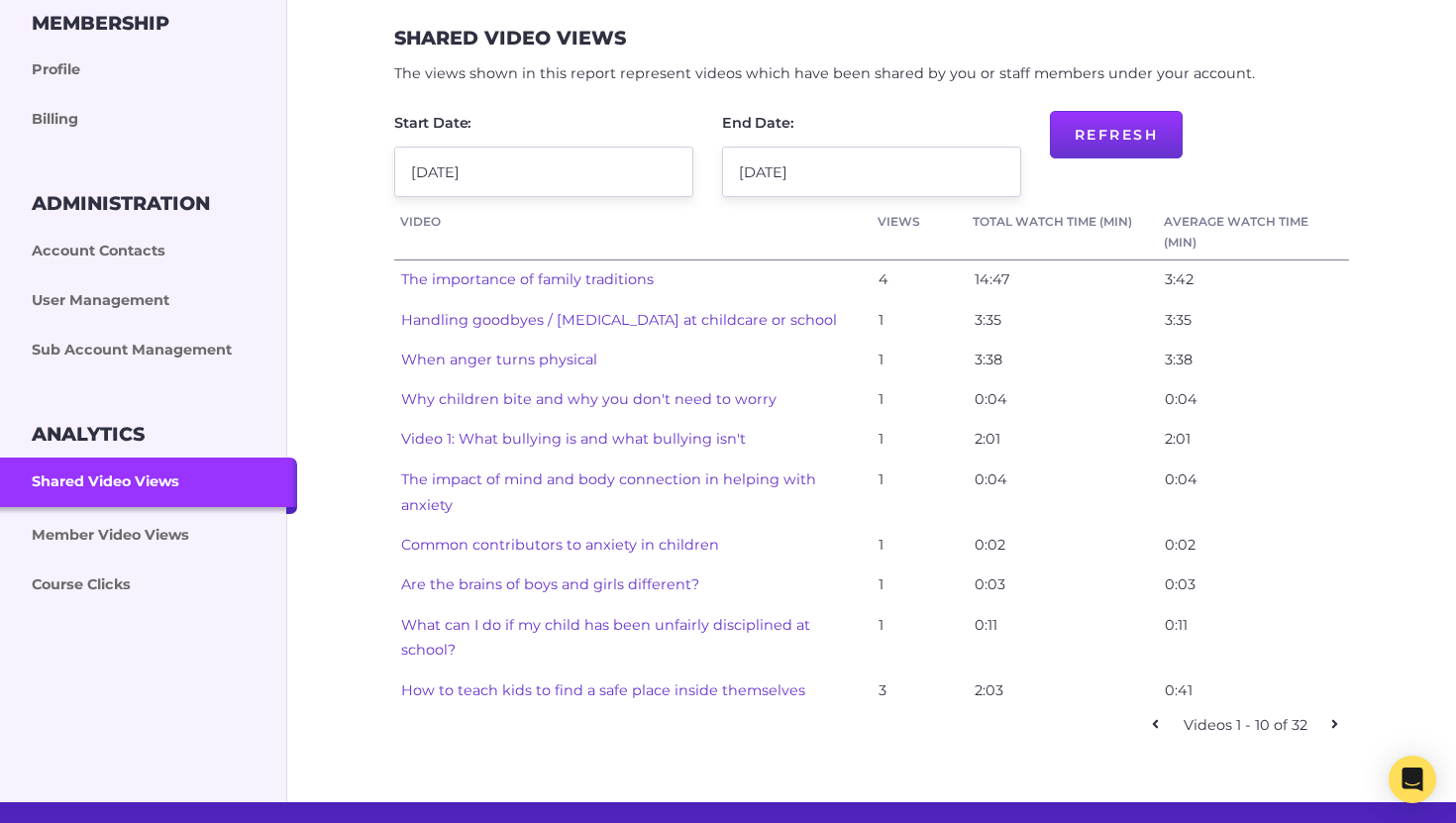 click on "Views" at bounding box center (919, 222) 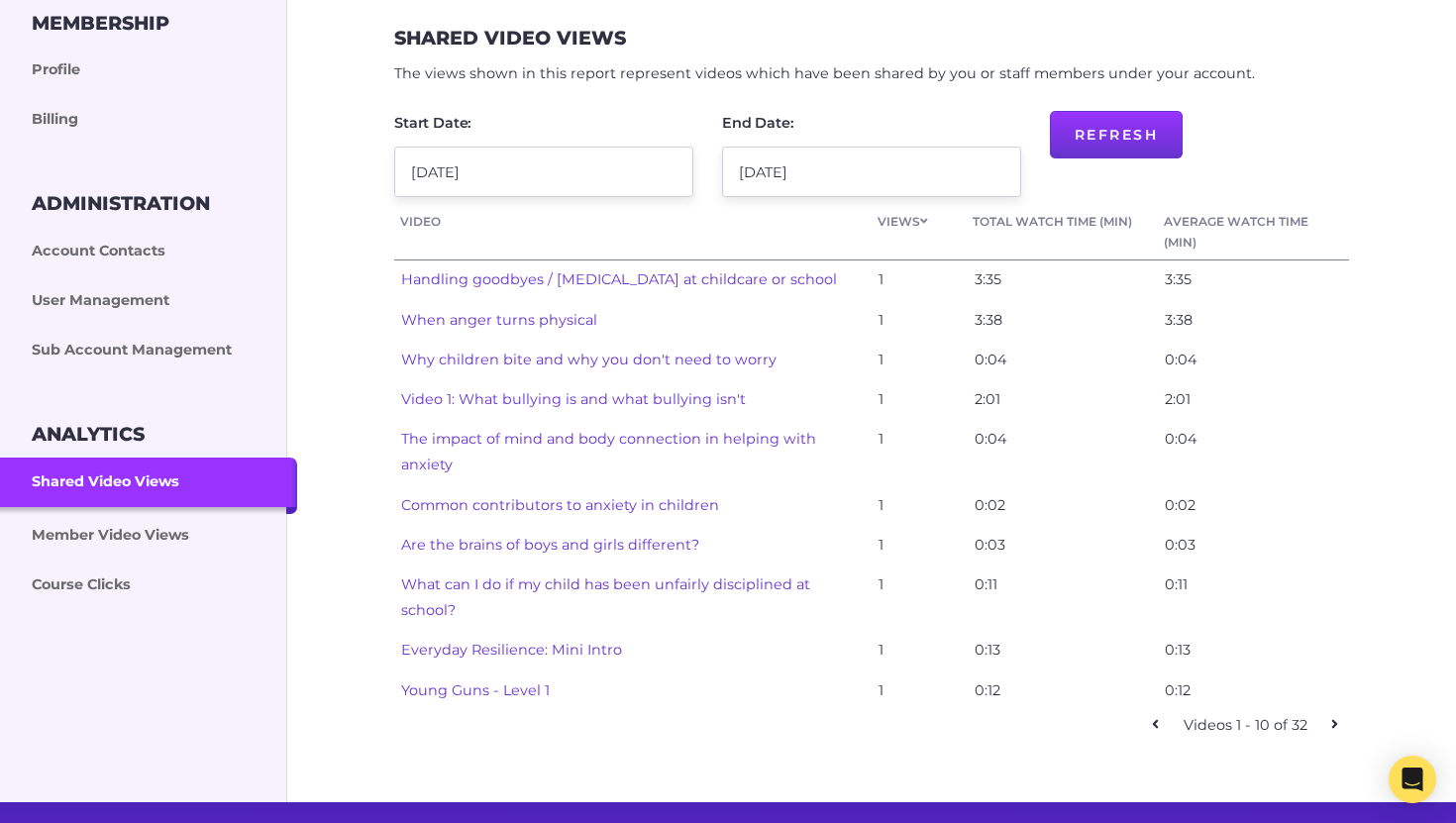 click on "Views" at bounding box center (919, 222) 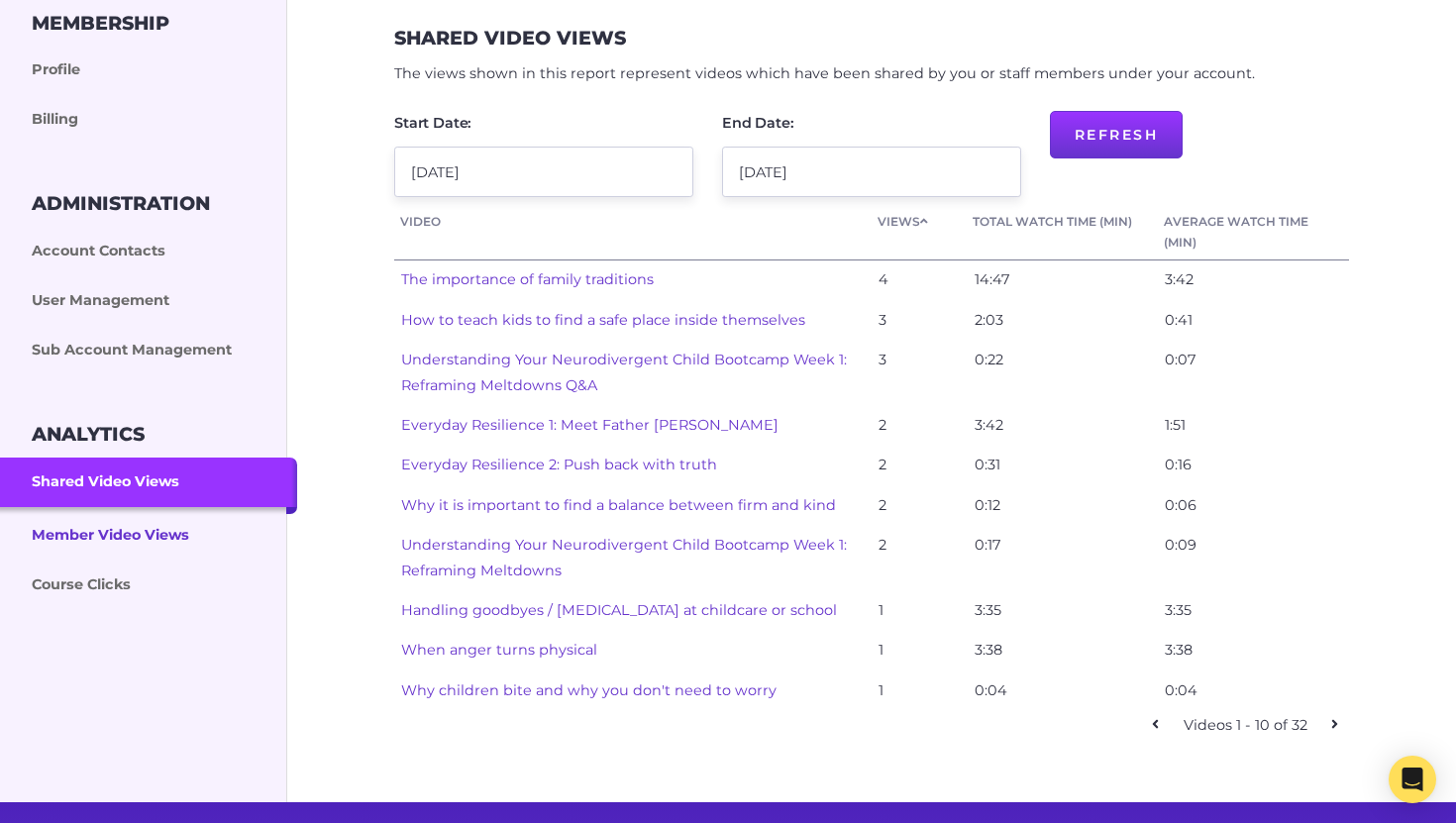 click on "Member Video Views" at bounding box center (149, 534) 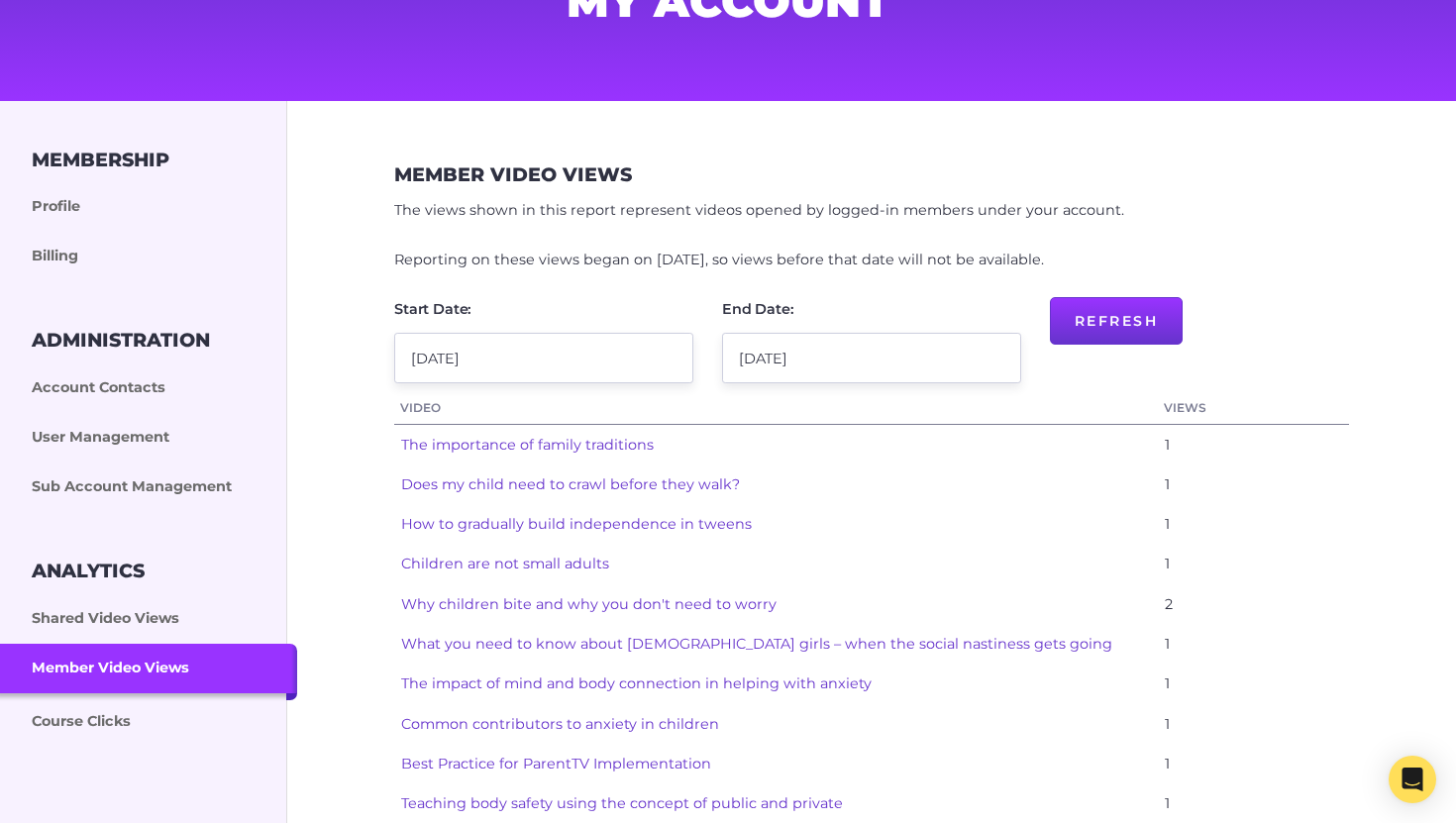 scroll, scrollTop: 234, scrollLeft: 0, axis: vertical 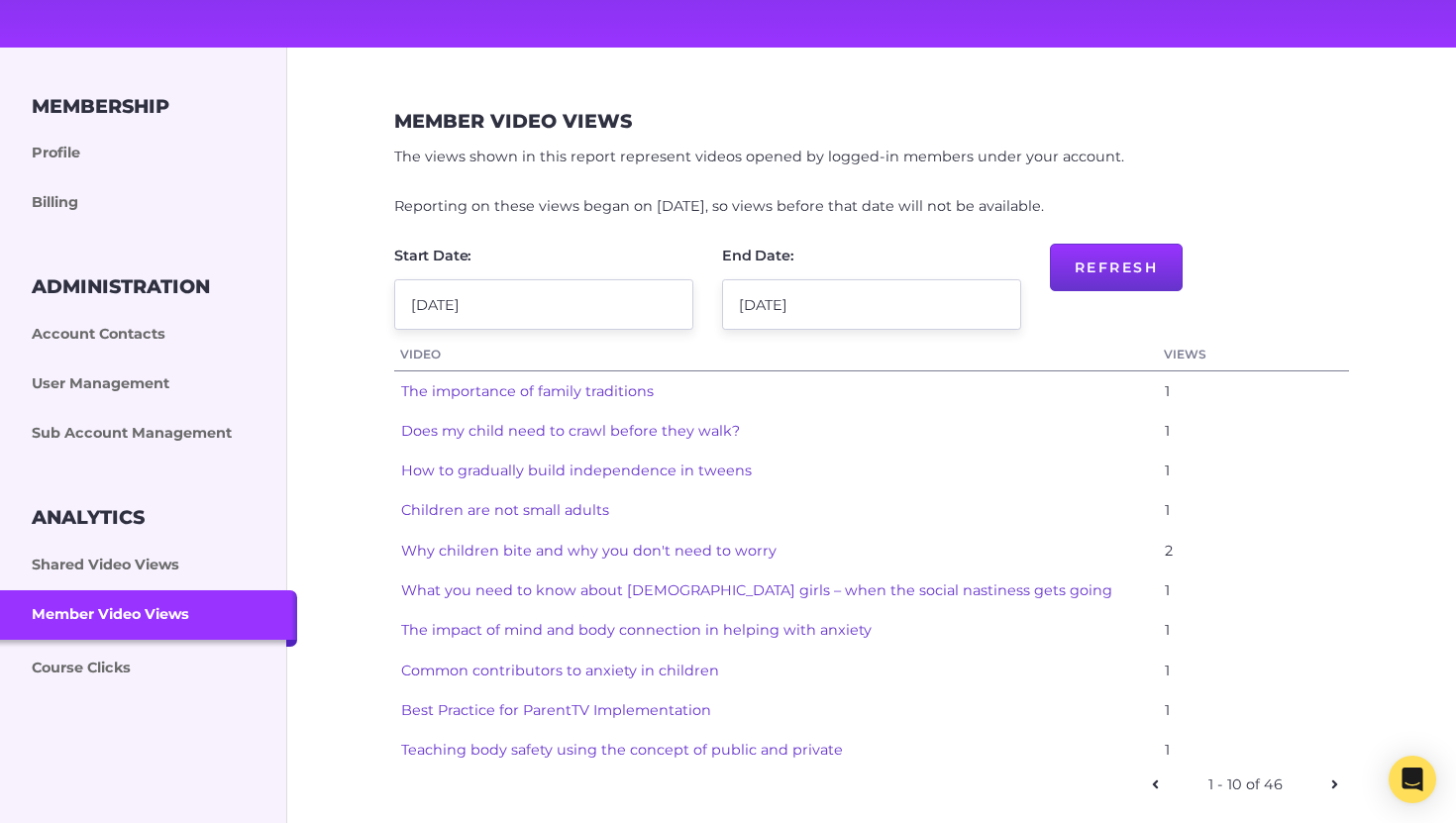 click on "Views" at bounding box center (1253, 355) 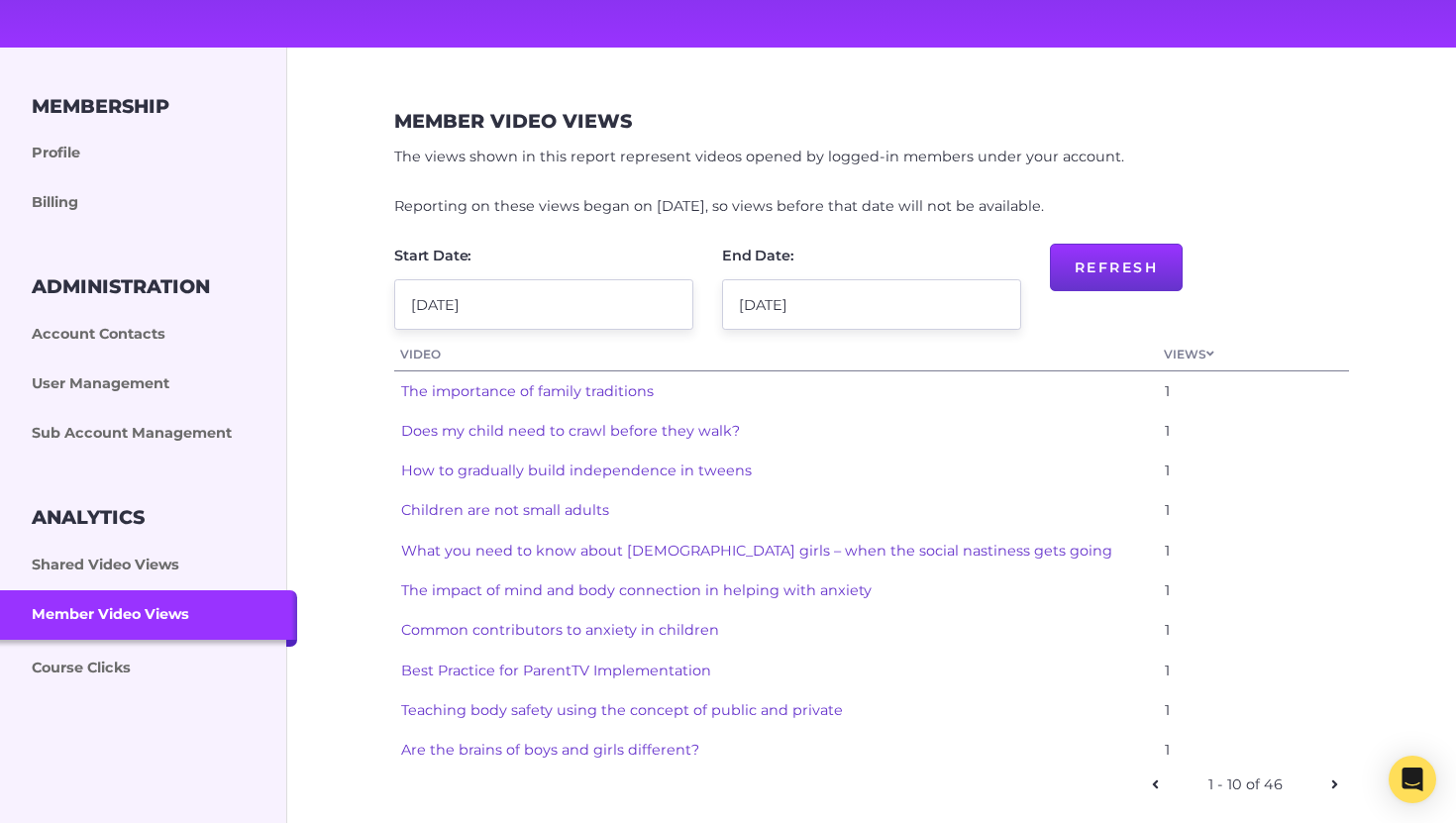 click on "Views" at bounding box center (1253, 355) 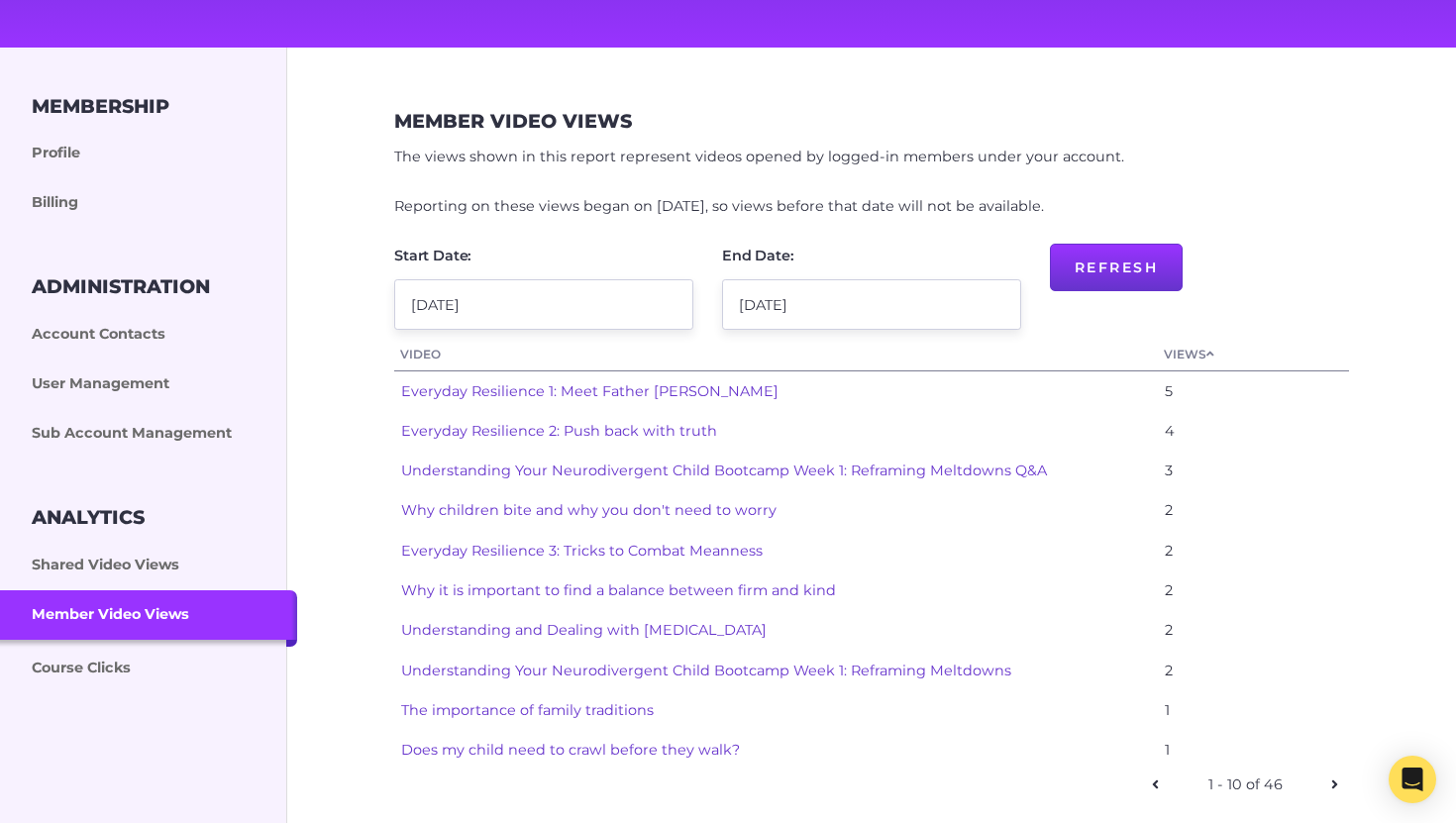 scroll, scrollTop: 190, scrollLeft: 0, axis: vertical 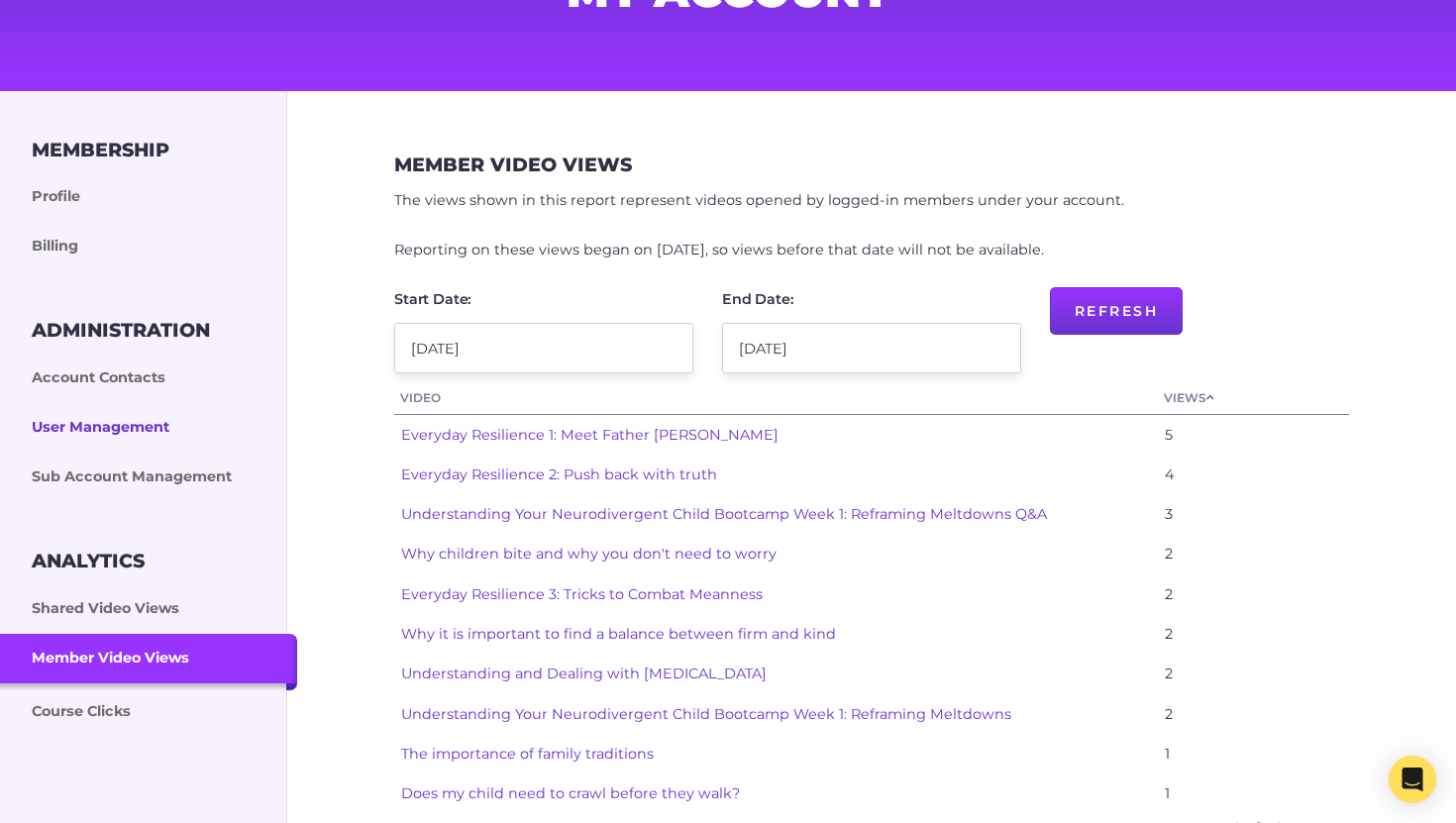 click on "User Management" at bounding box center (149, 428) 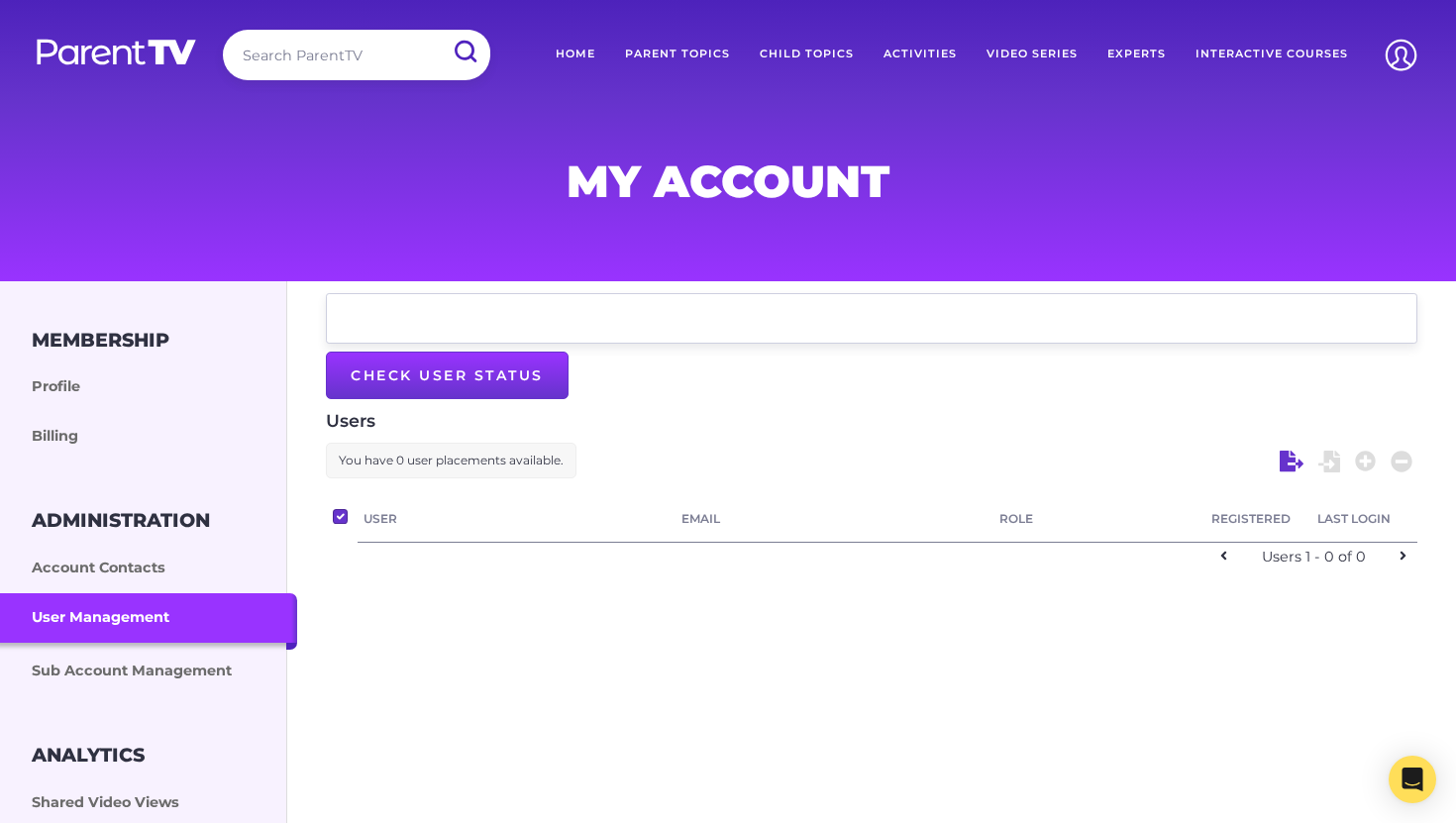 scroll, scrollTop: 0, scrollLeft: 0, axis: both 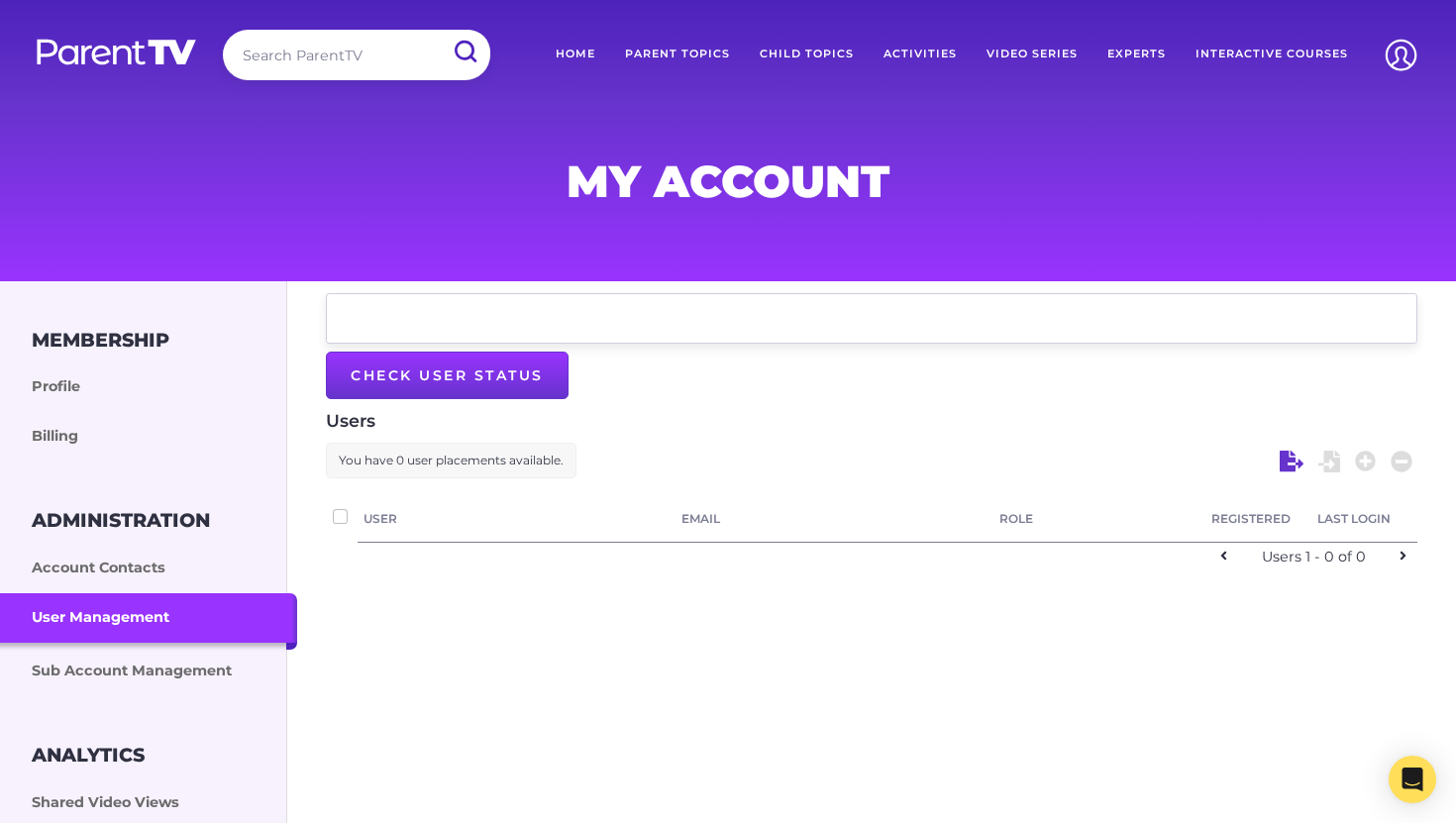 checkbox on "false" 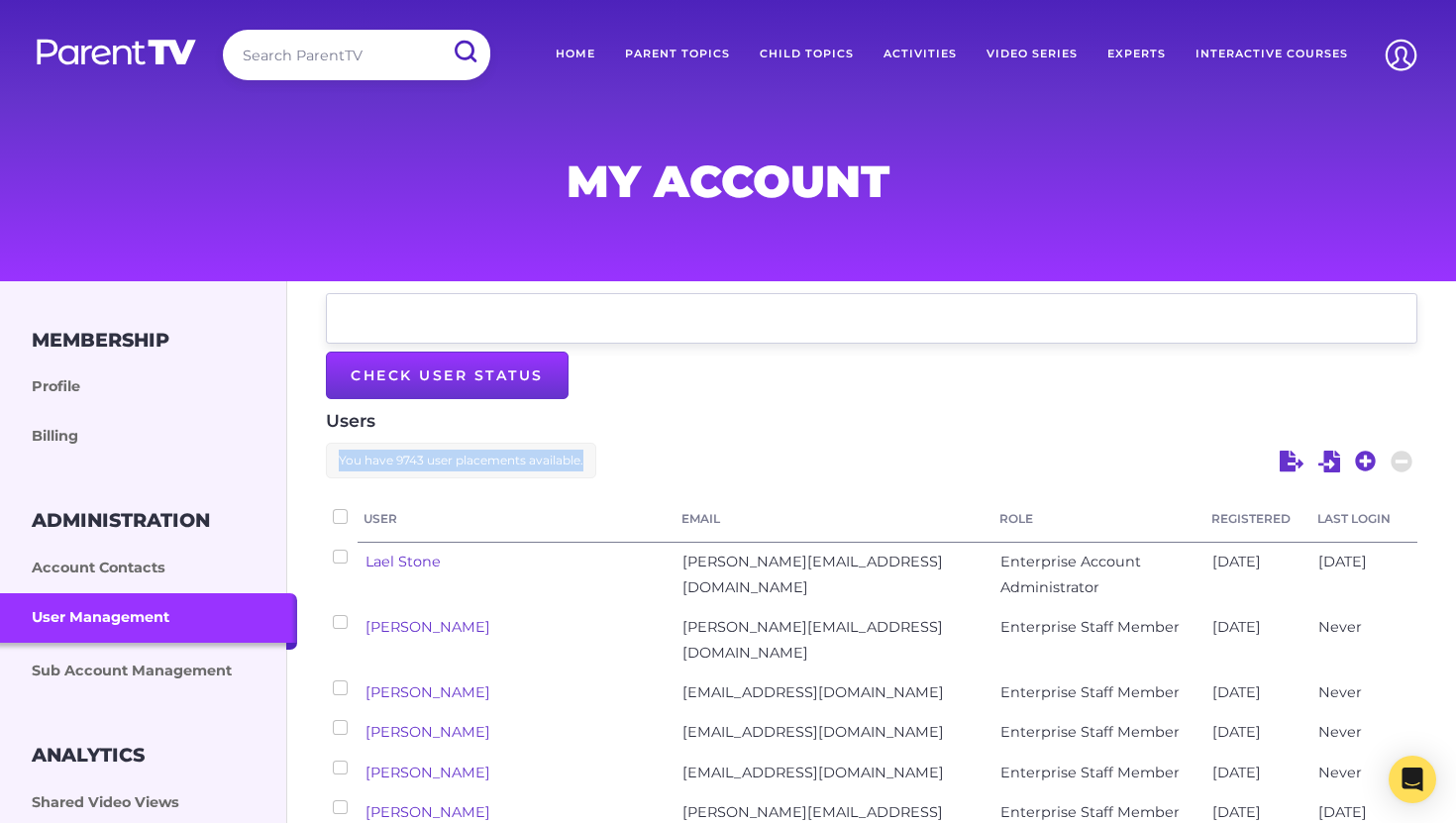 drag, startPoint x: 339, startPoint y: 459, endPoint x: 596, endPoint y: 463, distance: 257.03113 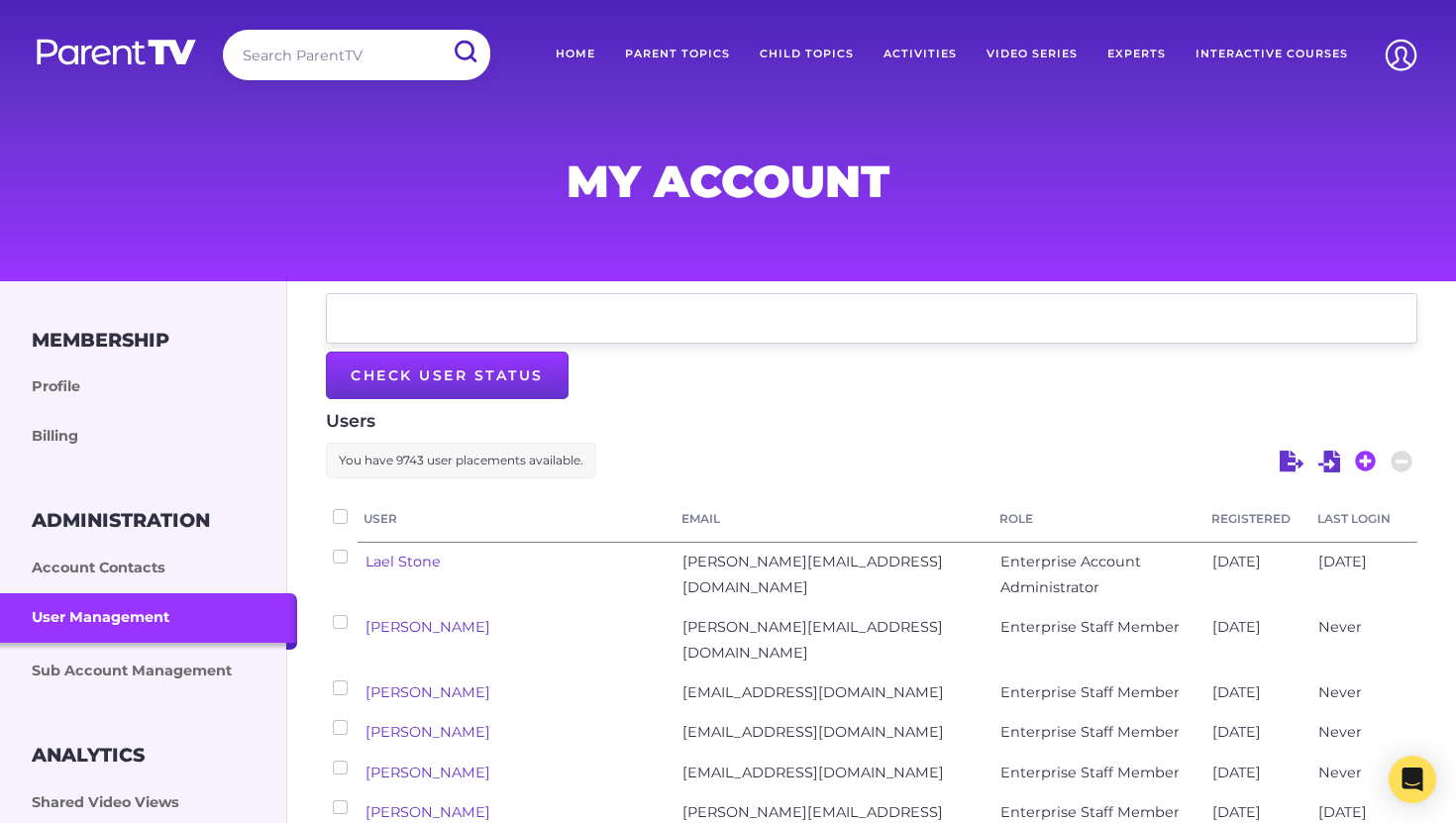 click 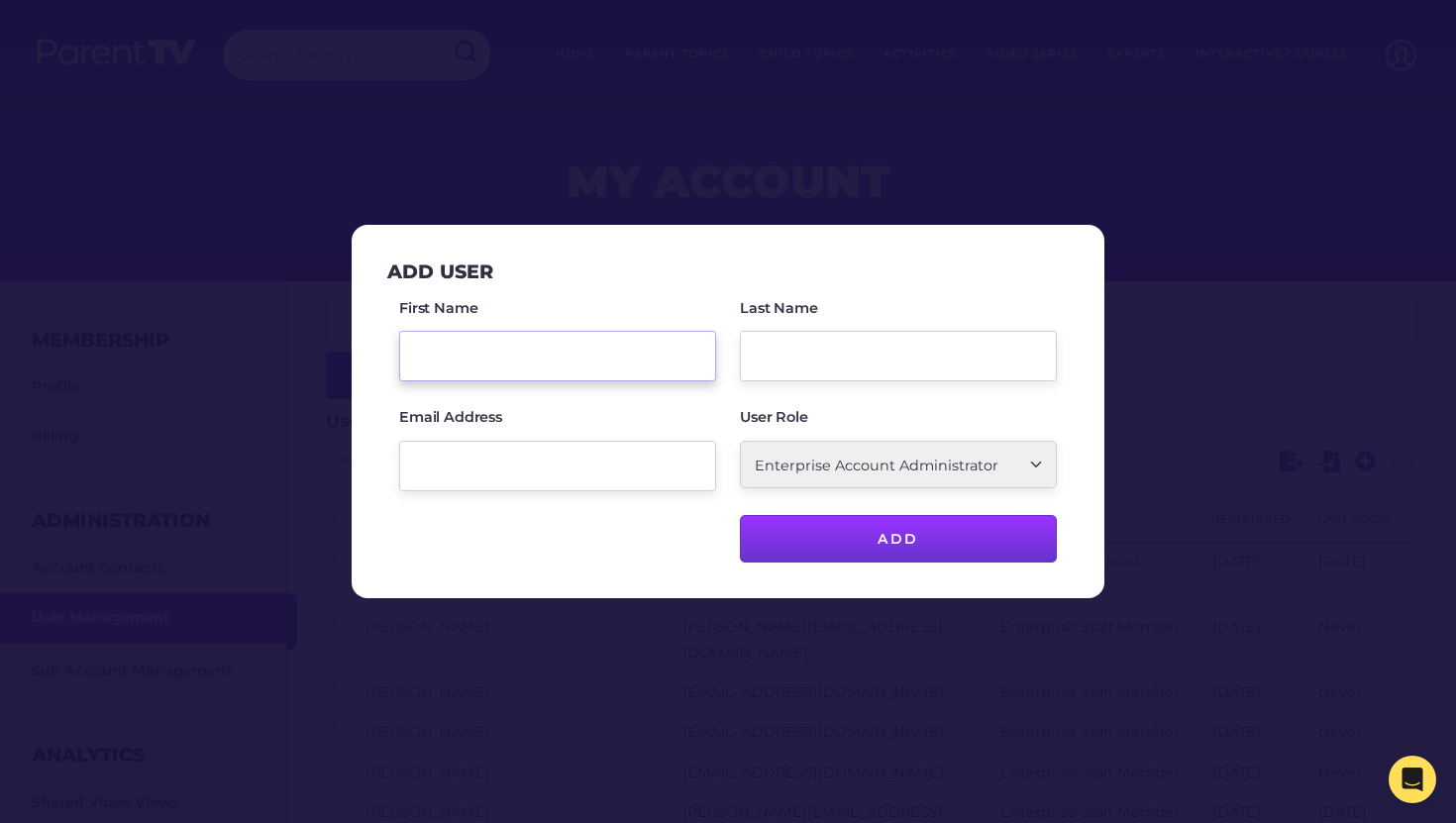 click on "First Name" at bounding box center (558, 356) 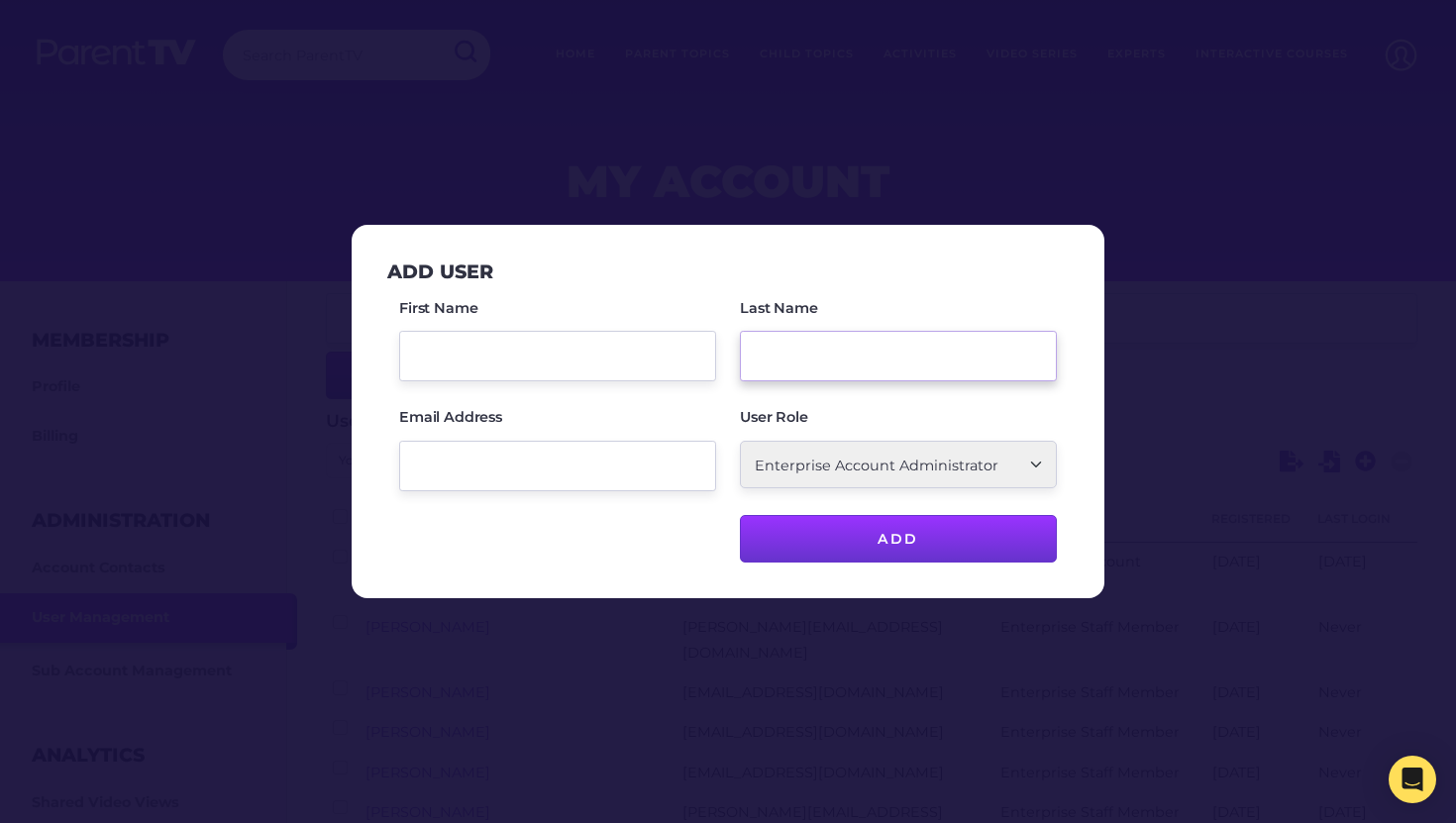 click on "Last Name" at bounding box center (898, 356) 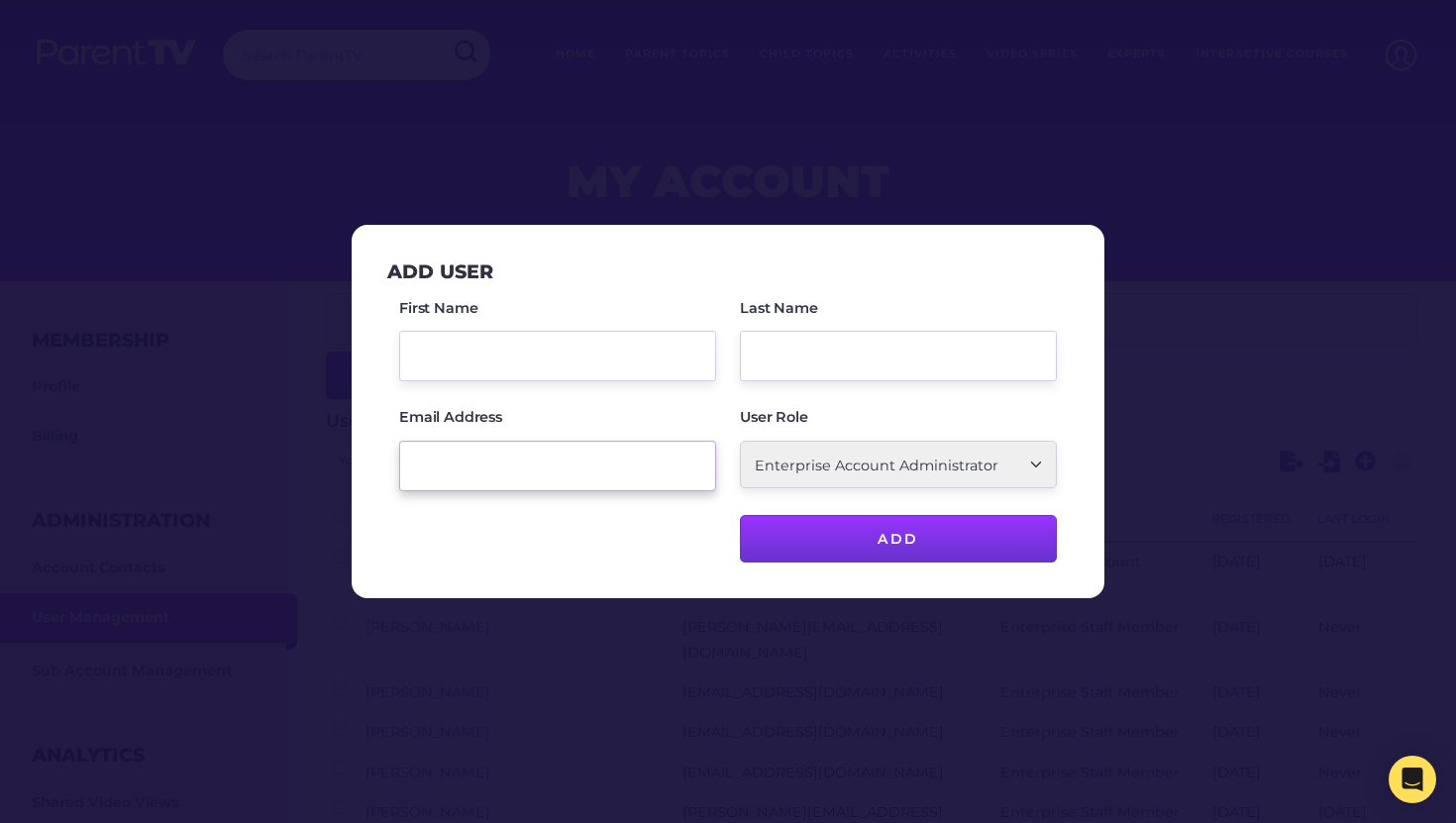 click on "Email Address" at bounding box center (558, 465) 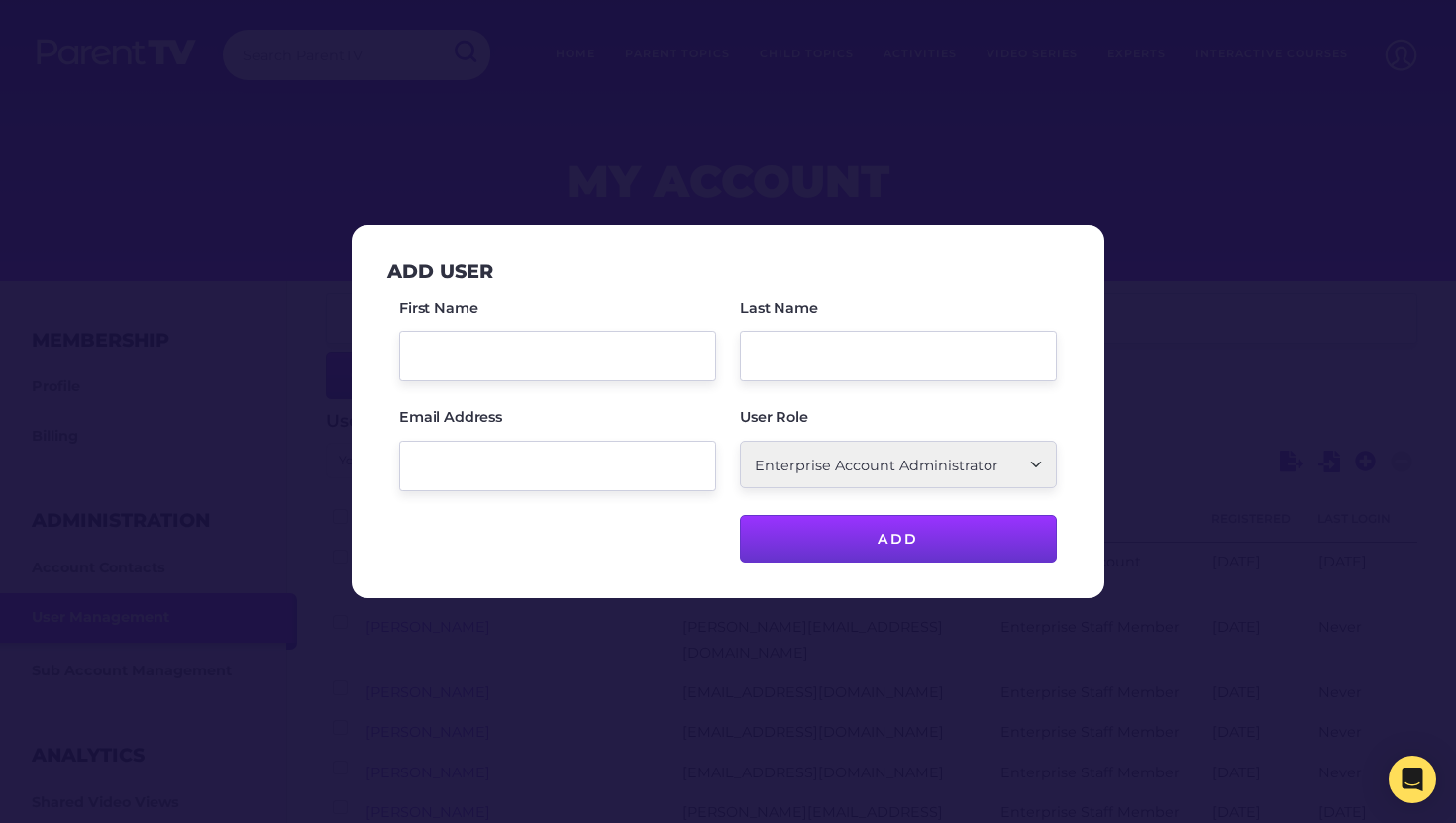 click on "Add User   First Name     Last Name     Email Address     User Role
School Account Admin
School Teacher
Parent/Carer
Childcare Account Admin
Childcare Educator
ParentTV Organisation Trainee
ParentTV Community Account
Administrator
Basic Account Administrator
Business Account Administrator
Business Staff Member
Enterprise Staff Member
Enterprise Account Administrator
Add" at bounding box center (728, 411) 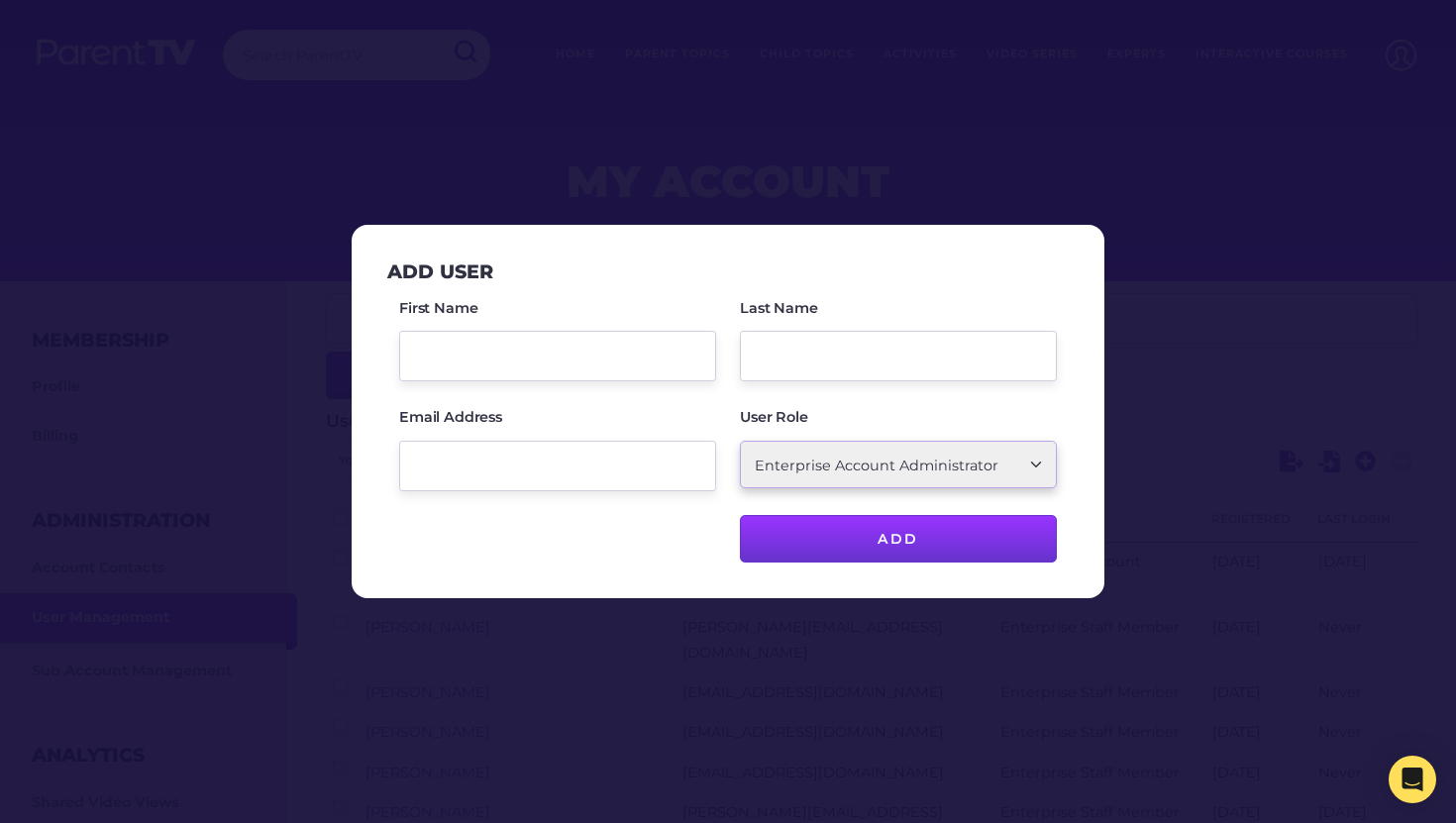 click on "School Account Admin
School Teacher
Parent/Carer
Childcare Account Admin
Childcare Educator
ParentTV Organisation Trainee
ParentTV Community Account
Administrator
Basic Account Administrator
Business Account Administrator
Business Staff Member
Enterprise Staff Member
Enterprise Account Administrator" at bounding box center (898, 464) 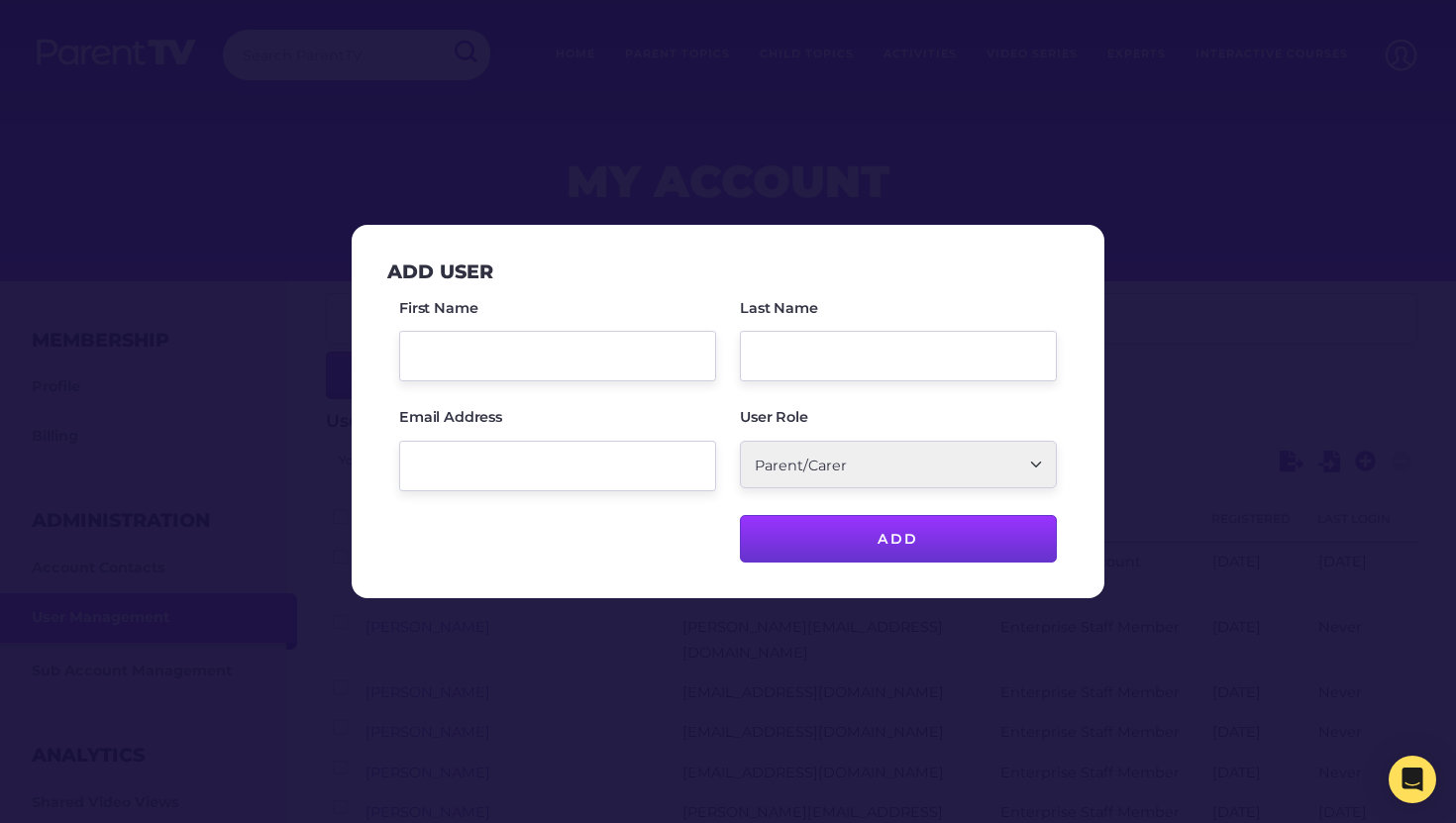 click at bounding box center [728, 411] 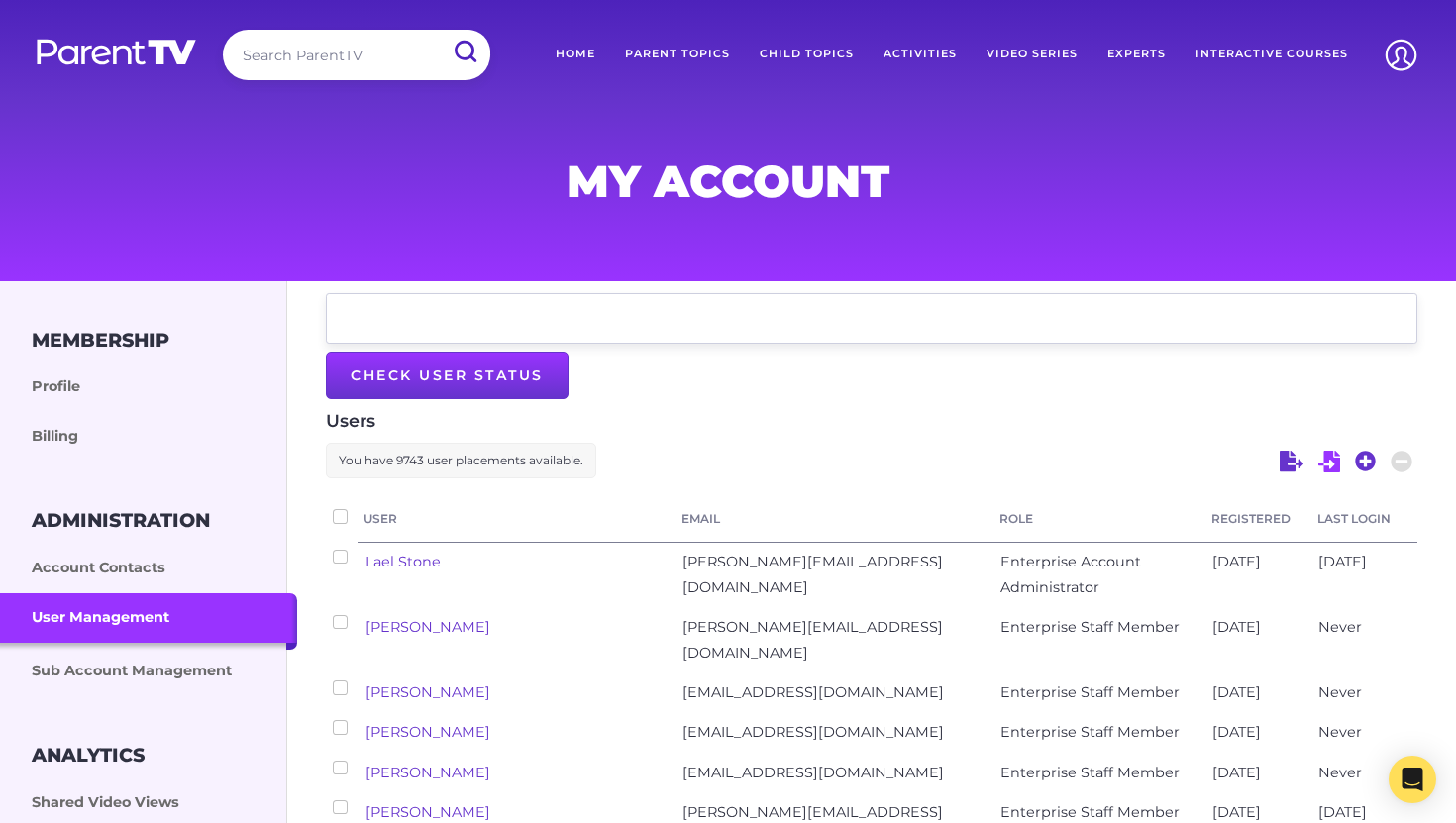 click 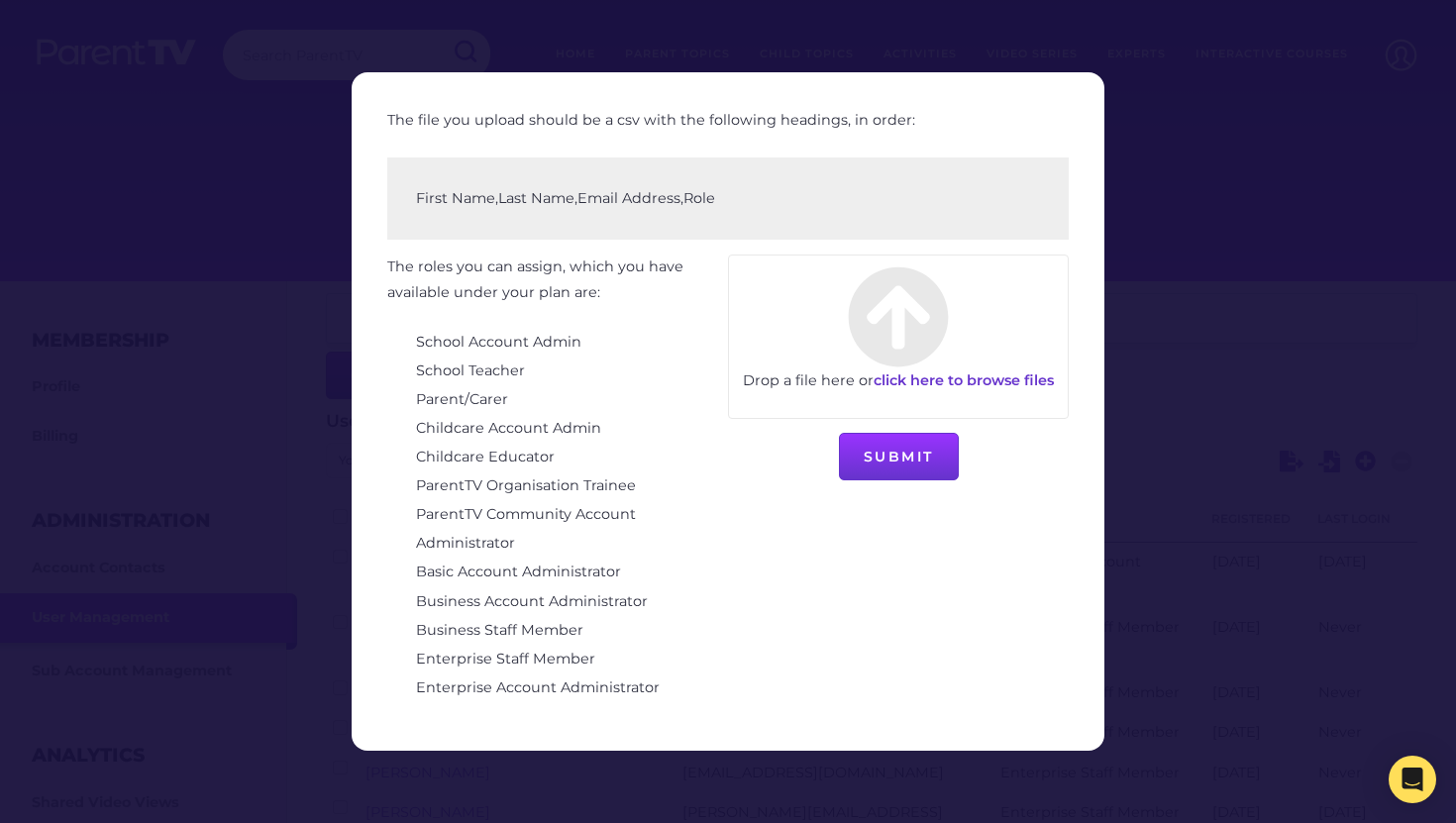 click at bounding box center (728, 411) 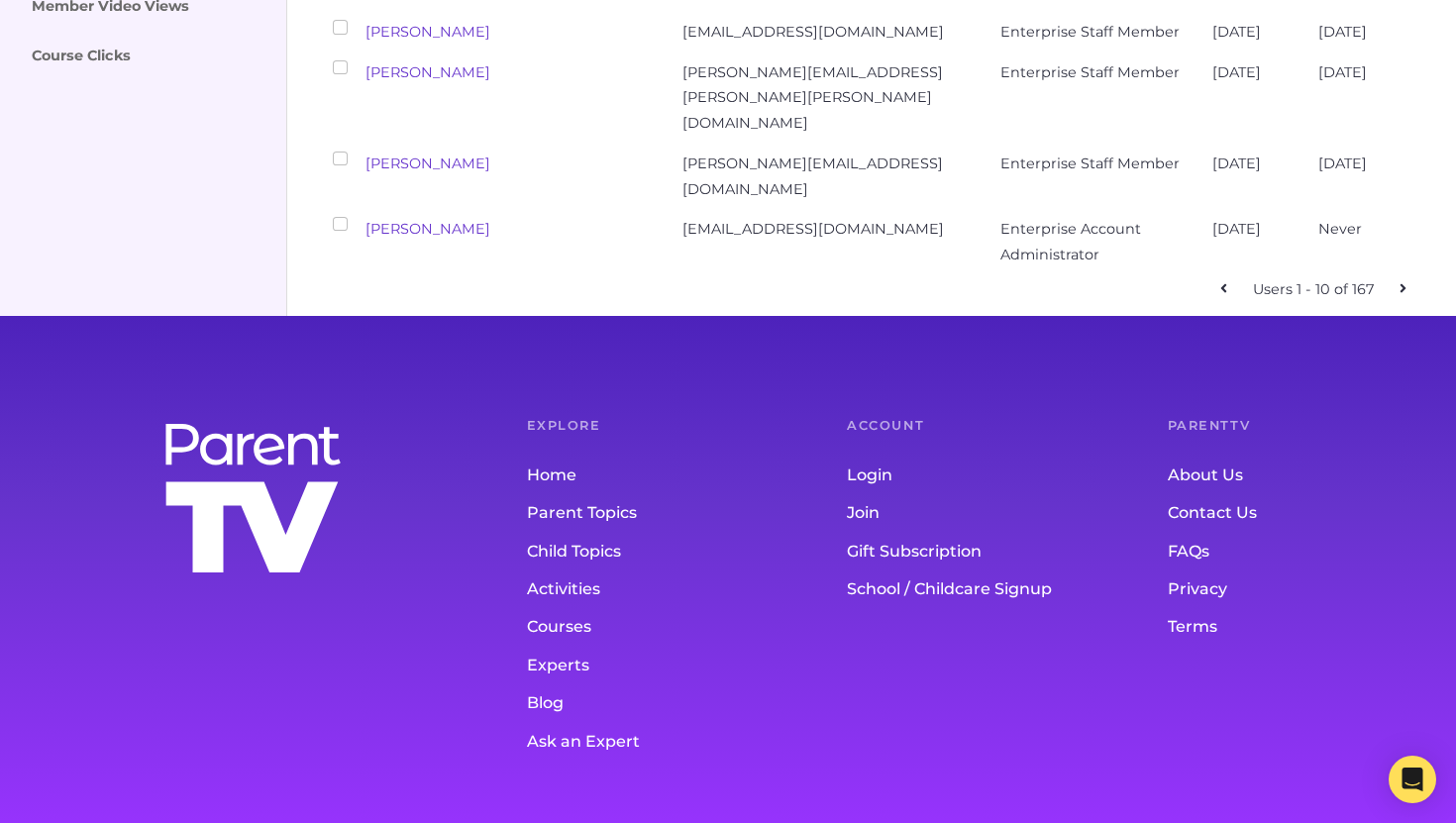 scroll, scrollTop: 851, scrollLeft: 0, axis: vertical 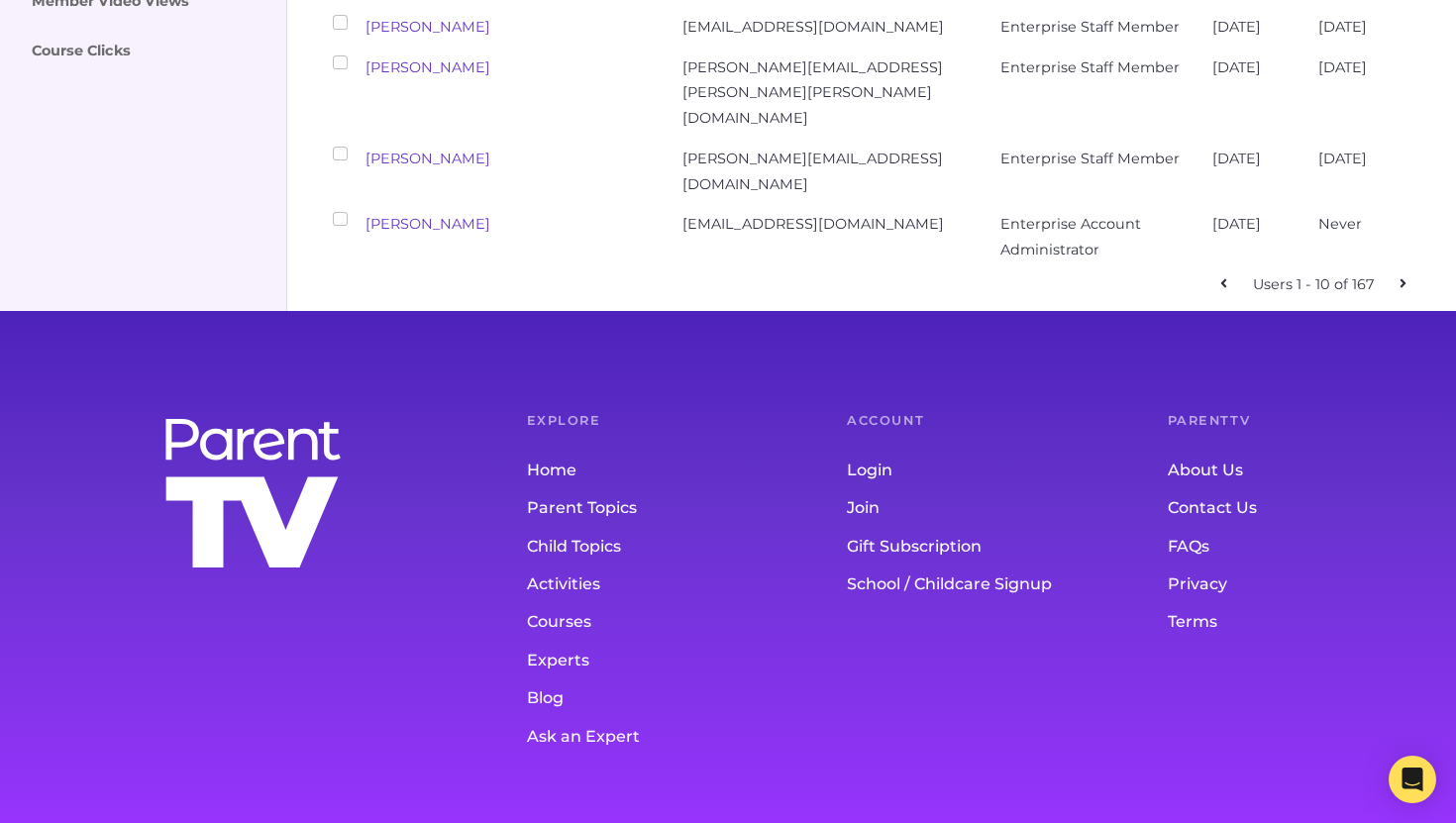 click at bounding box center [340, 62] 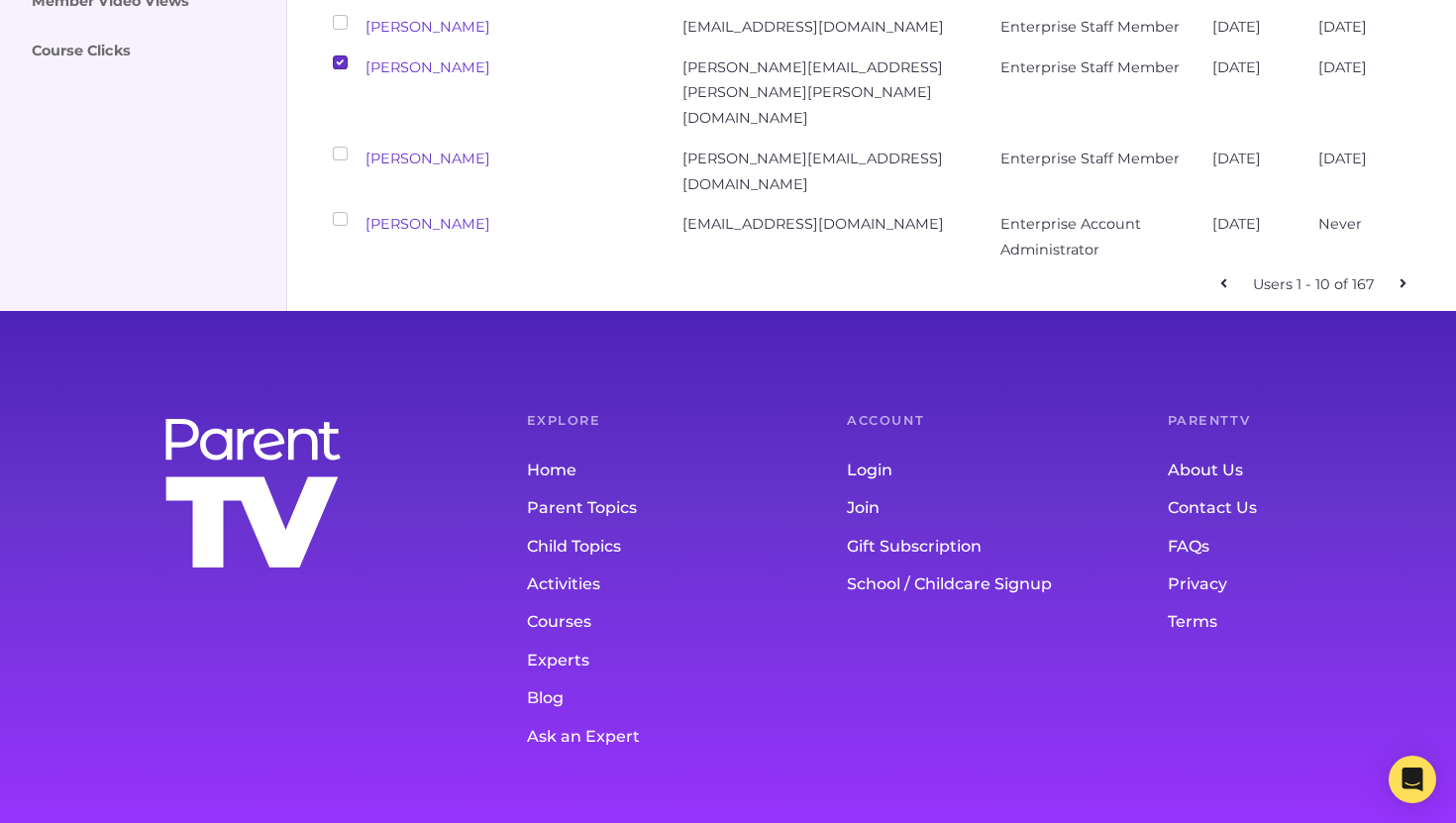 click at bounding box center (340, 154) 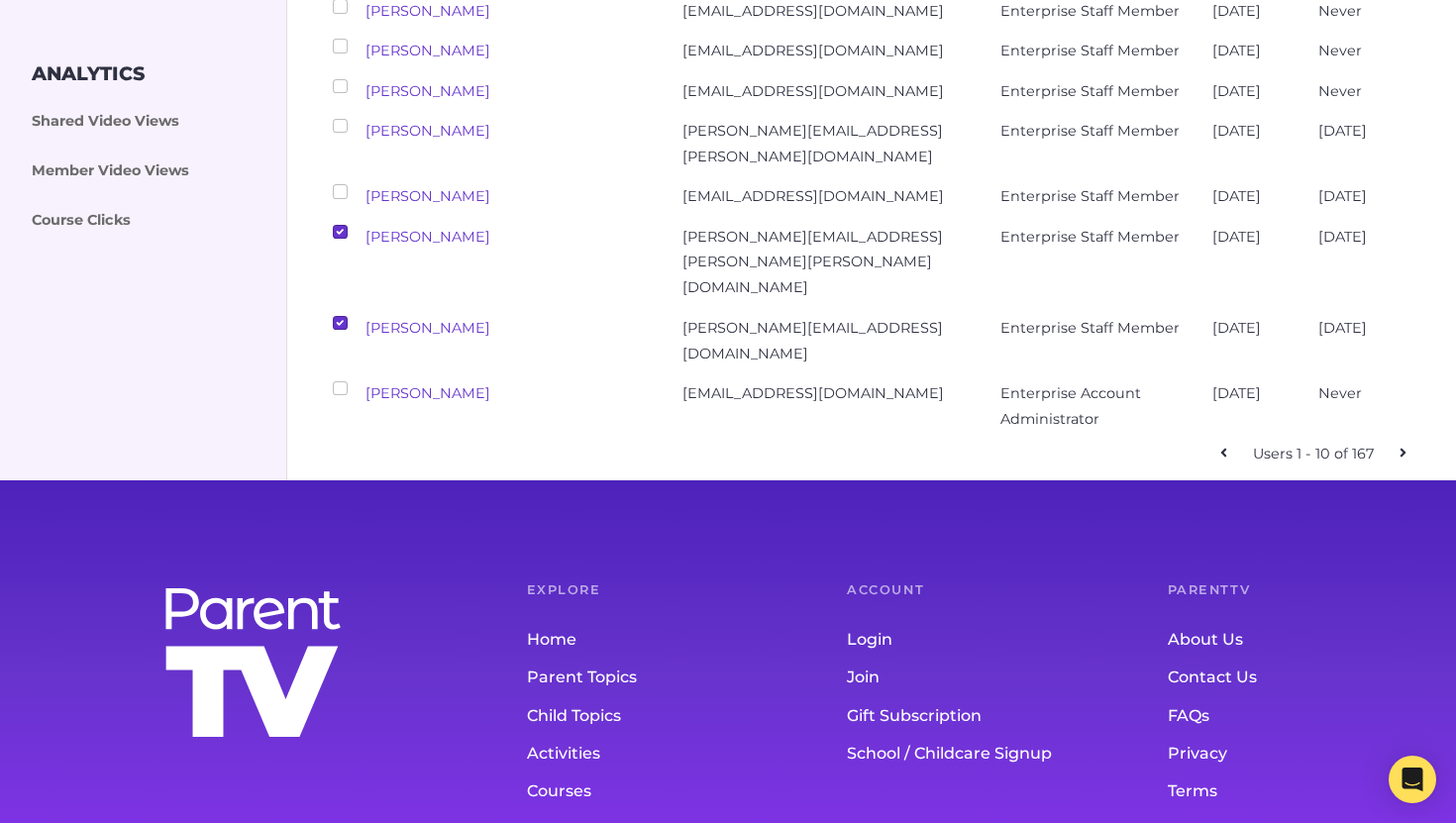 scroll, scrollTop: 783, scrollLeft: 0, axis: vertical 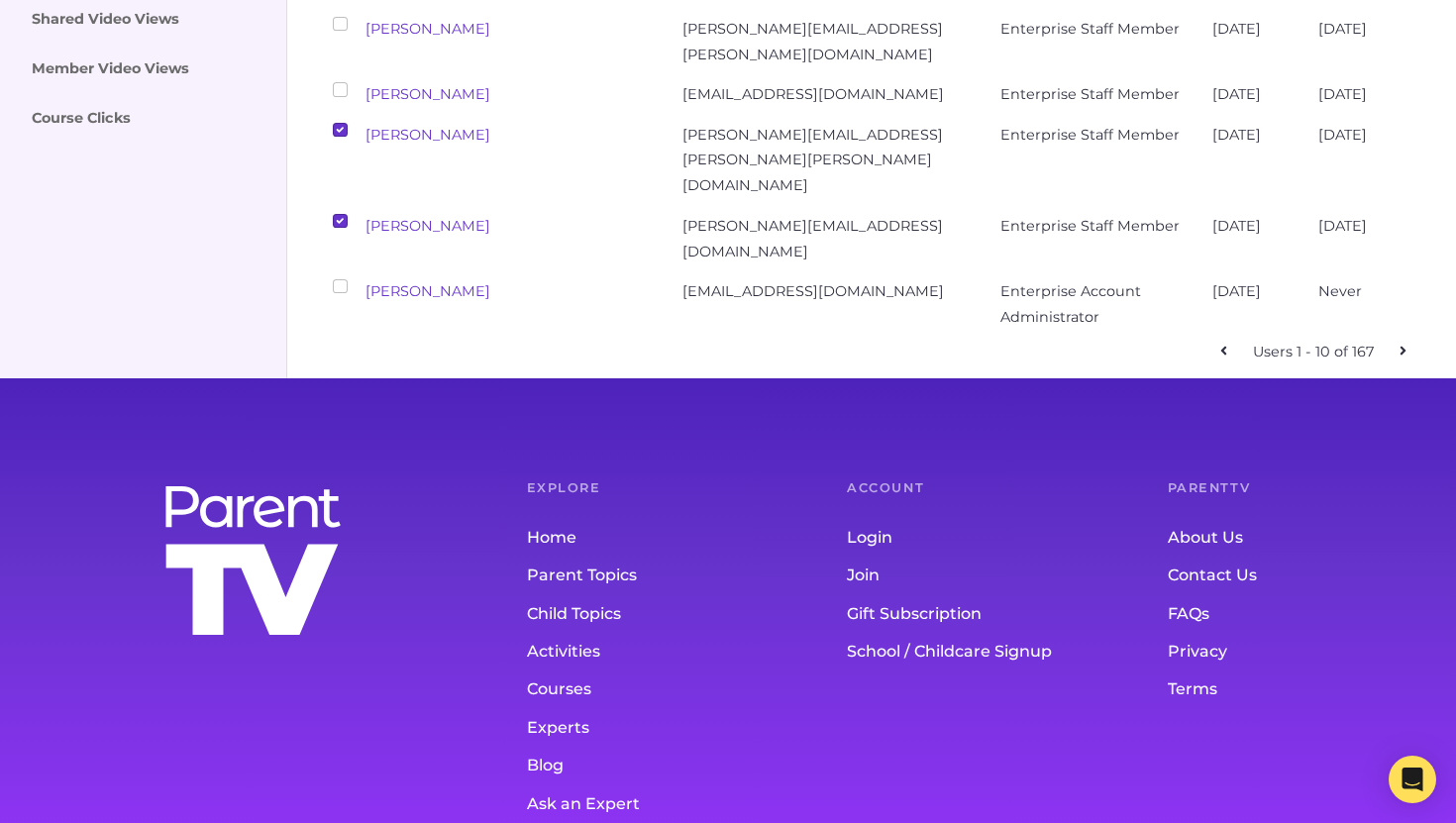 click at bounding box center [340, 130] 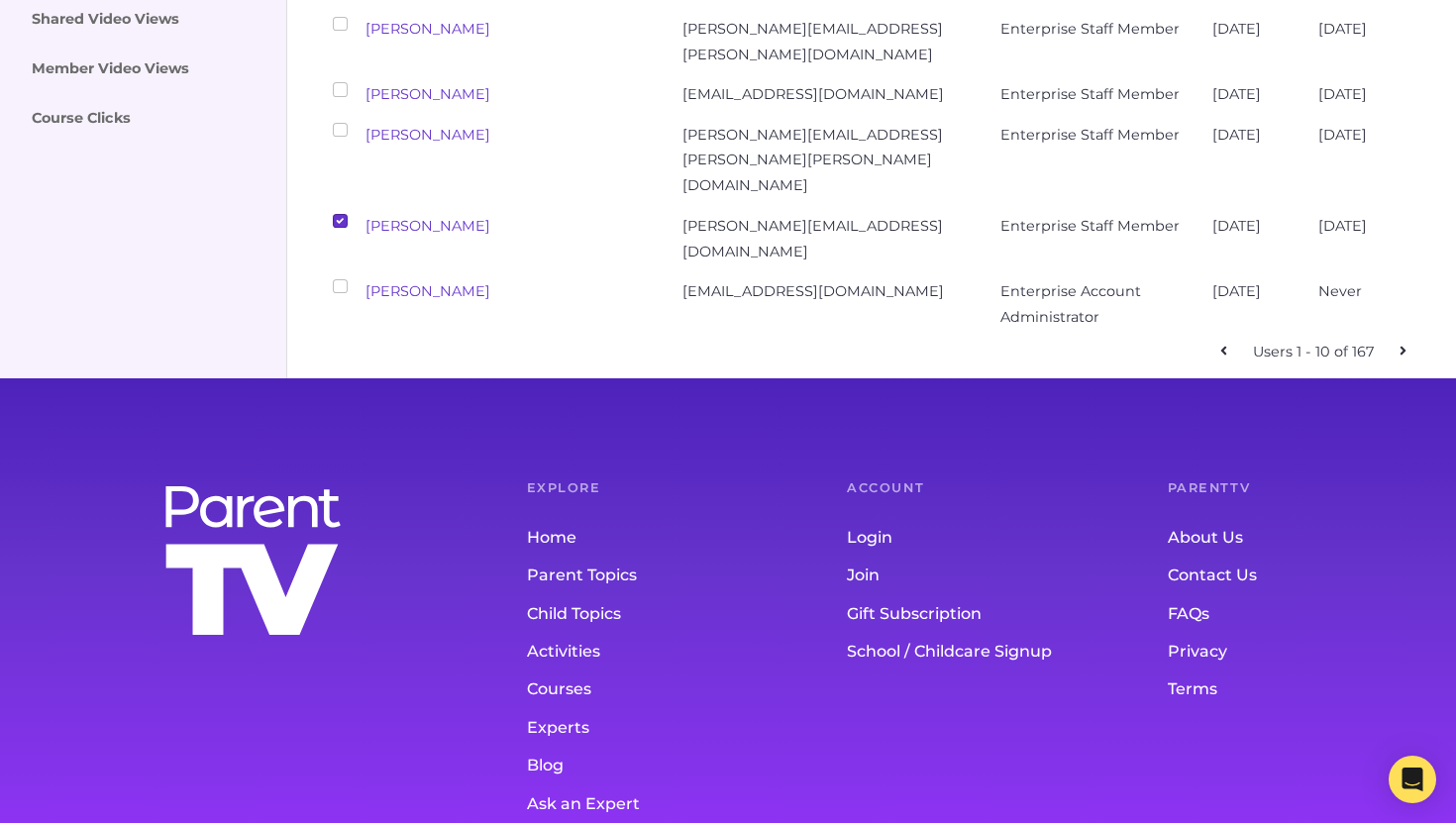 click at bounding box center [340, 221] 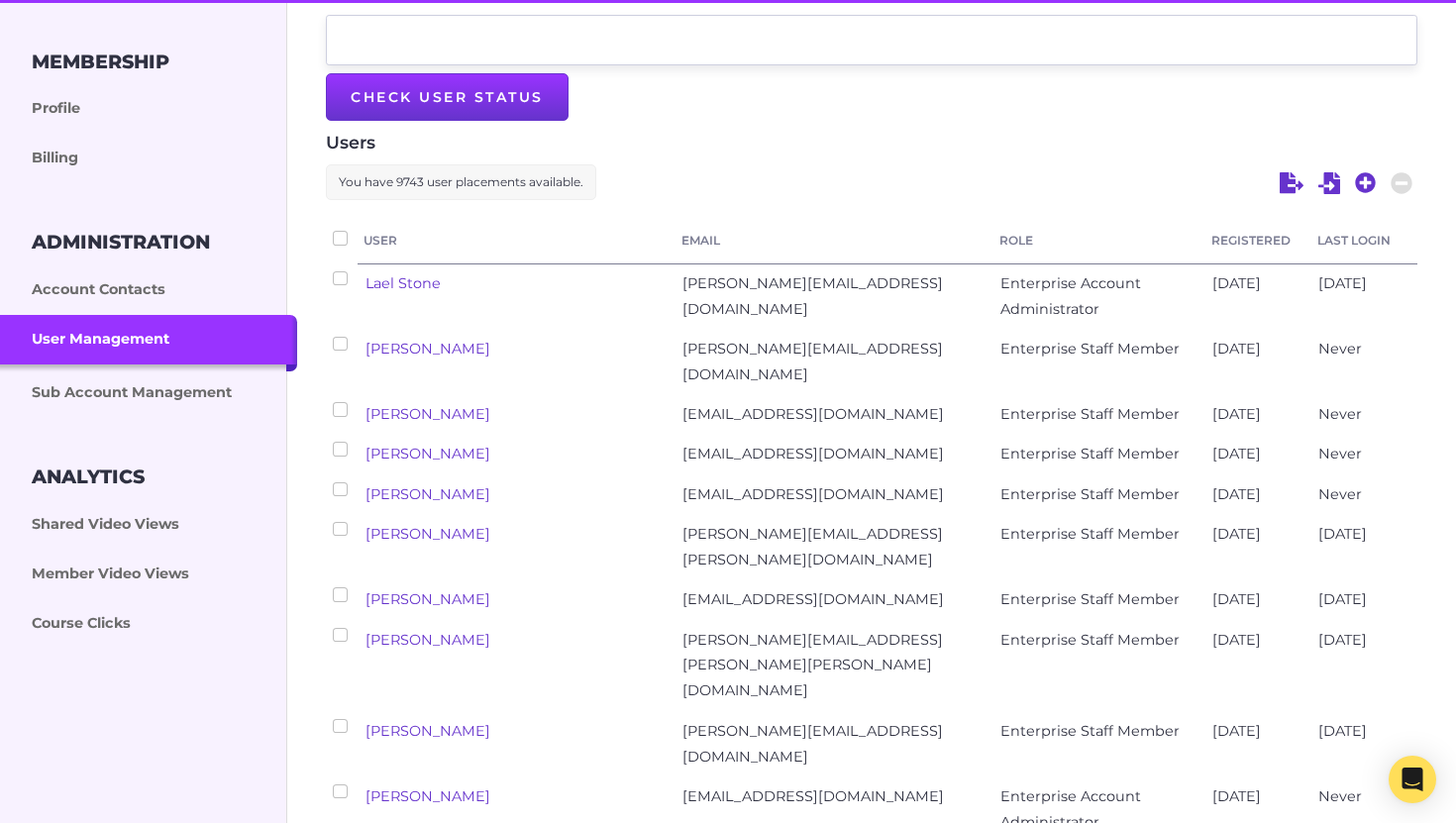 scroll, scrollTop: 306, scrollLeft: 0, axis: vertical 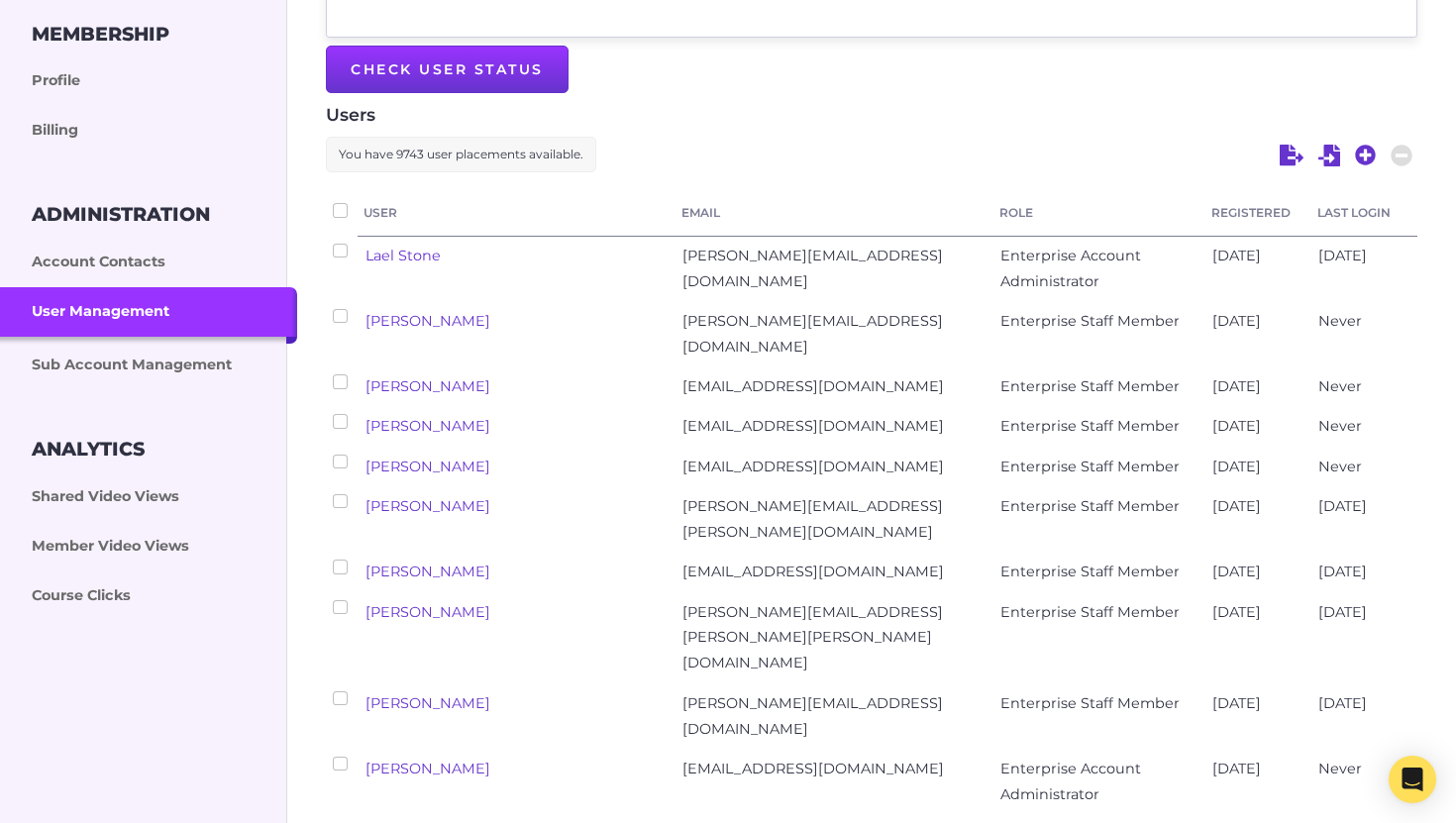 click on "User Management" at bounding box center [149, 312] 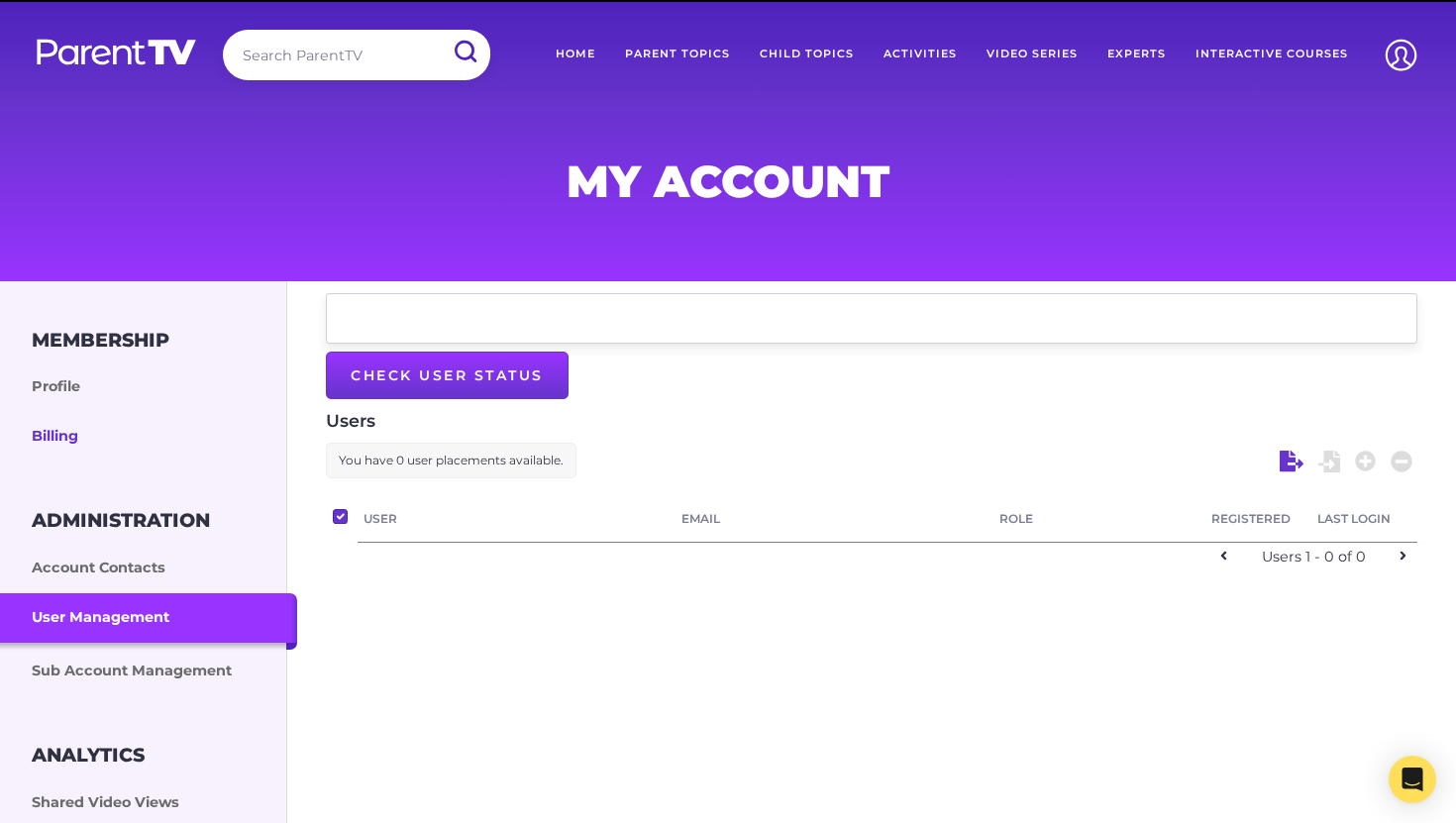 scroll, scrollTop: 0, scrollLeft: 0, axis: both 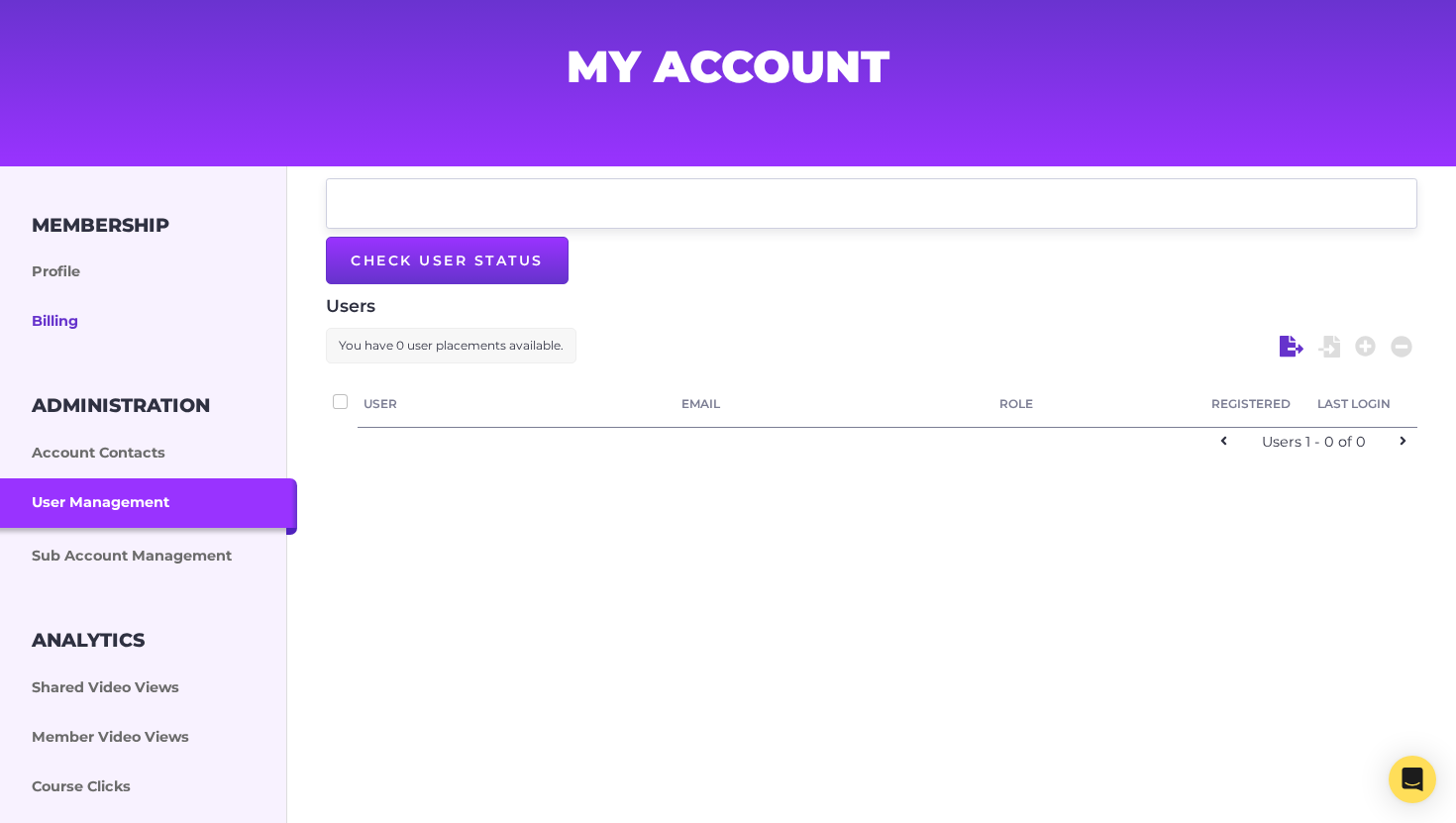 checkbox on "false" 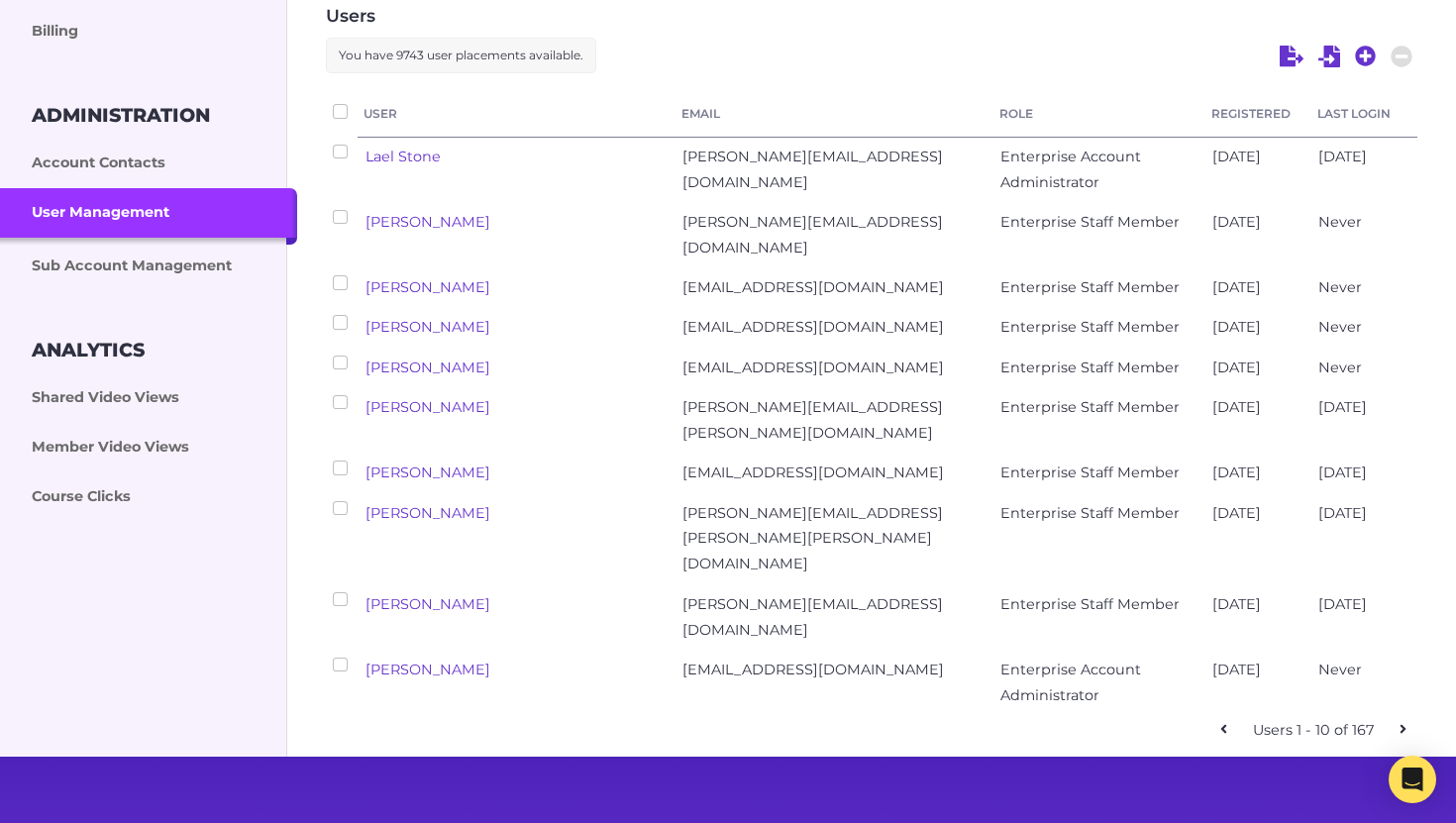scroll, scrollTop: 293, scrollLeft: 0, axis: vertical 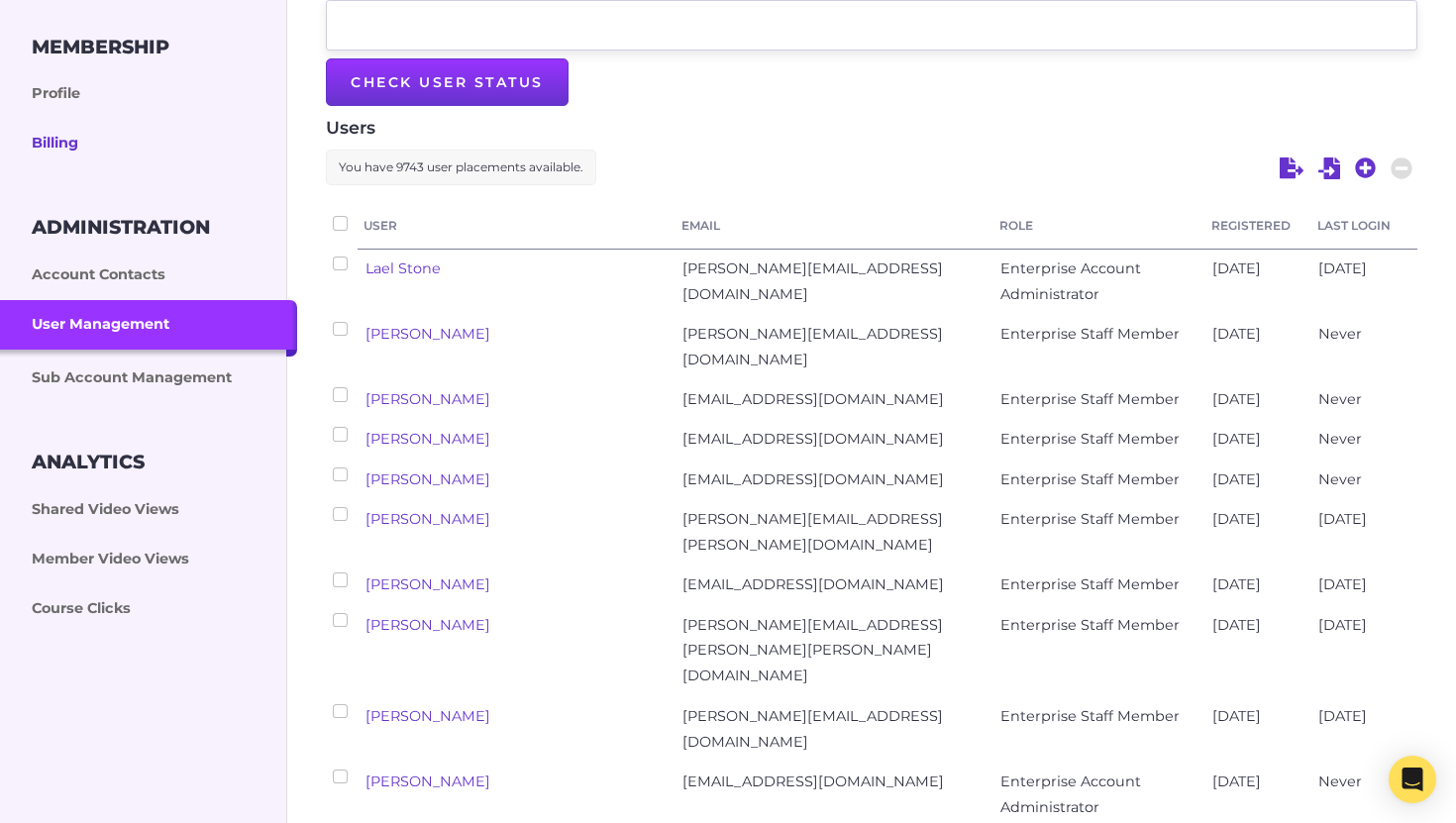 click on "Billing" at bounding box center (149, 144) 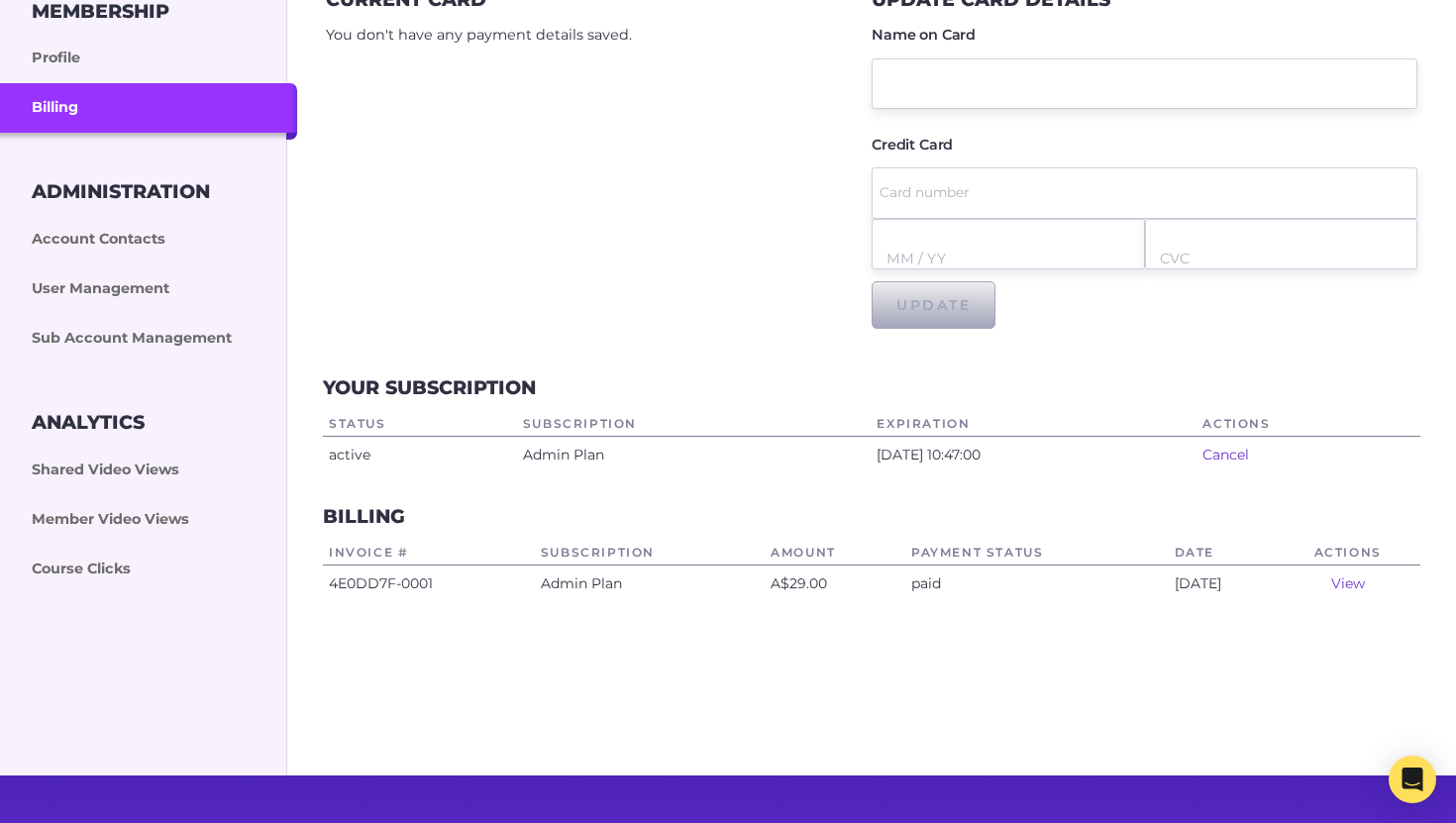 scroll, scrollTop: 362, scrollLeft: 0, axis: vertical 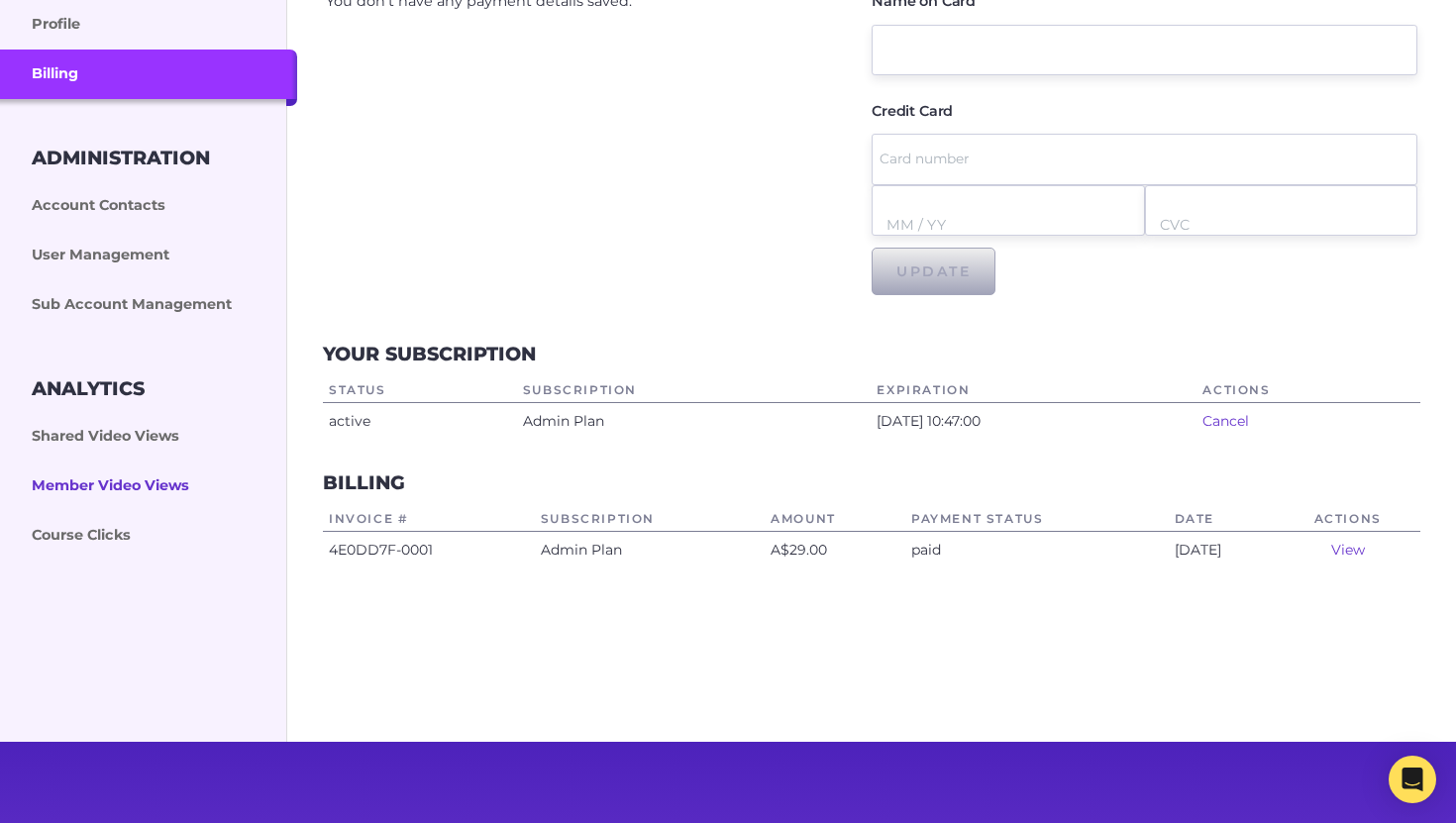 click on "Member Video Views" at bounding box center (149, 486) 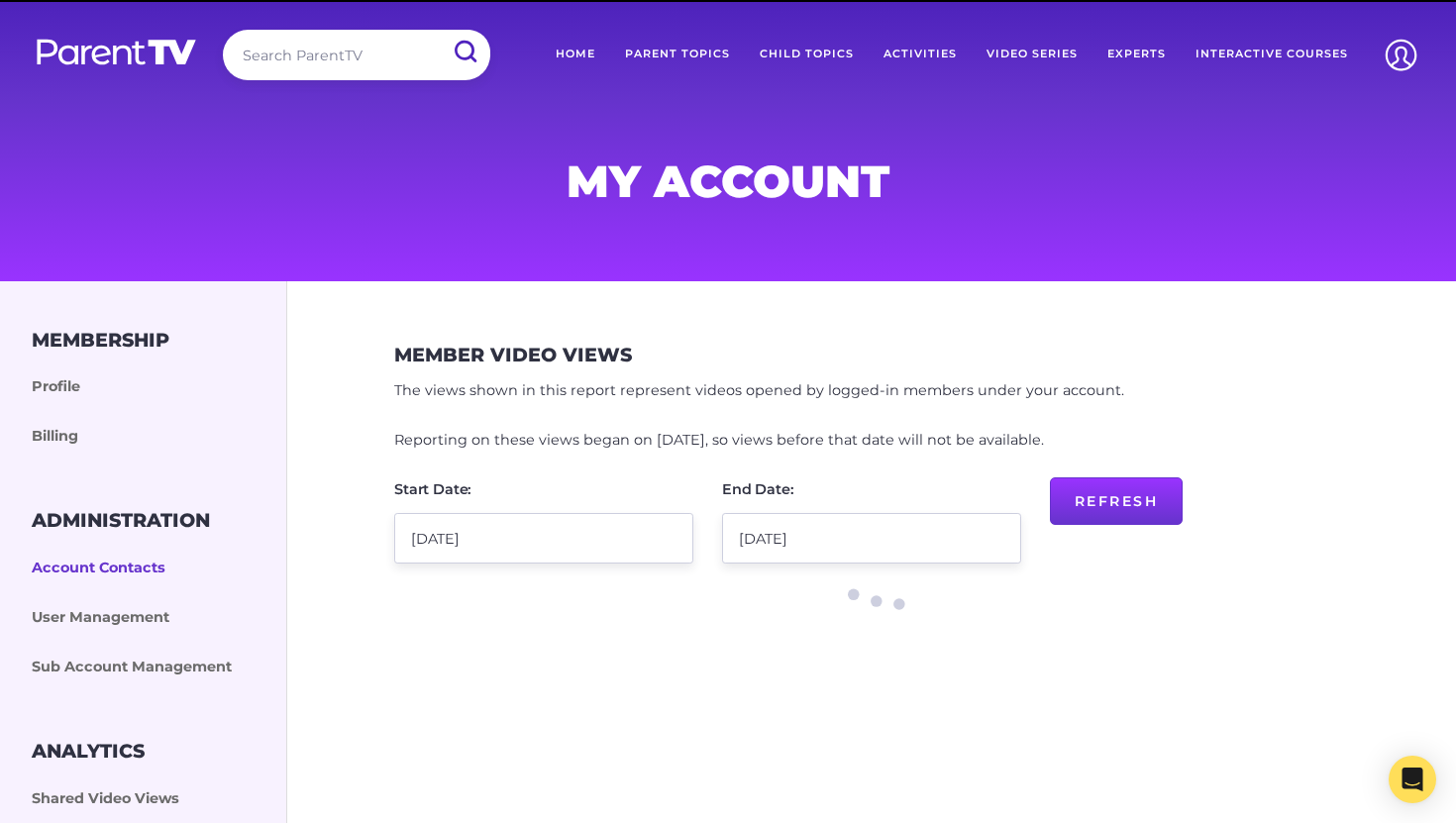 scroll, scrollTop: 0, scrollLeft: 0, axis: both 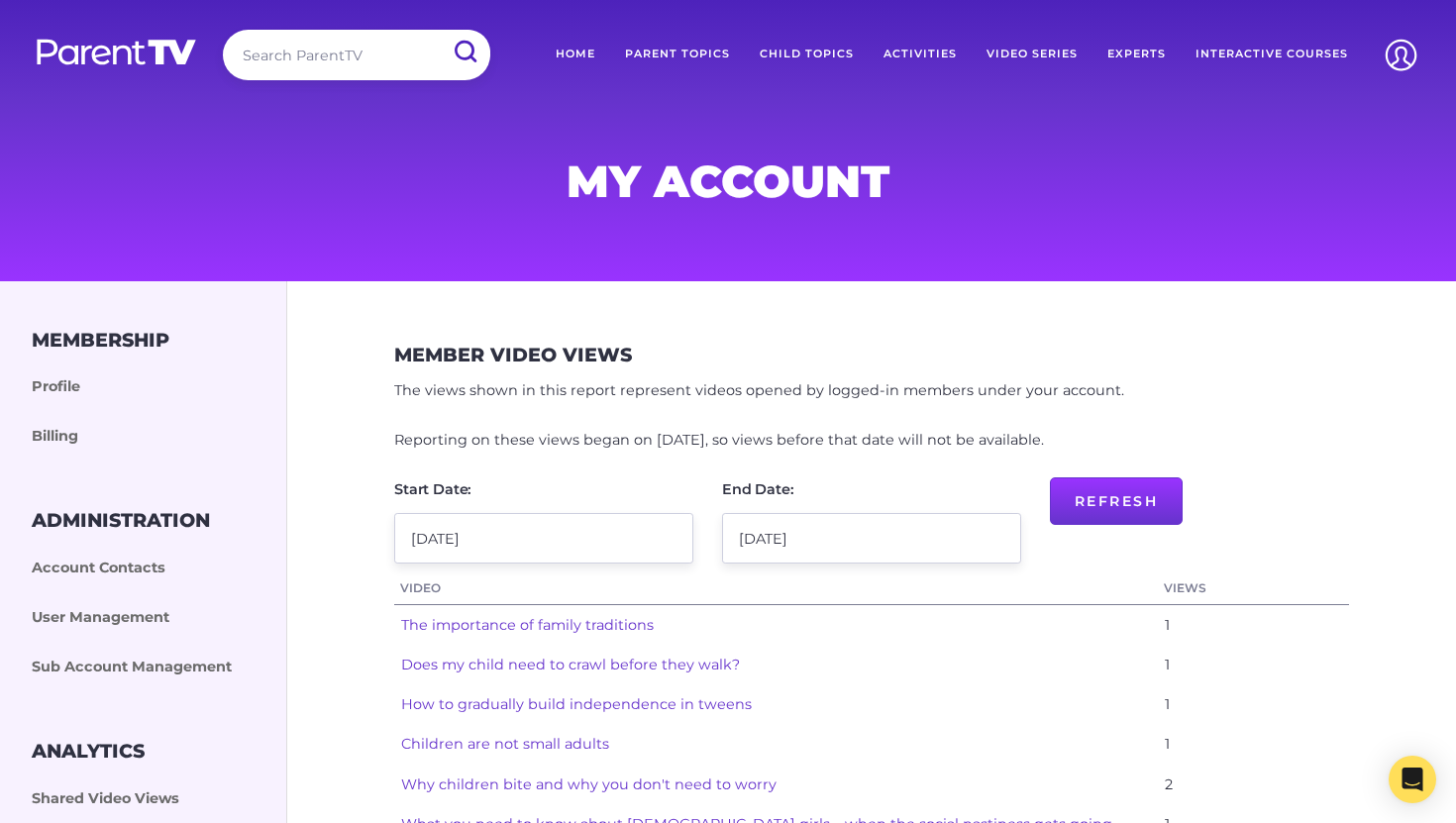 click on "Home" at bounding box center [575, 54] 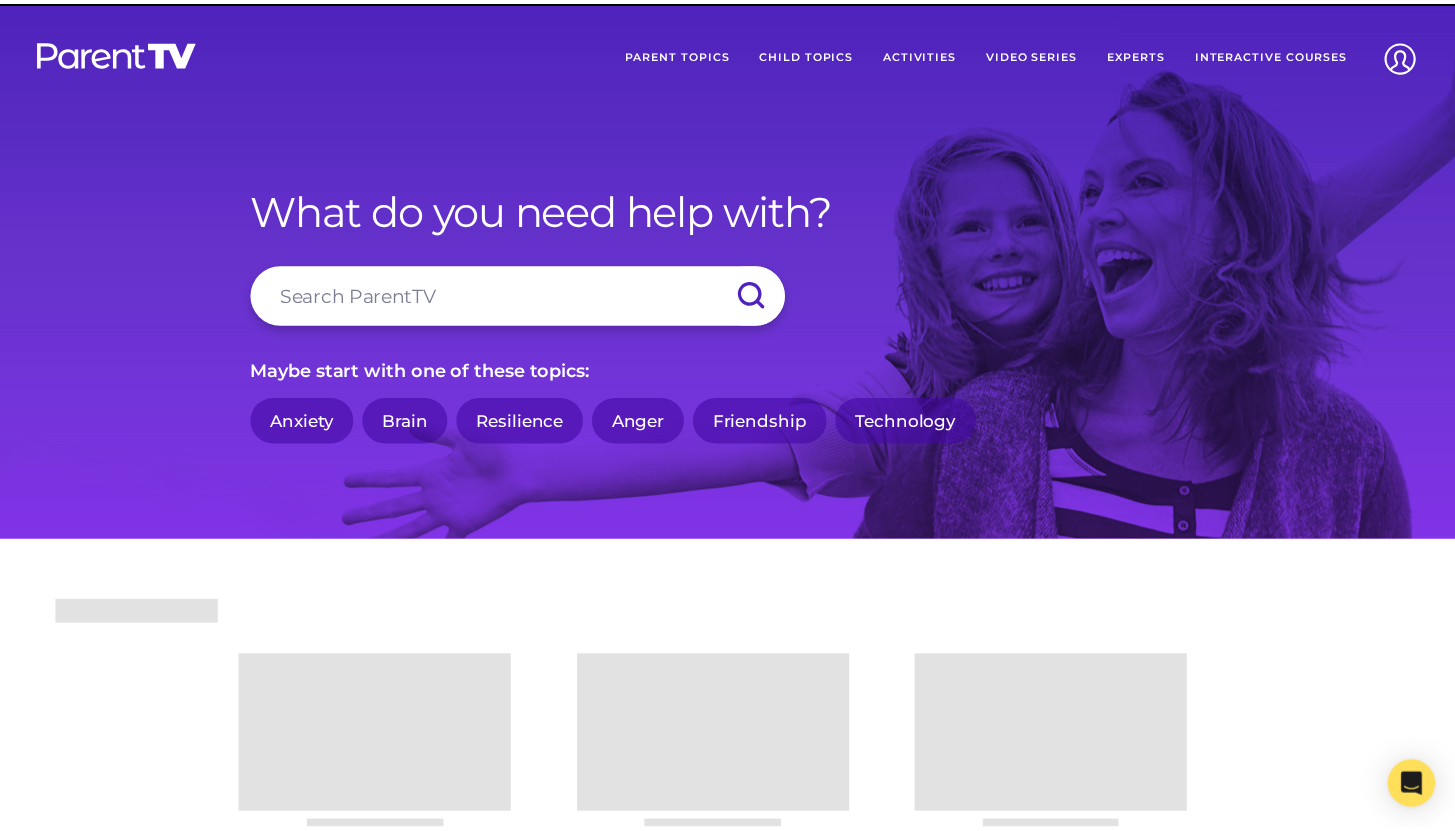 scroll, scrollTop: 0, scrollLeft: 0, axis: both 